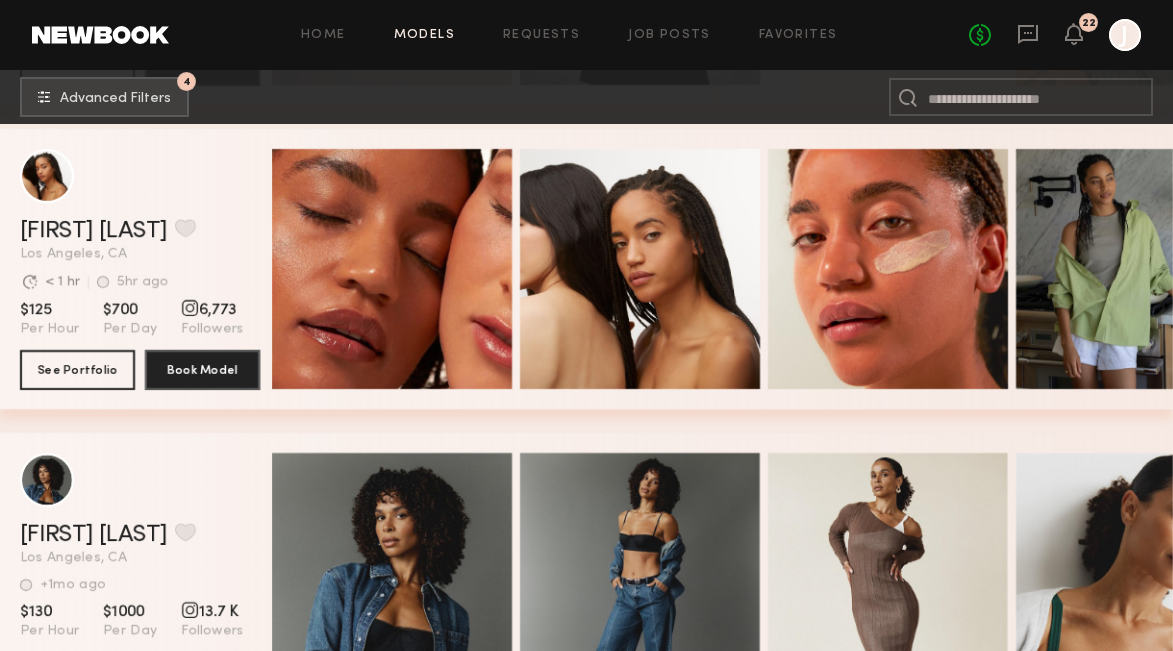 scroll, scrollTop: 10652, scrollLeft: 0, axis: vertical 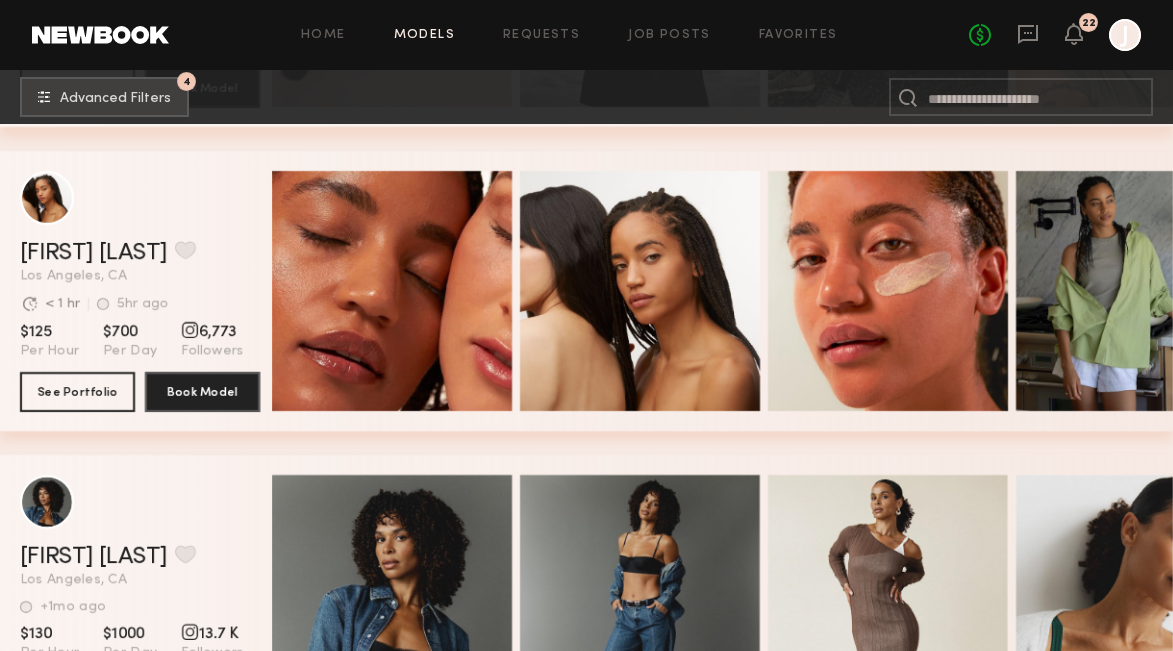 click on "Home Models Requests Job Posts Favorites Sign Out No fees up to $5,000 22 J" 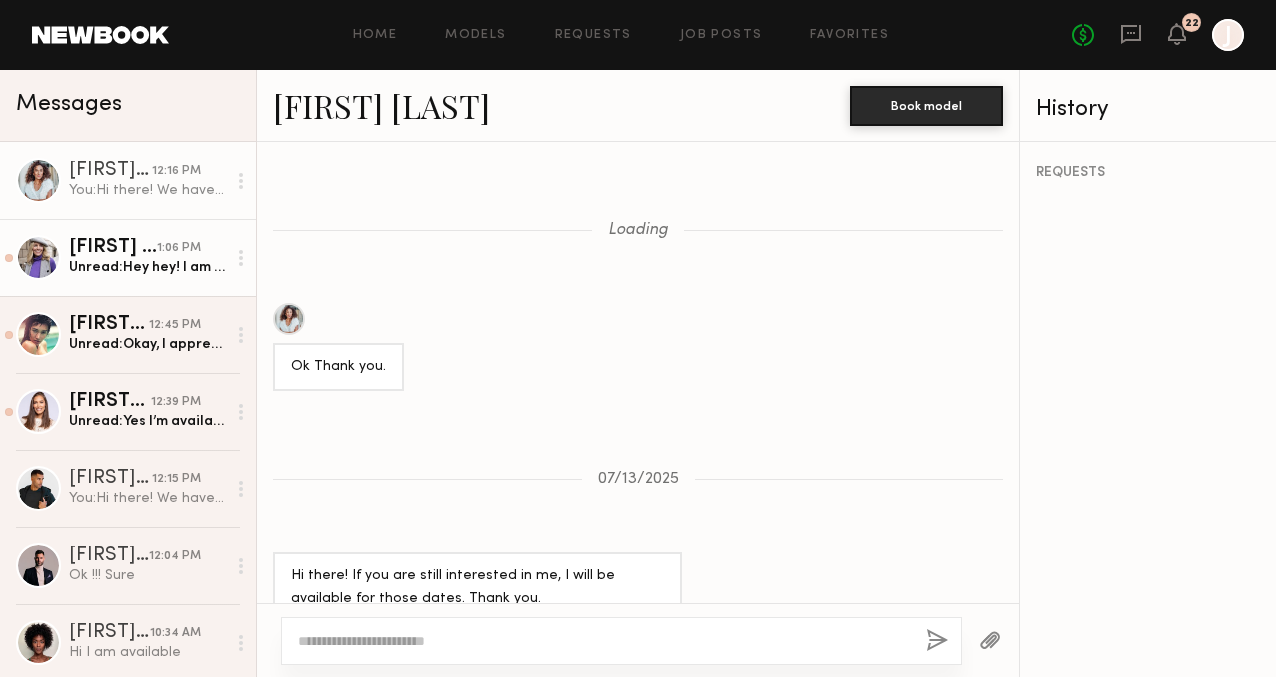 click on "Unread:  Hey hey! I am available and interested thank you!" 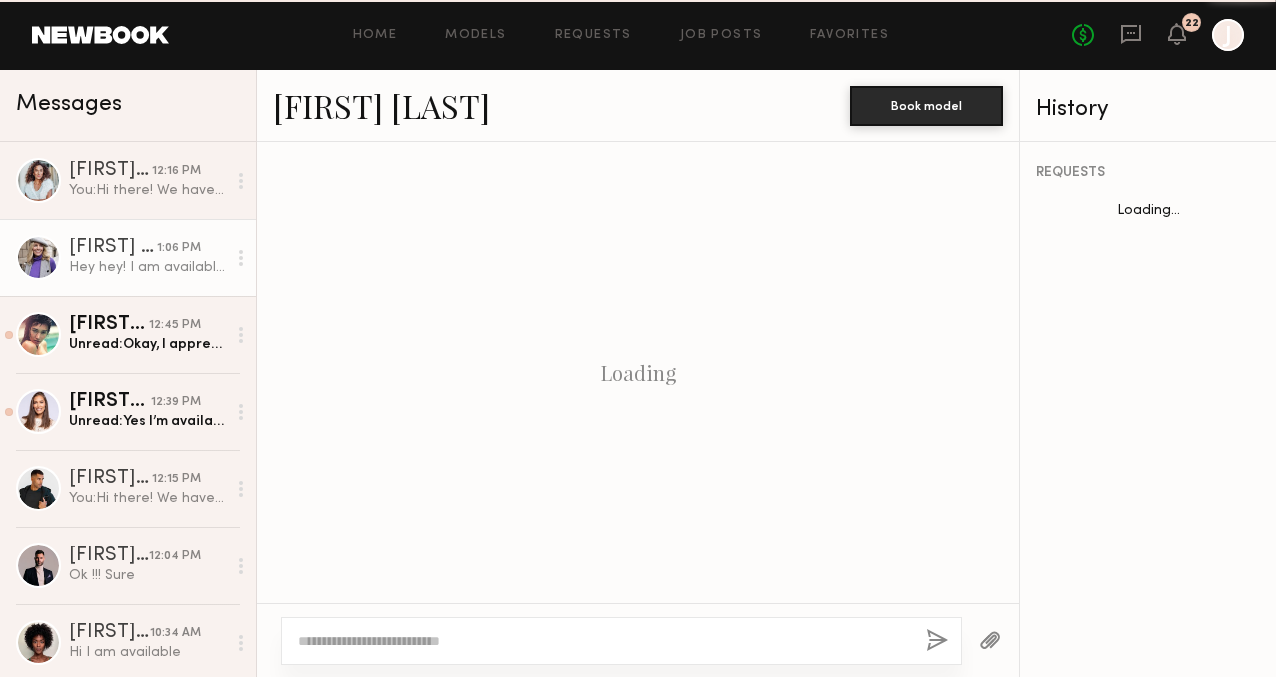 scroll, scrollTop: 1578, scrollLeft: 0, axis: vertical 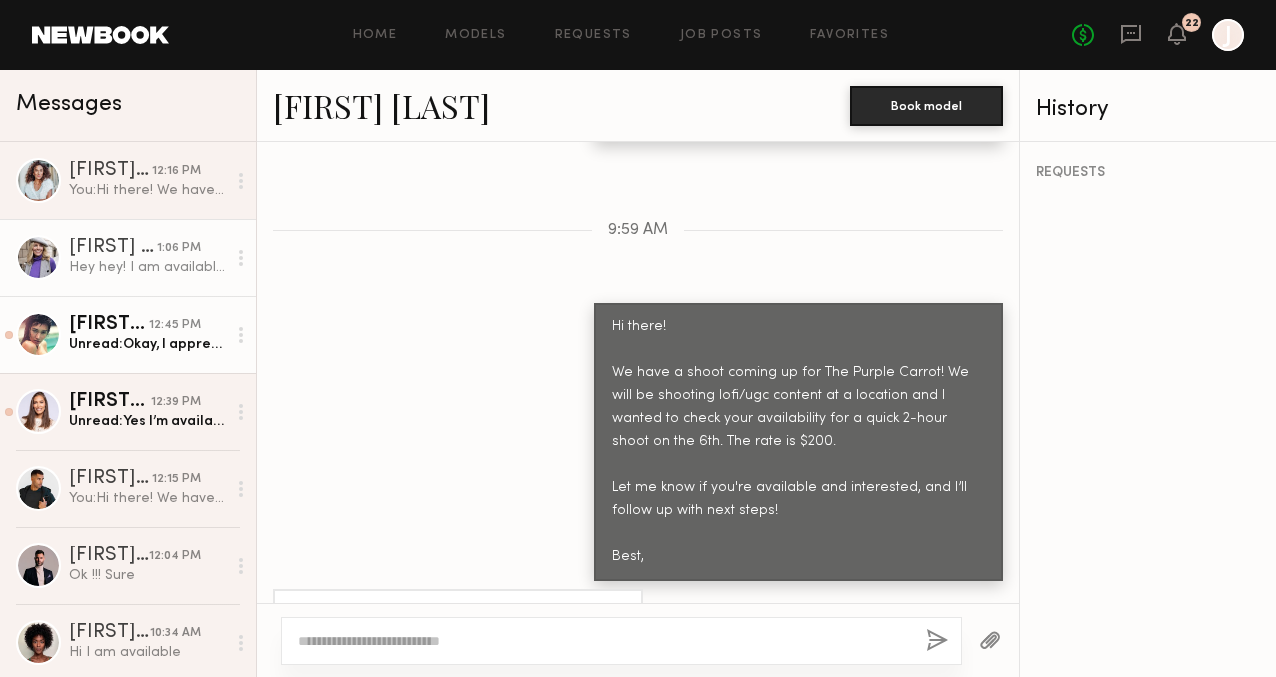 click on "Unread:  Okay, I appreciate that. Thank you." 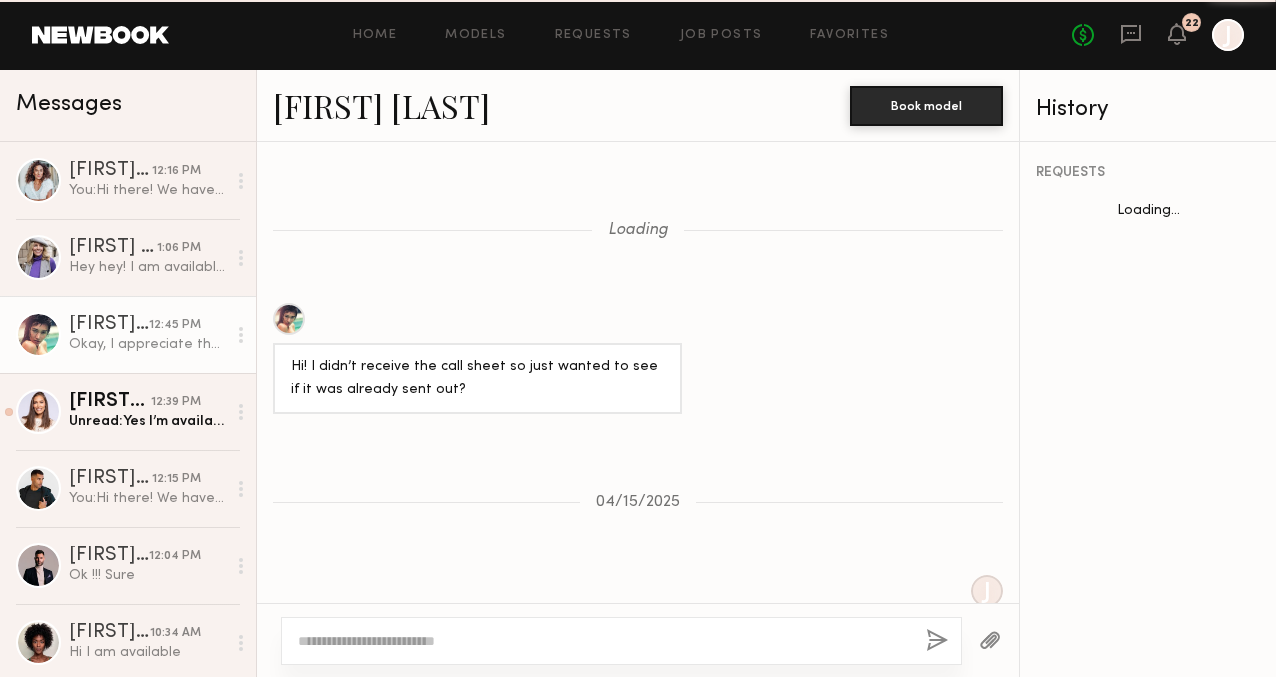 scroll, scrollTop: 2240, scrollLeft: 0, axis: vertical 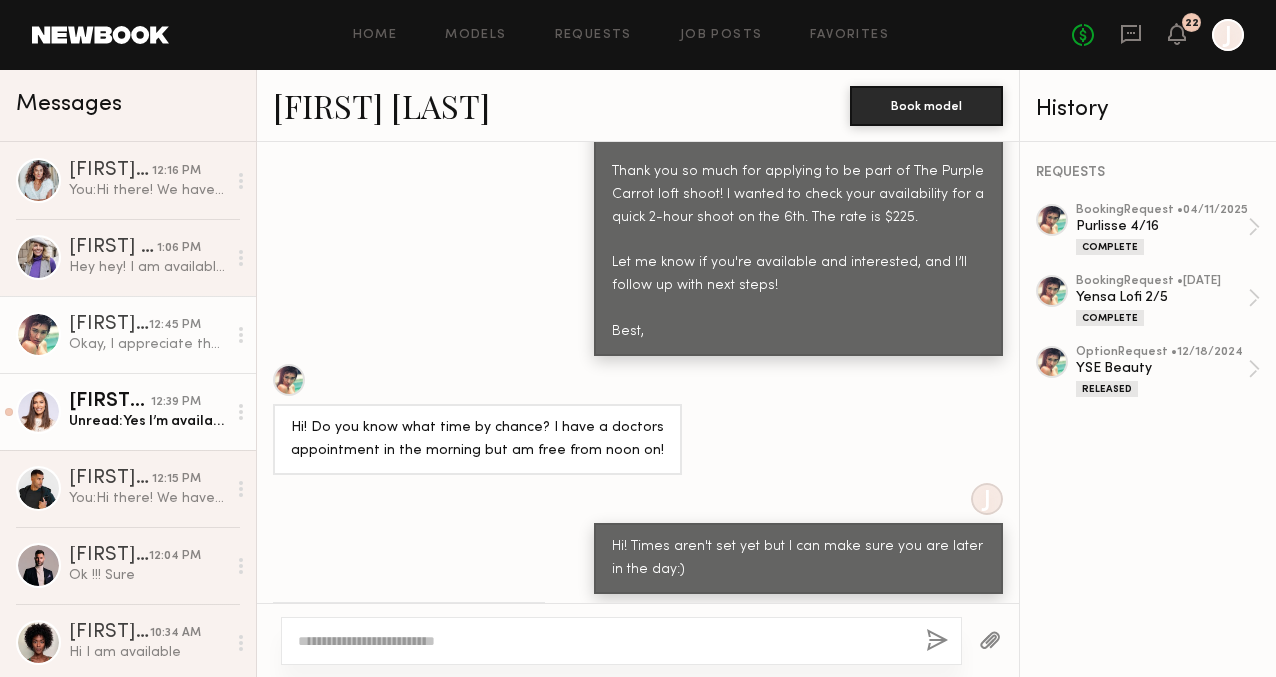 click on "Unread:  Yes I’m available." 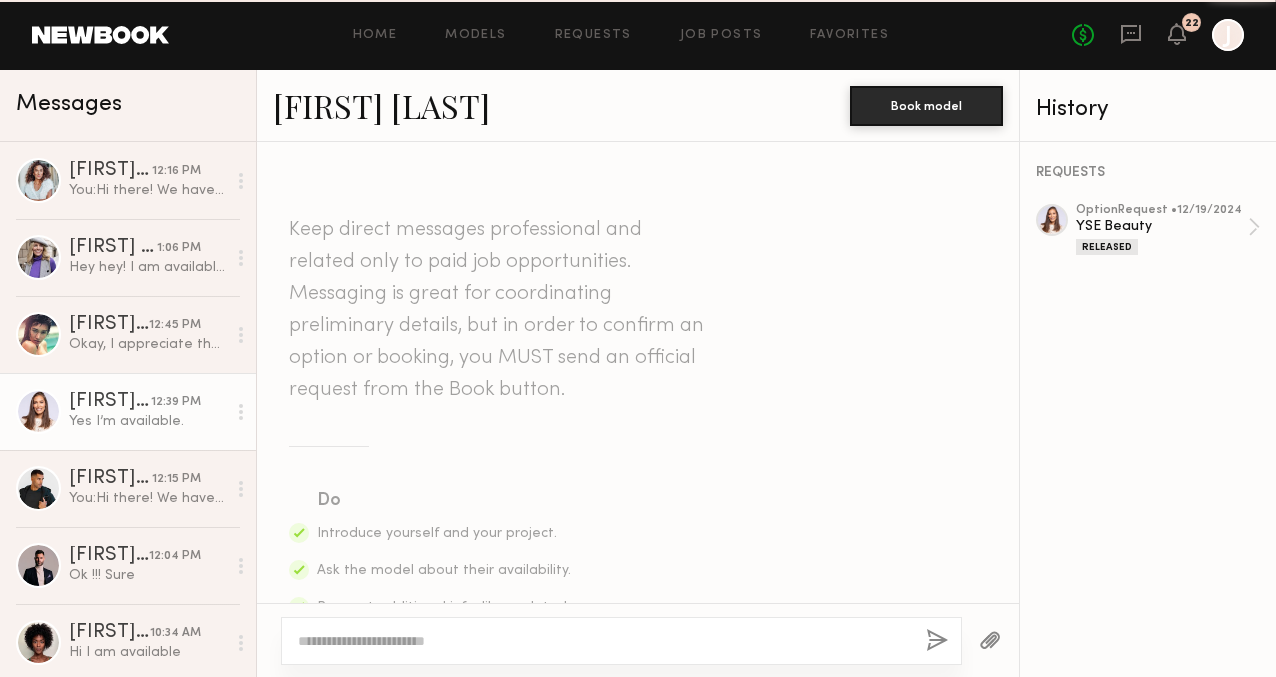 scroll, scrollTop: 2589, scrollLeft: 0, axis: vertical 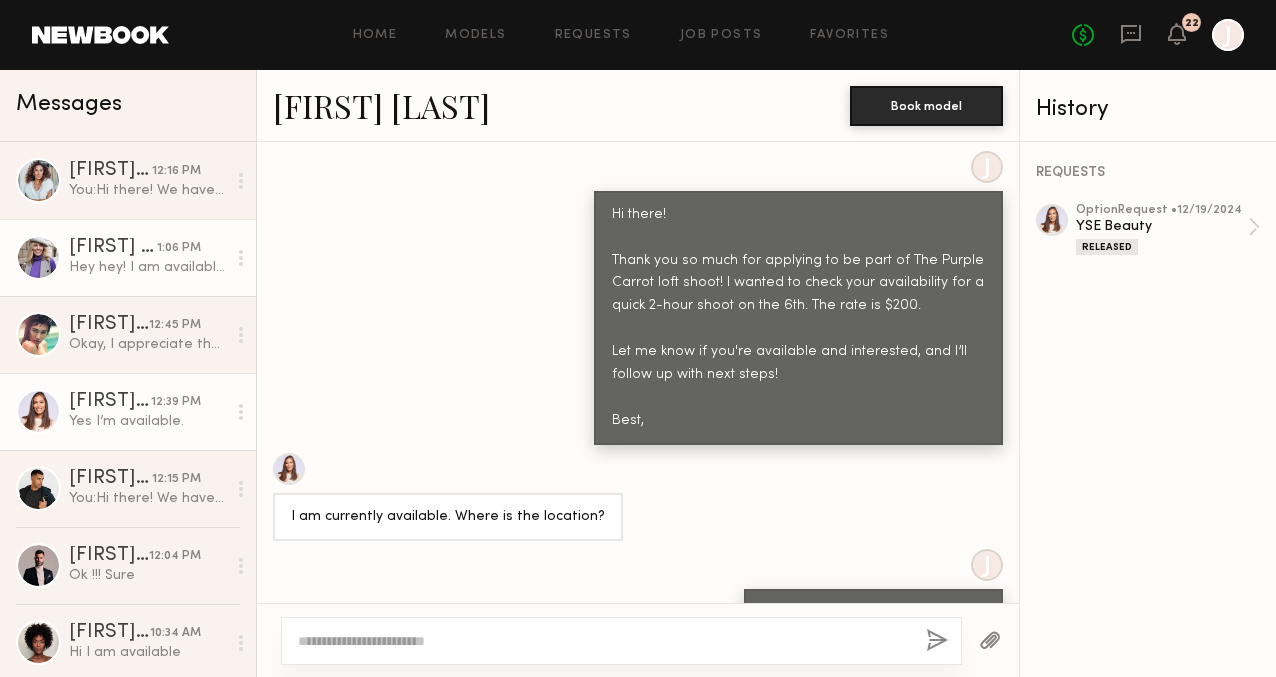 click on "Hey hey! I am available and interested thank you!" 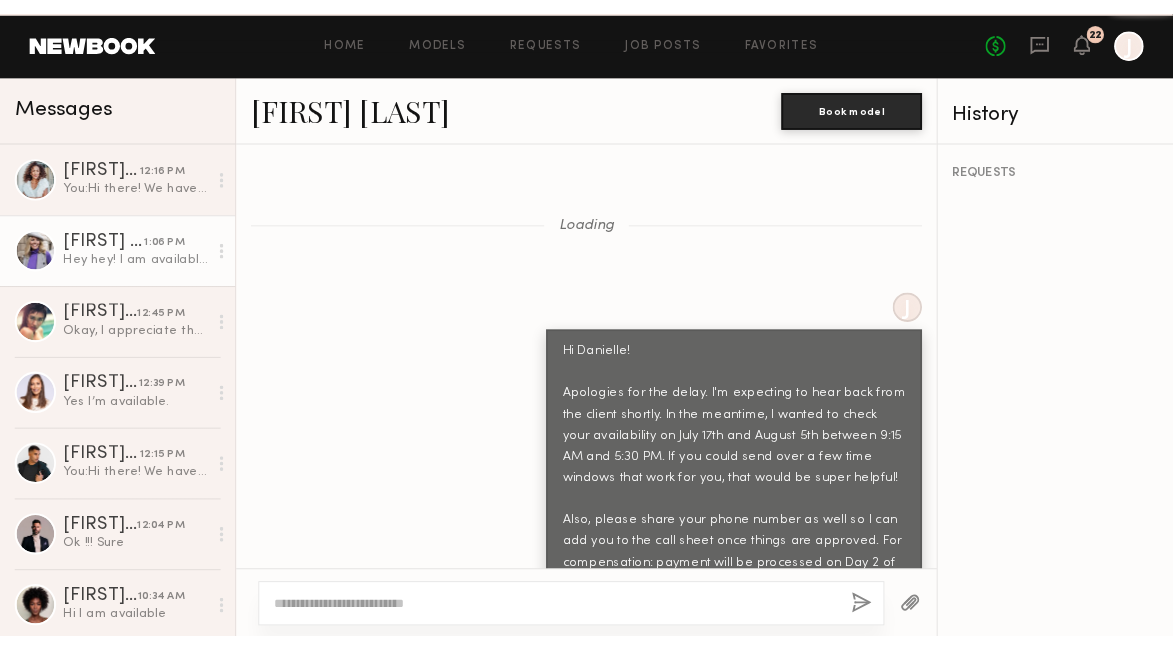 scroll, scrollTop: 1578, scrollLeft: 0, axis: vertical 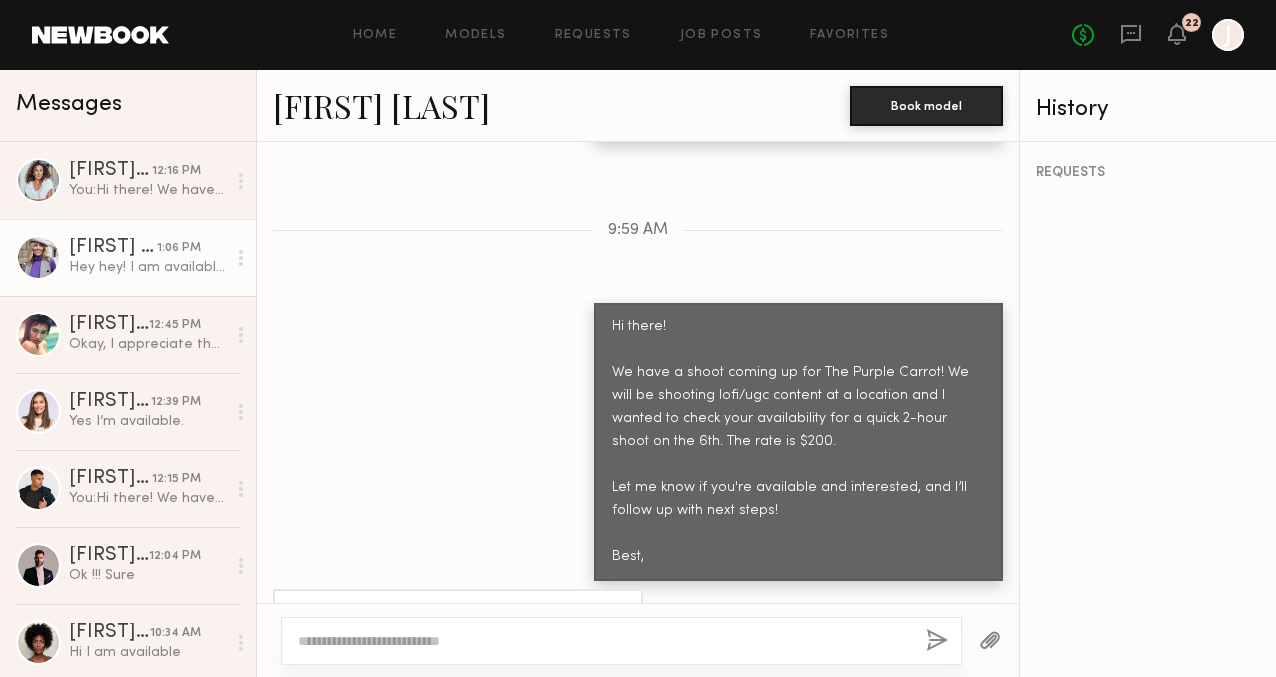 click on "[FIRST] [LAST]" 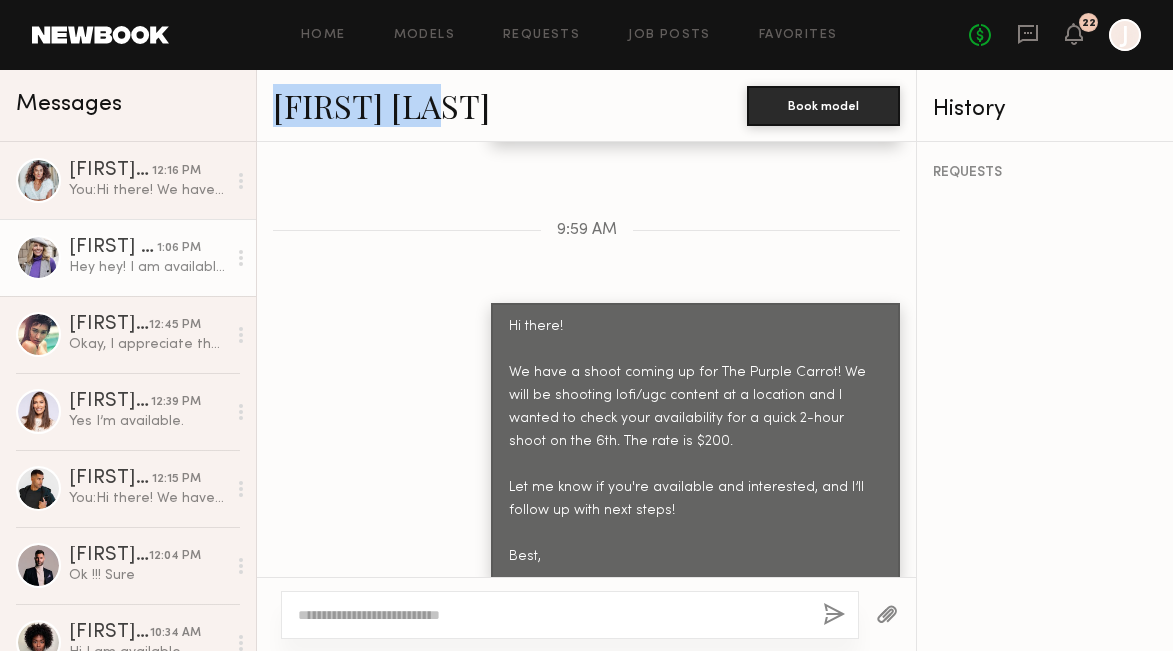drag, startPoint x: 269, startPoint y: 115, endPoint x: 445, endPoint y: 116, distance: 176.00284 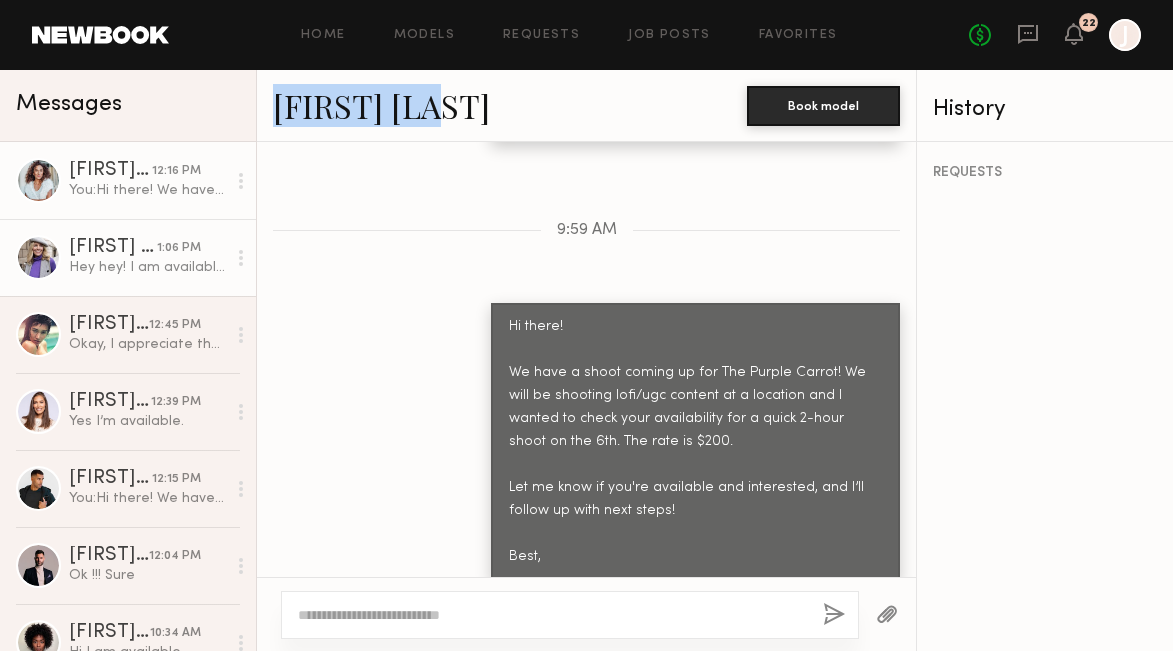 click on "[FIRST] [LAST]" 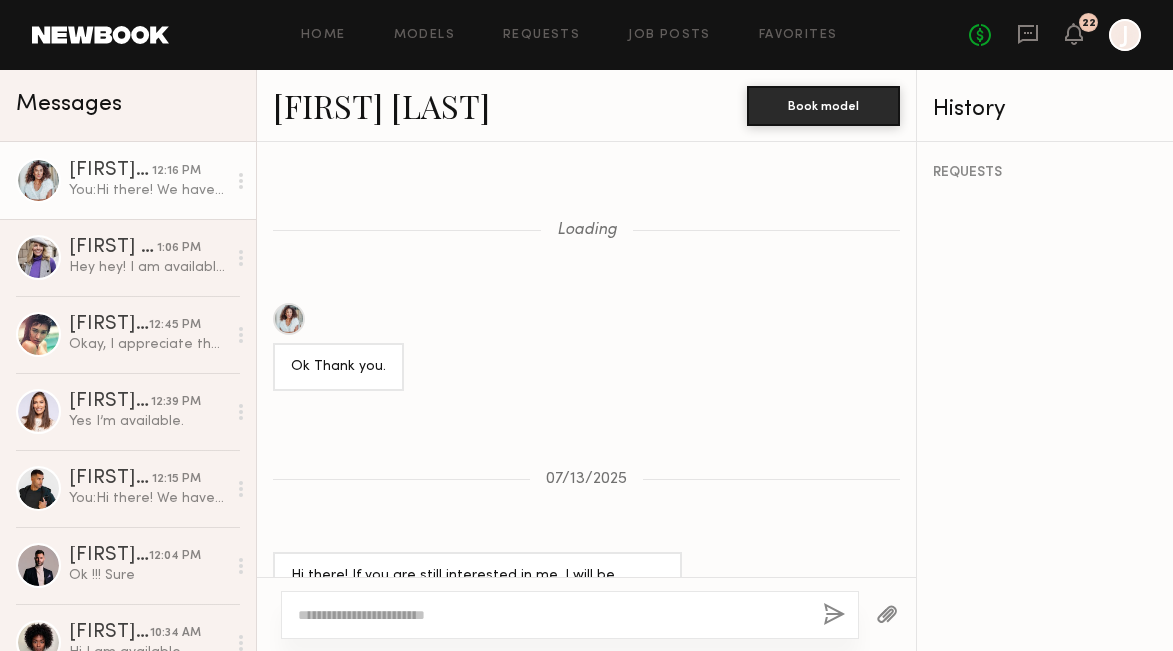 scroll, scrollTop: 2312, scrollLeft: 0, axis: vertical 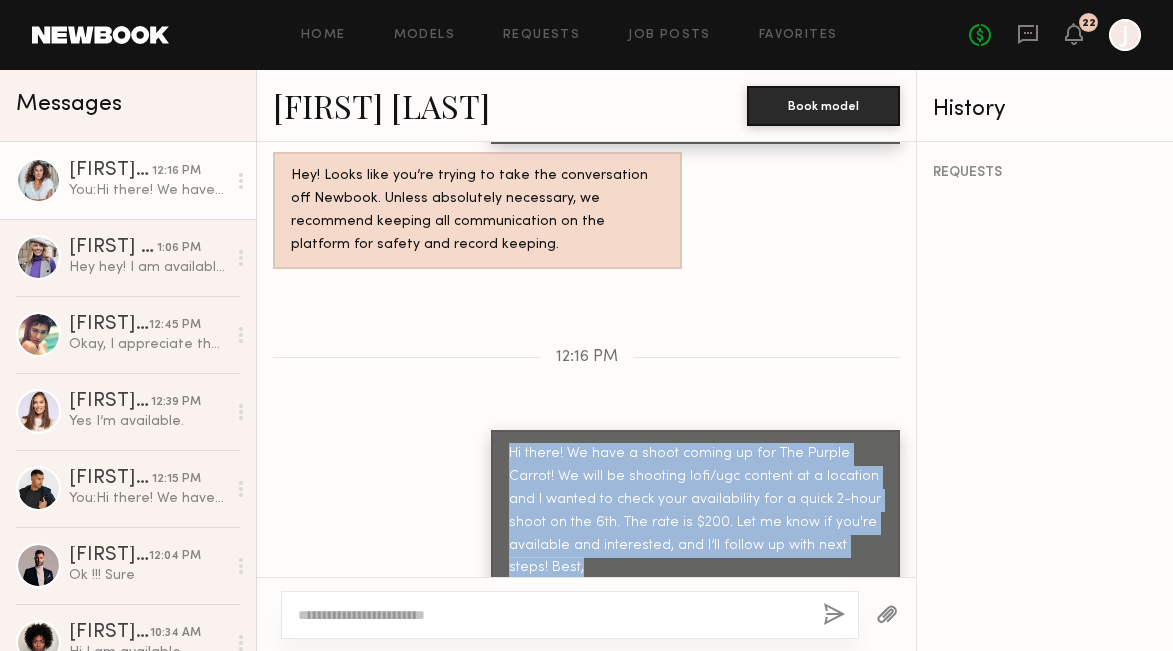 drag, startPoint x: 510, startPoint y: 427, endPoint x: 603, endPoint y: 552, distance: 155.80116 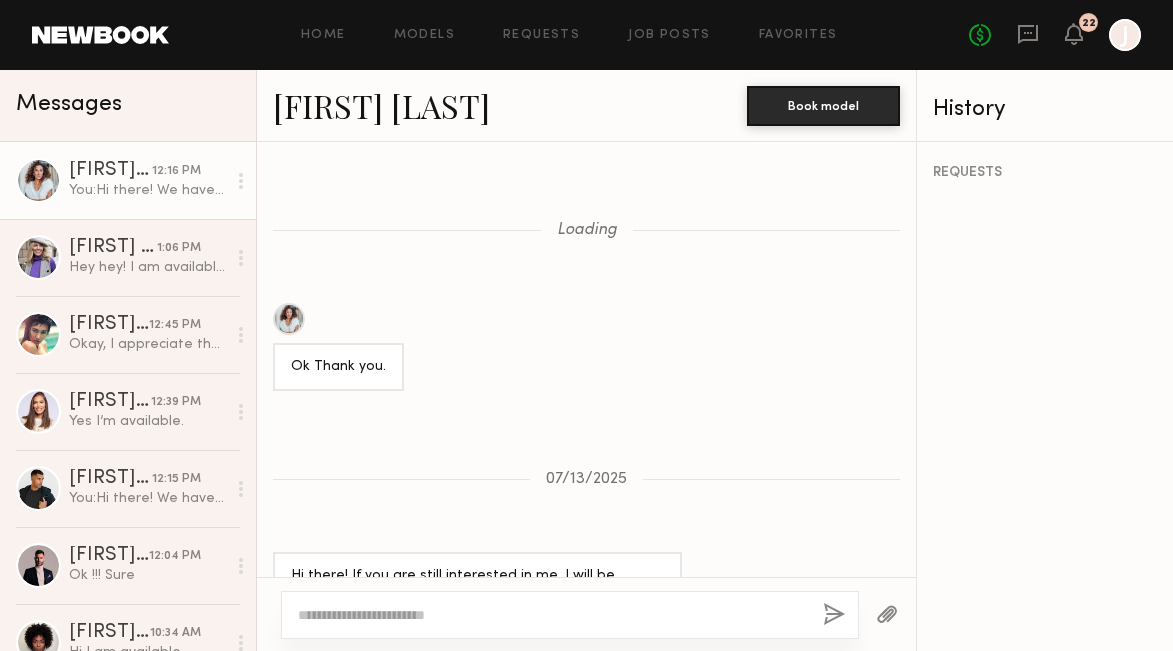 scroll, scrollTop: 3294, scrollLeft: 0, axis: vertical 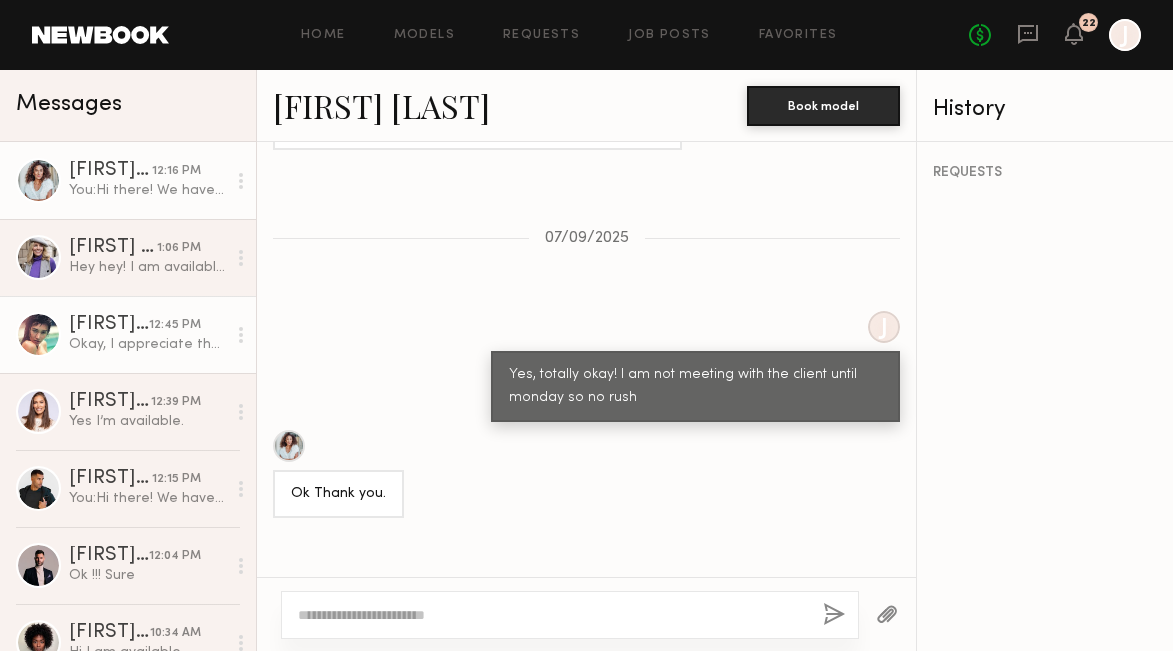 click on "Okay, I appreciate that. Thank you." 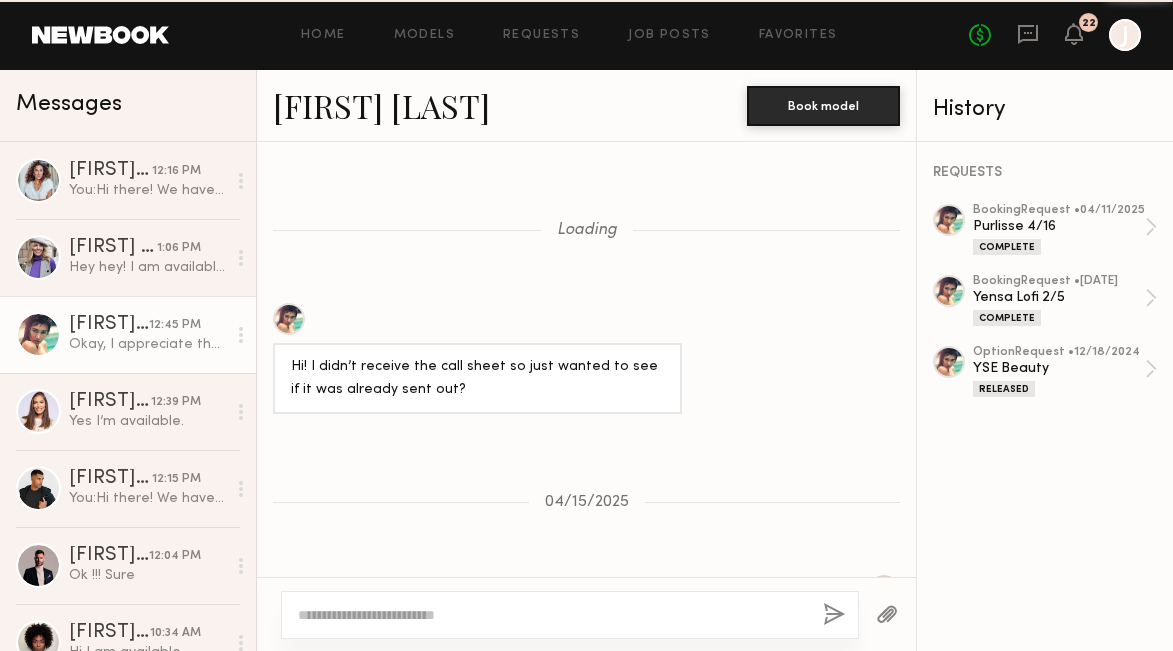scroll, scrollTop: 2266, scrollLeft: 0, axis: vertical 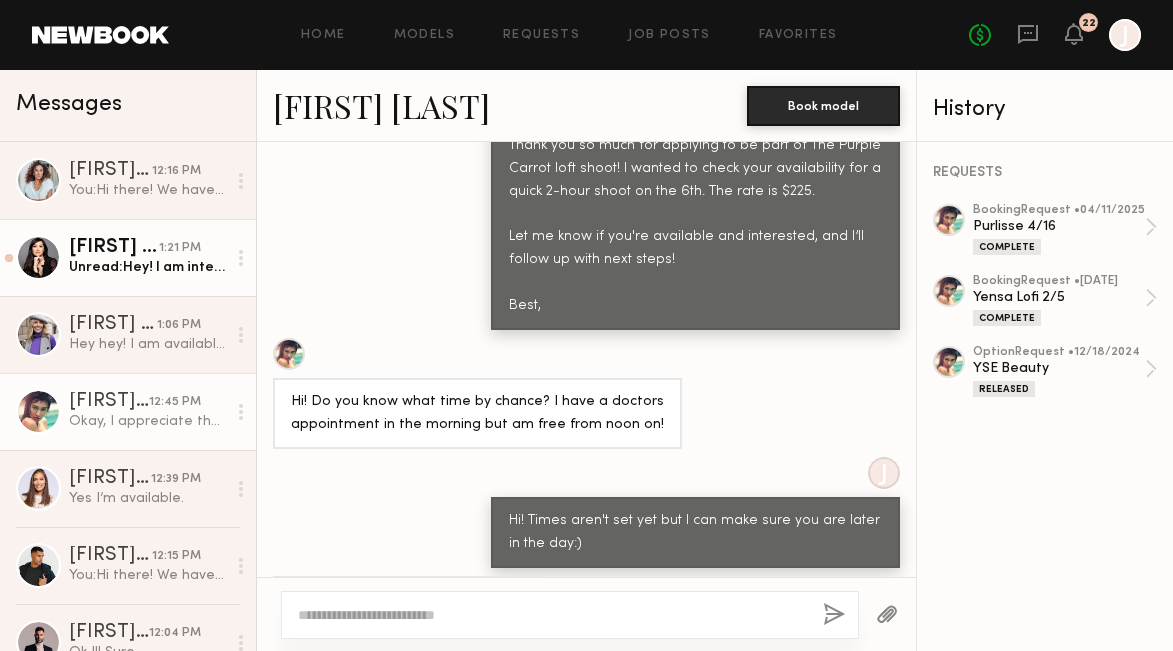 click on "Kristina L. 1:21 PM Unread:  Hey! I am interested and available would love to hear more about it :)" 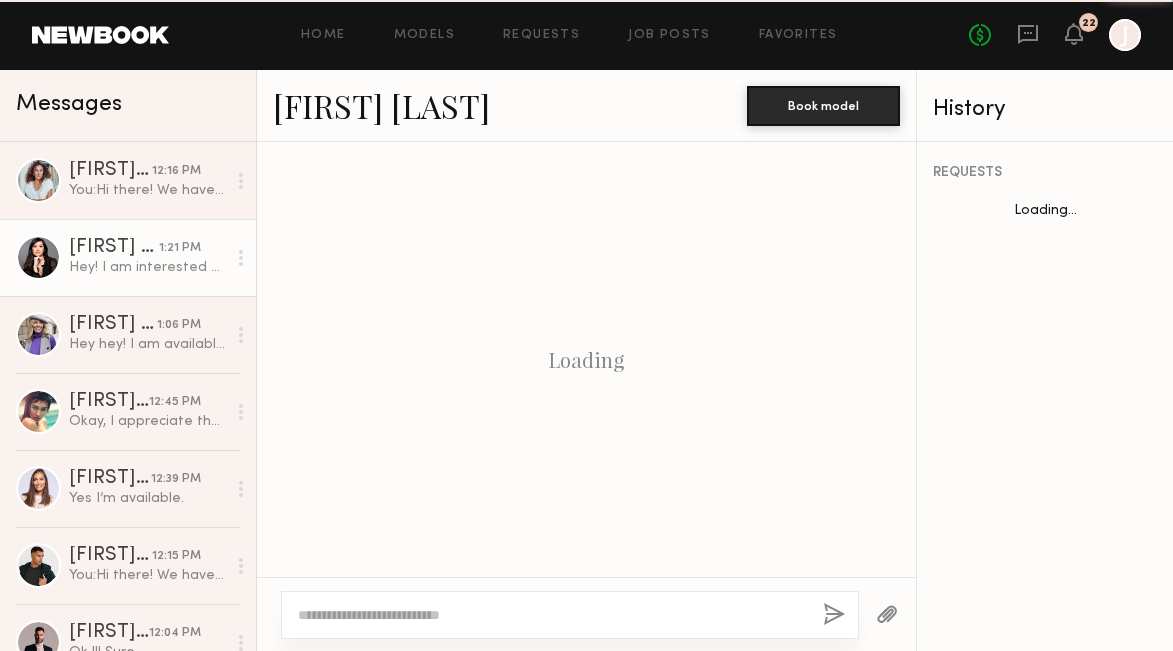scroll, scrollTop: 2352, scrollLeft: 0, axis: vertical 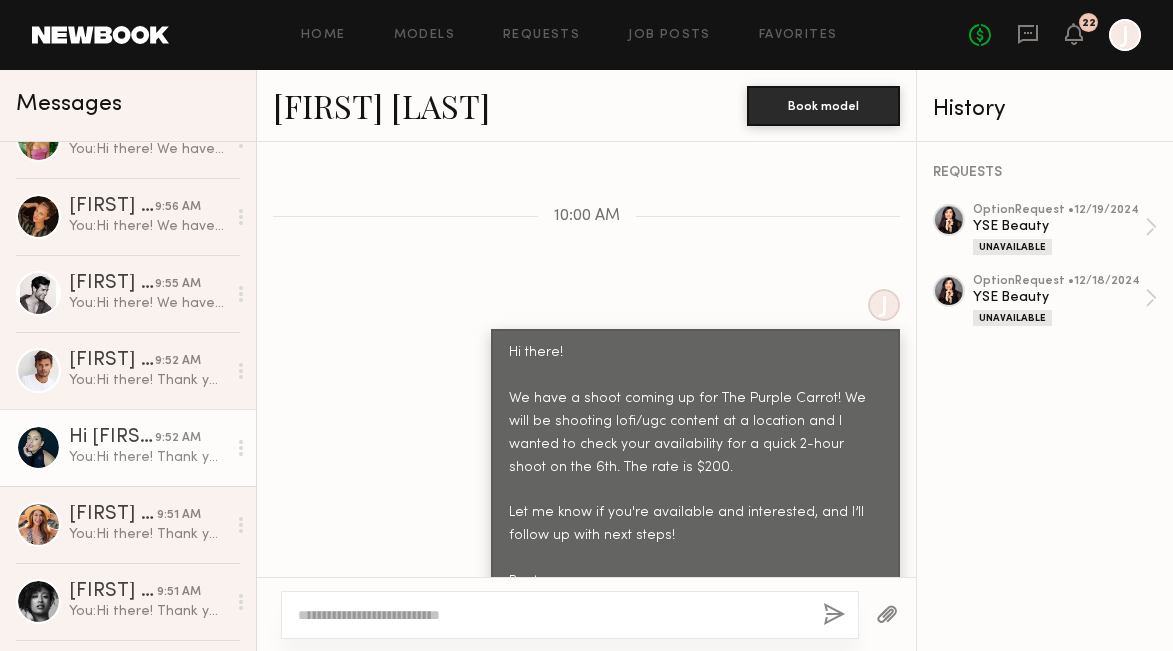 click on "9:52 AM" 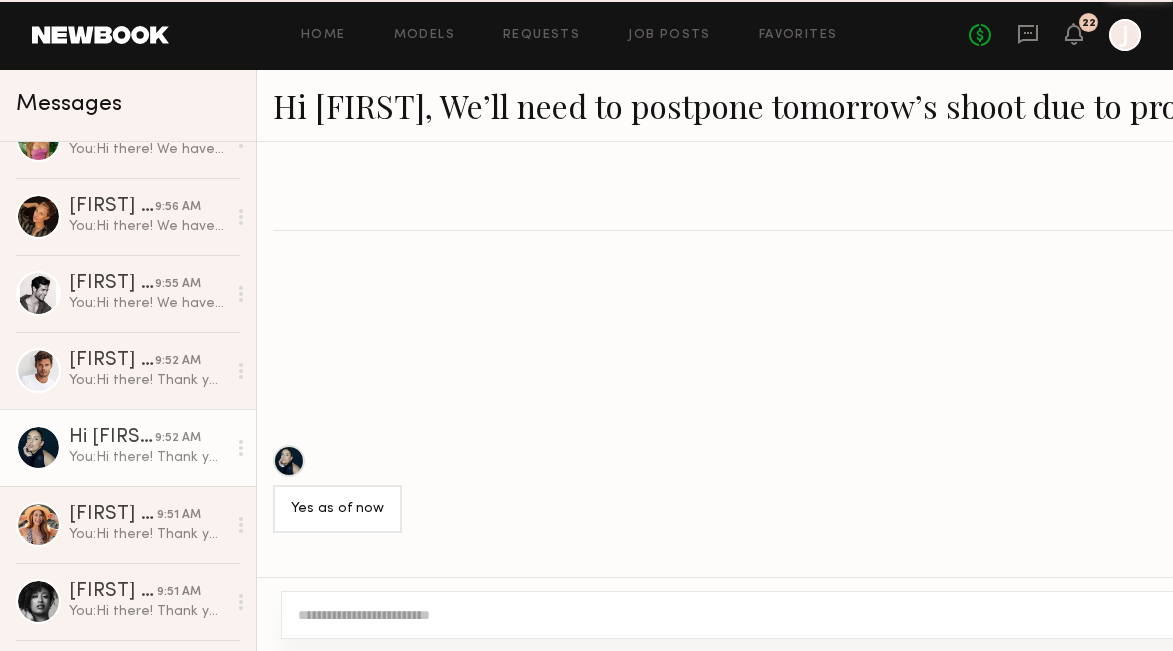 scroll, scrollTop: 2494, scrollLeft: 0, axis: vertical 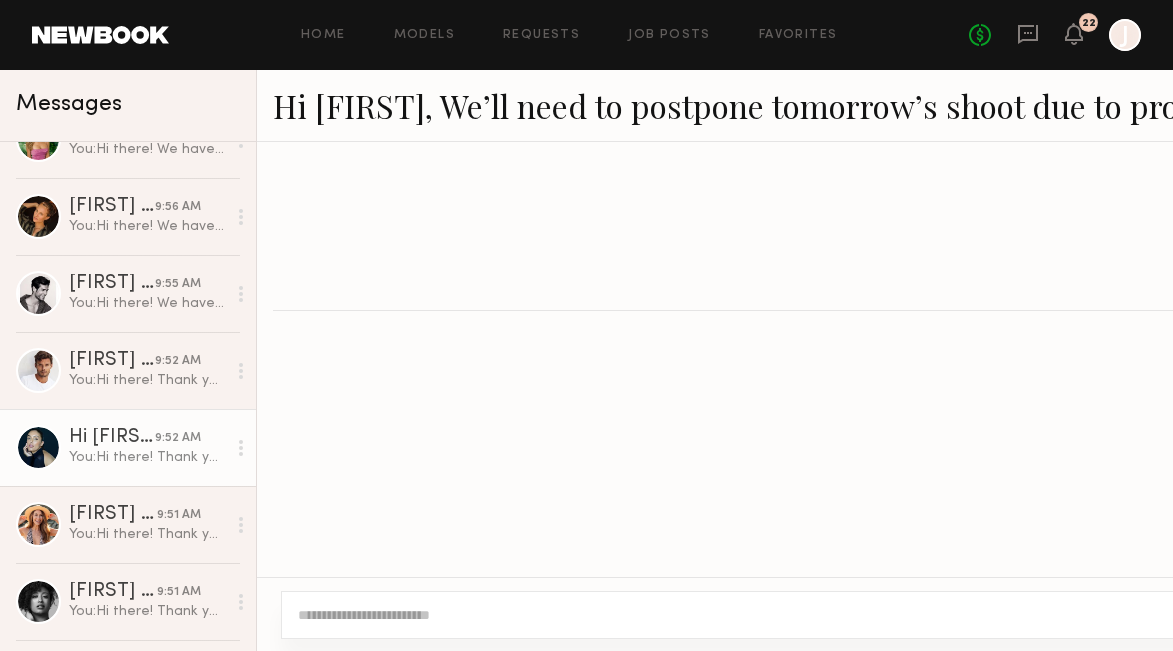 click on "Gloria E." 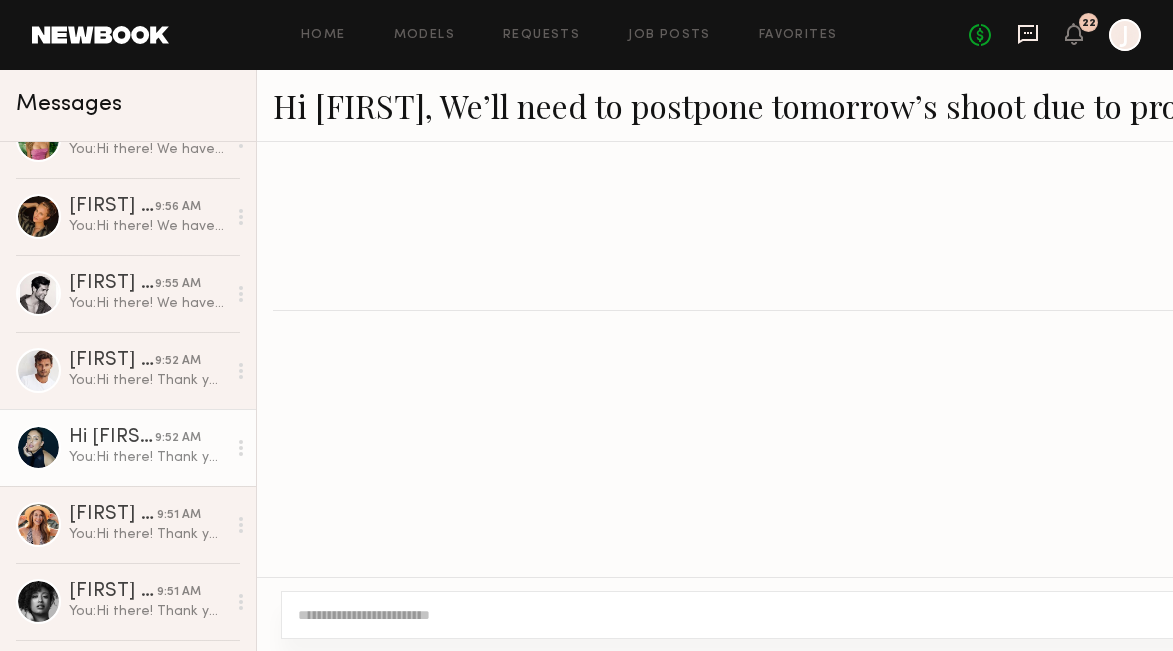 click 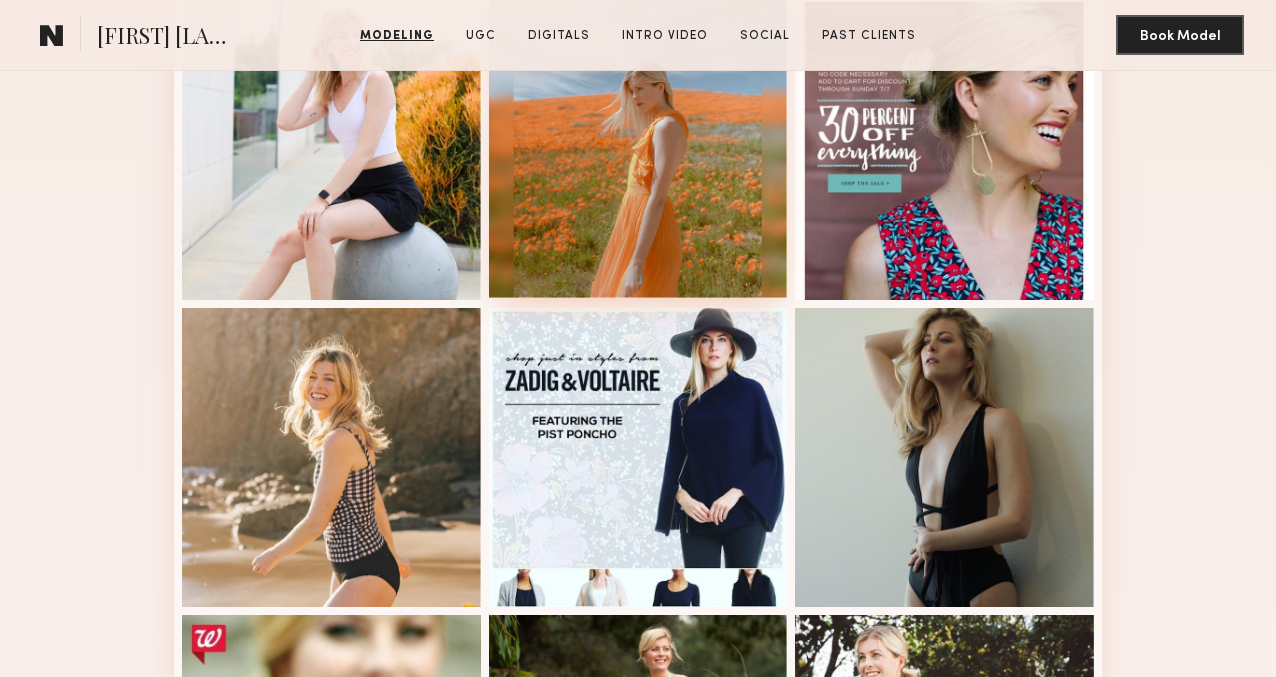 scroll, scrollTop: 1211, scrollLeft: 0, axis: vertical 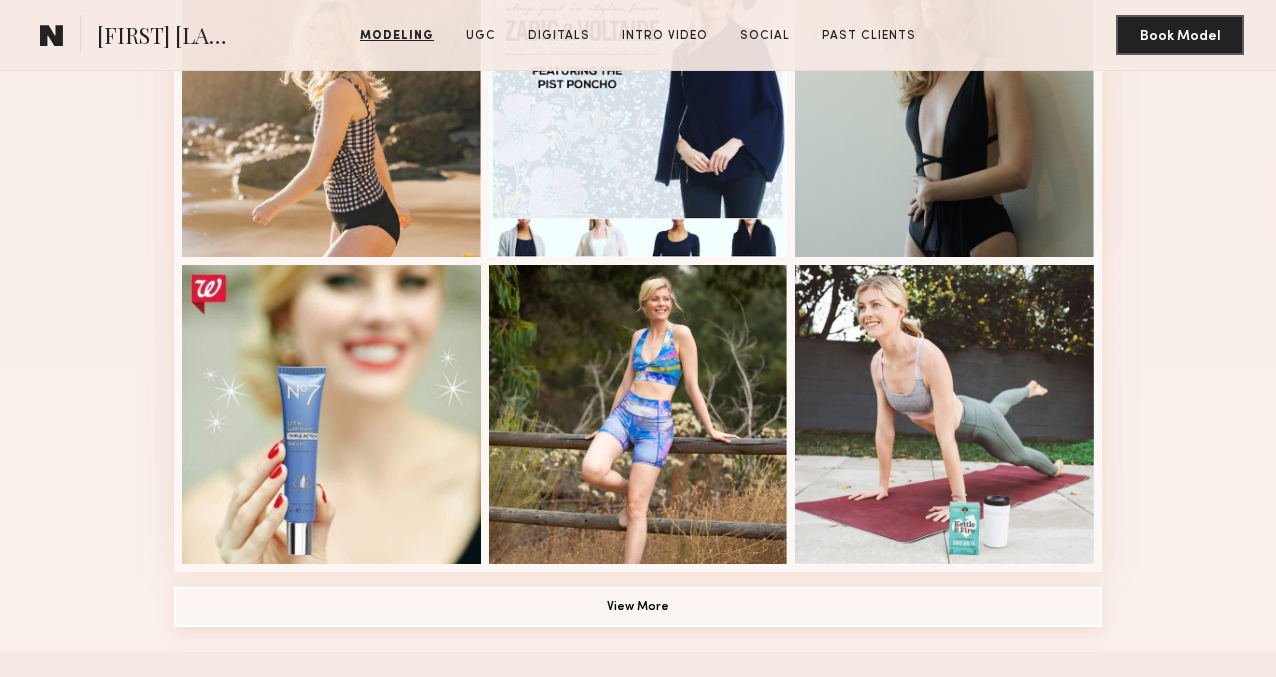 click on "View More" 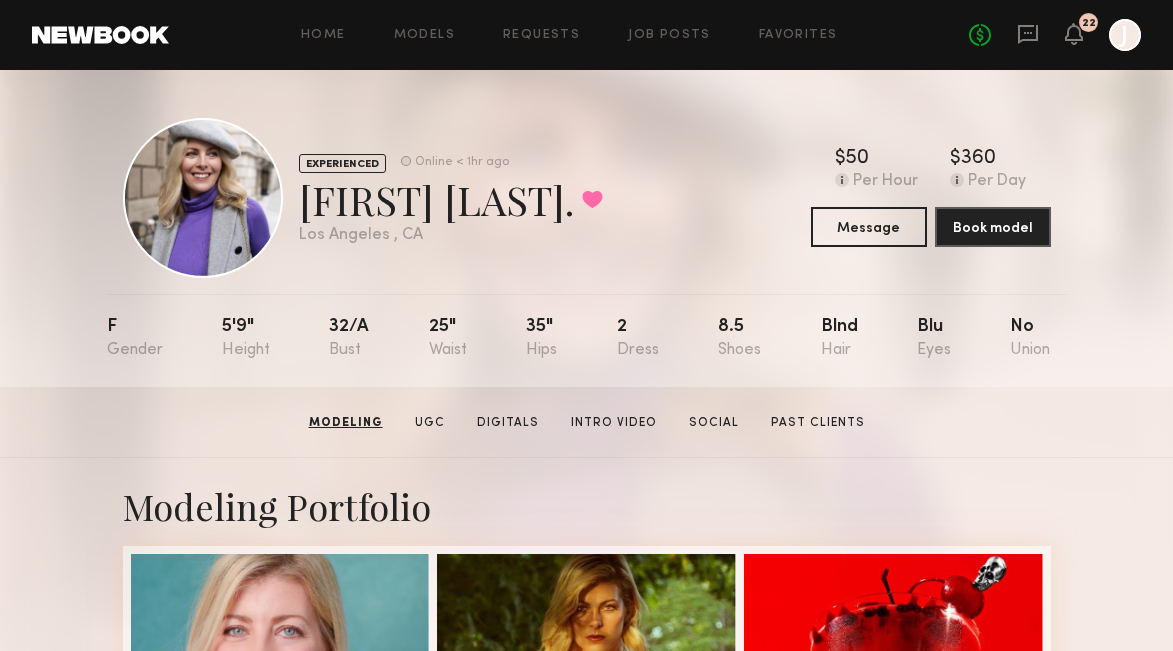 scroll, scrollTop: 0, scrollLeft: 0, axis: both 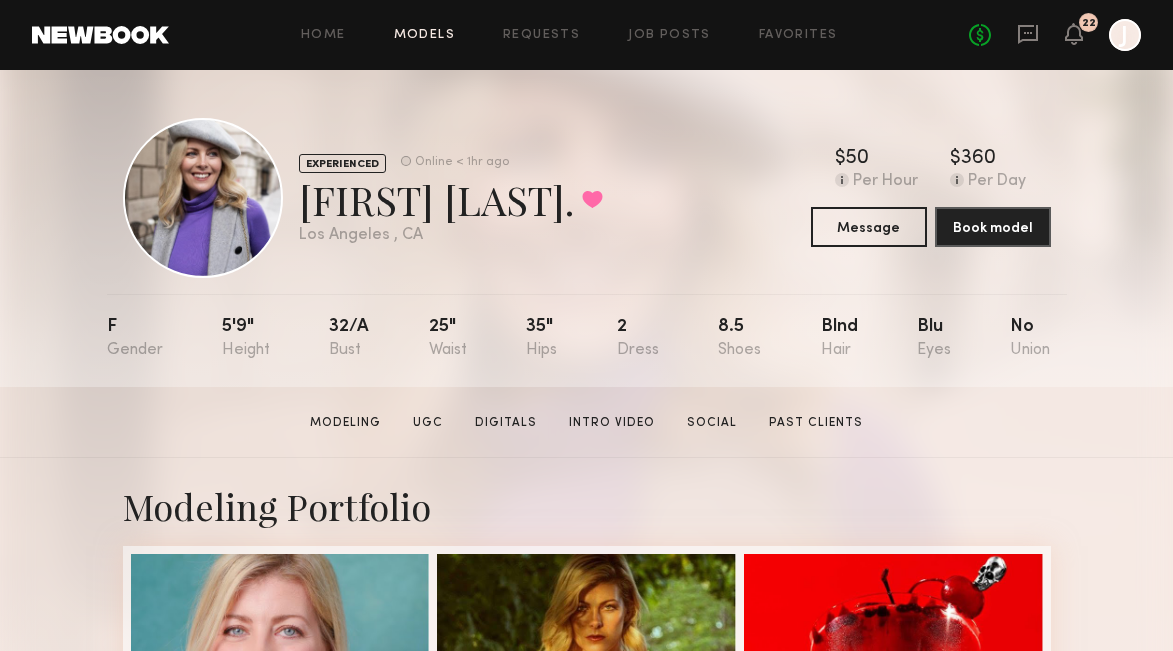 click on "Models" 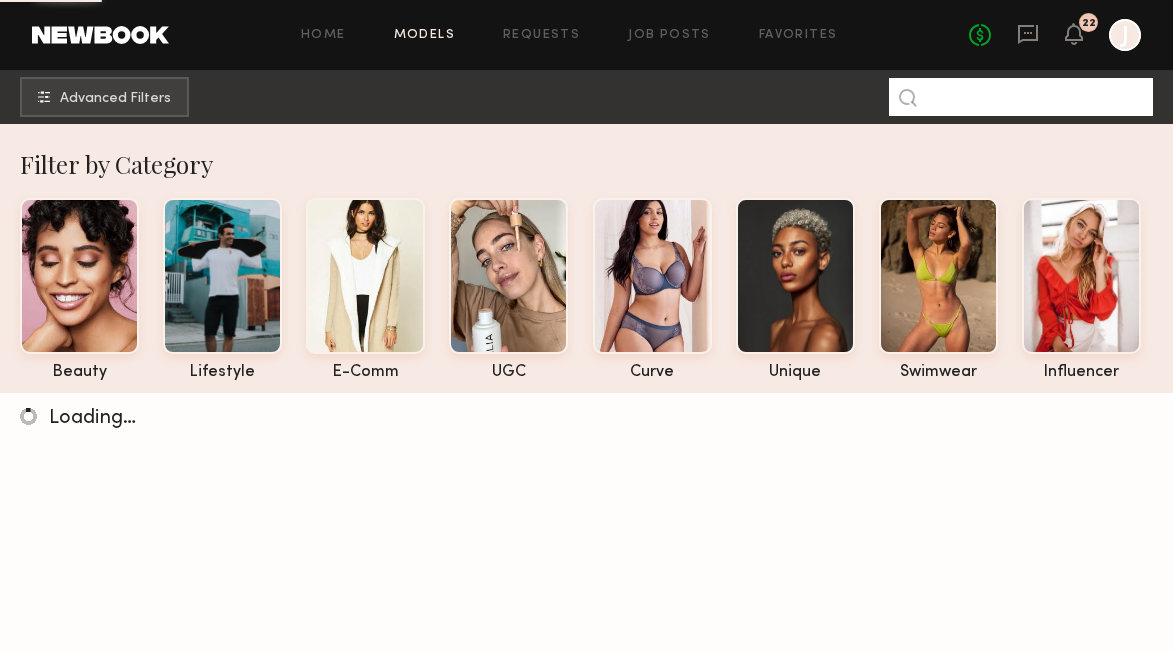 click 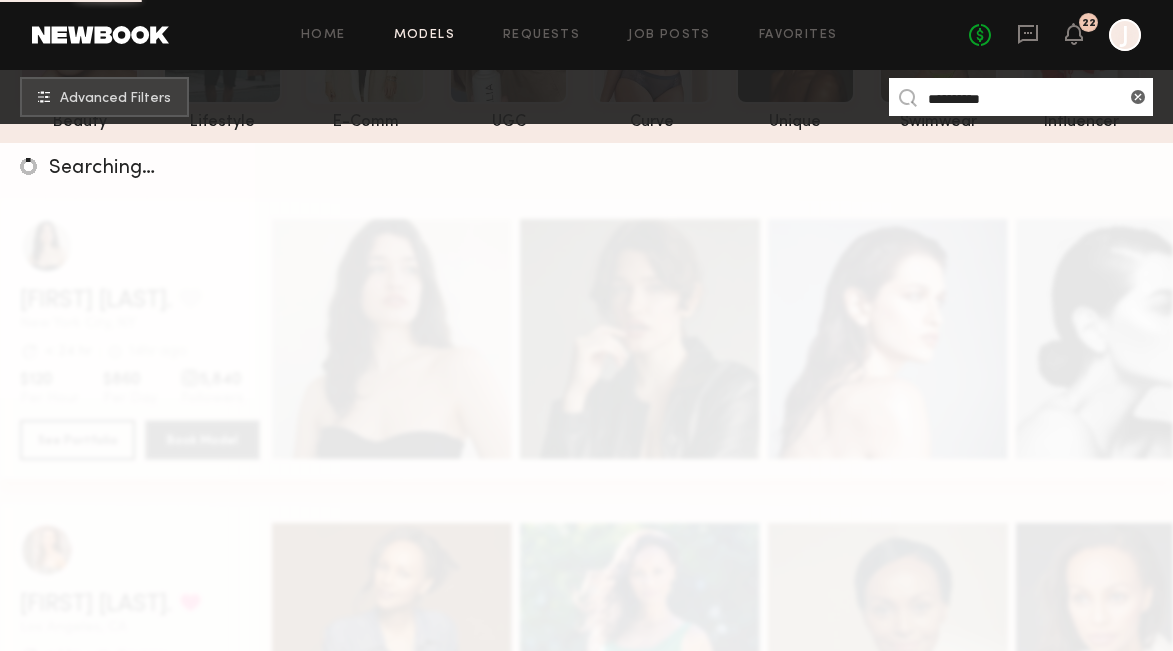 scroll, scrollTop: 272, scrollLeft: 0, axis: vertical 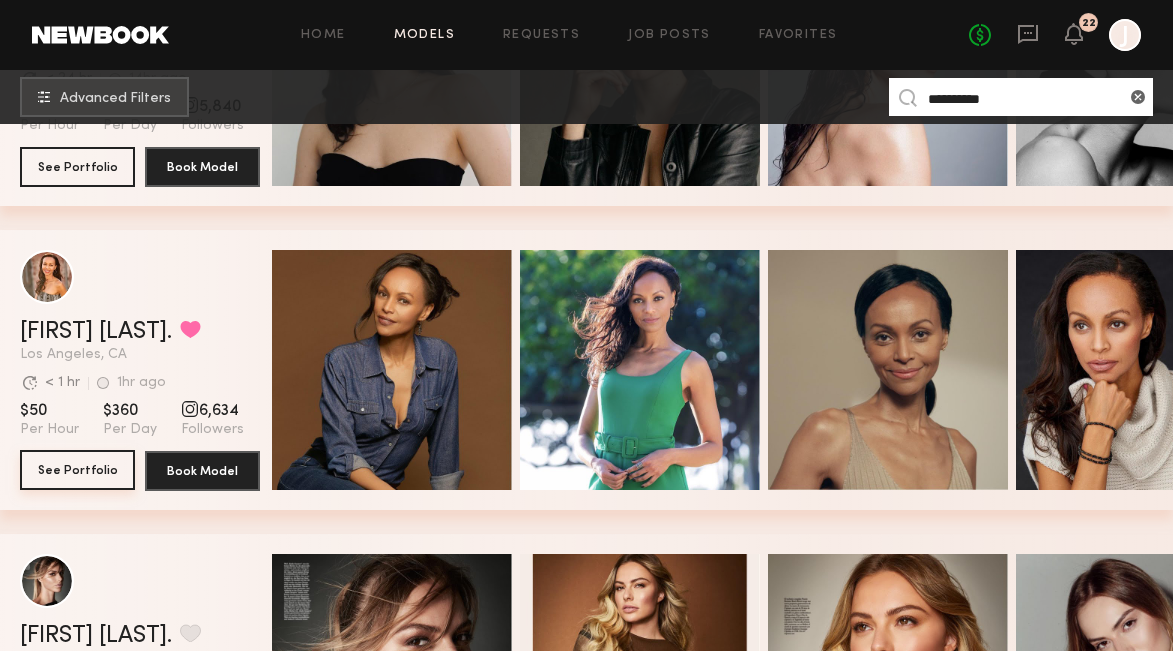 type on "**********" 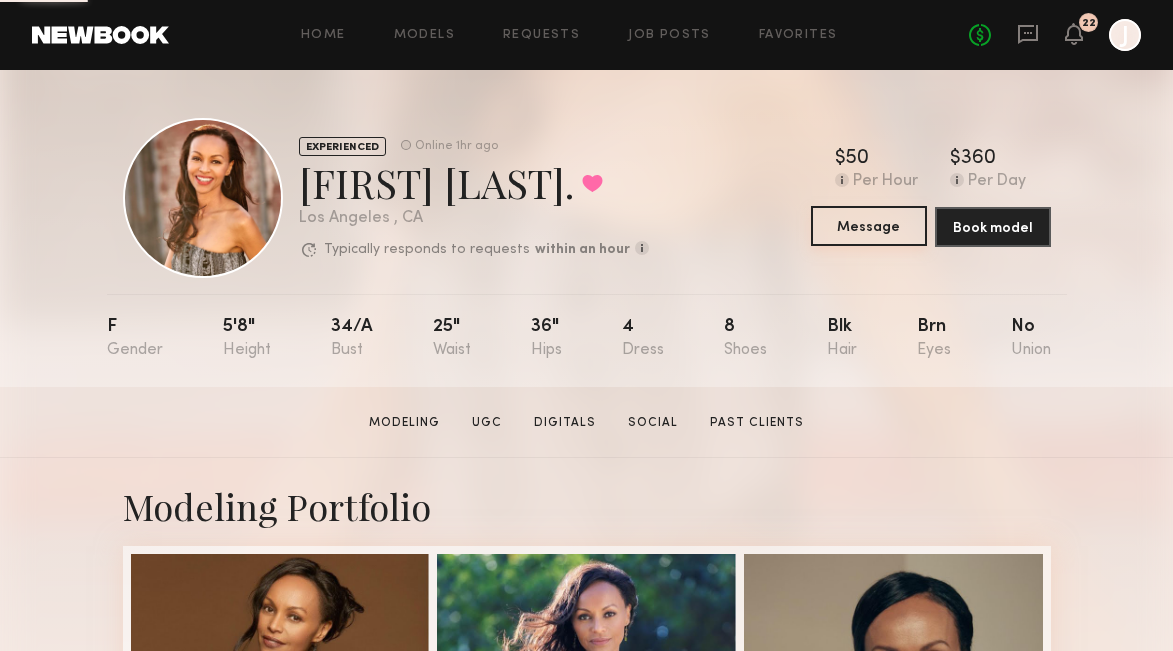 click on "Message" 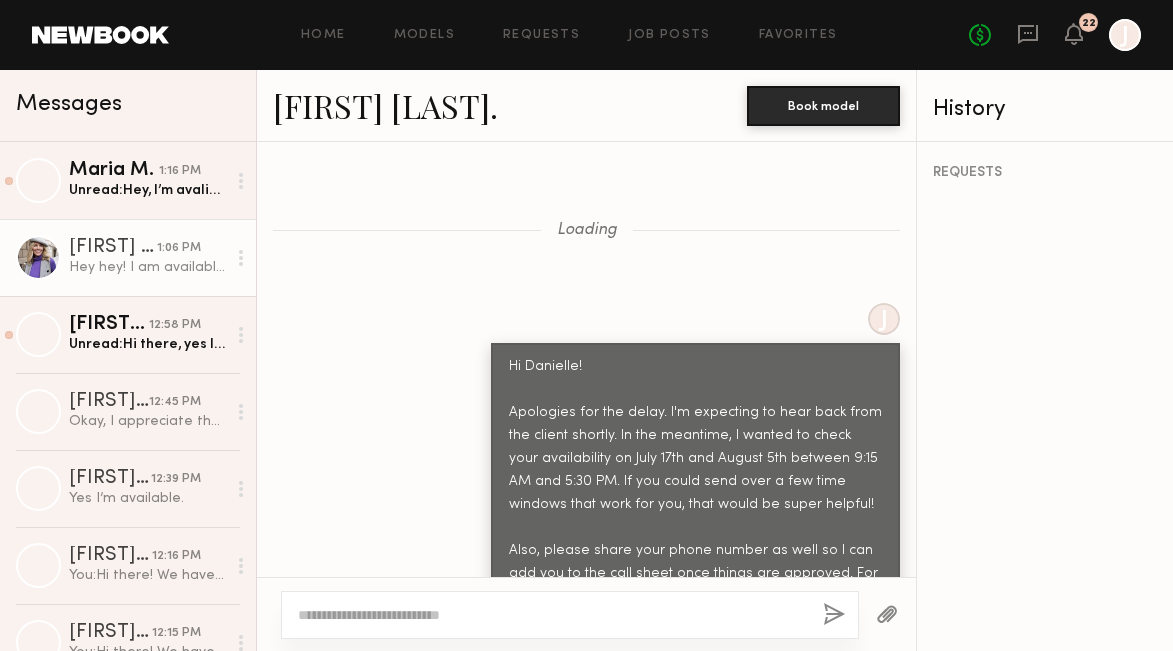 scroll, scrollTop: 1604, scrollLeft: 0, axis: vertical 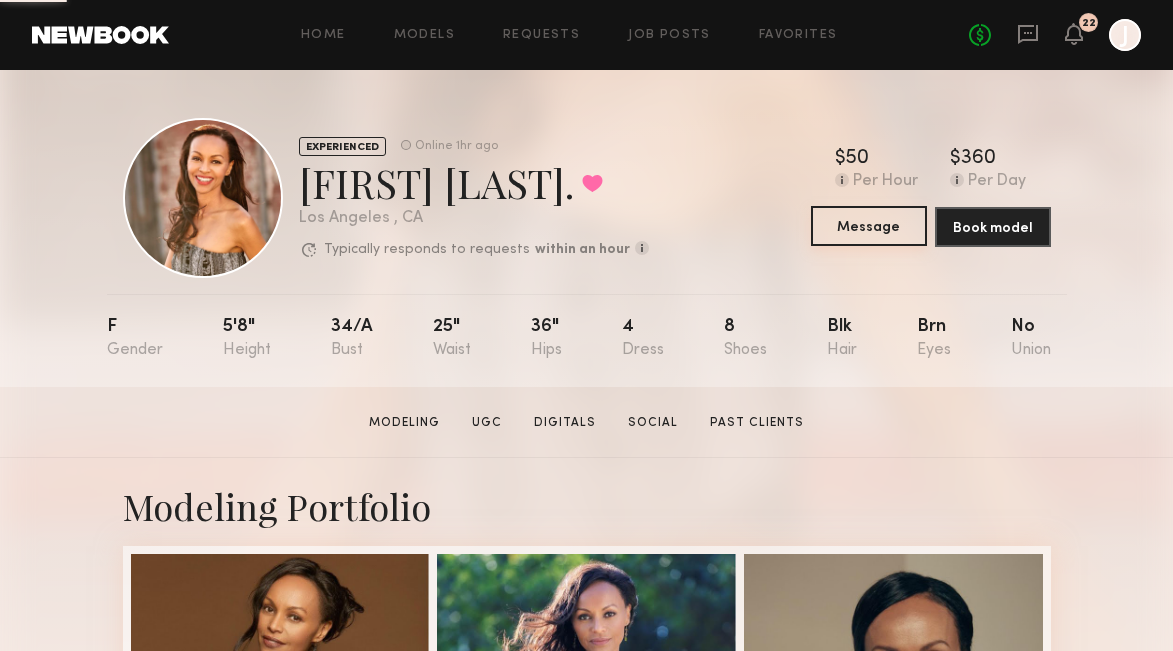 click on "Message" 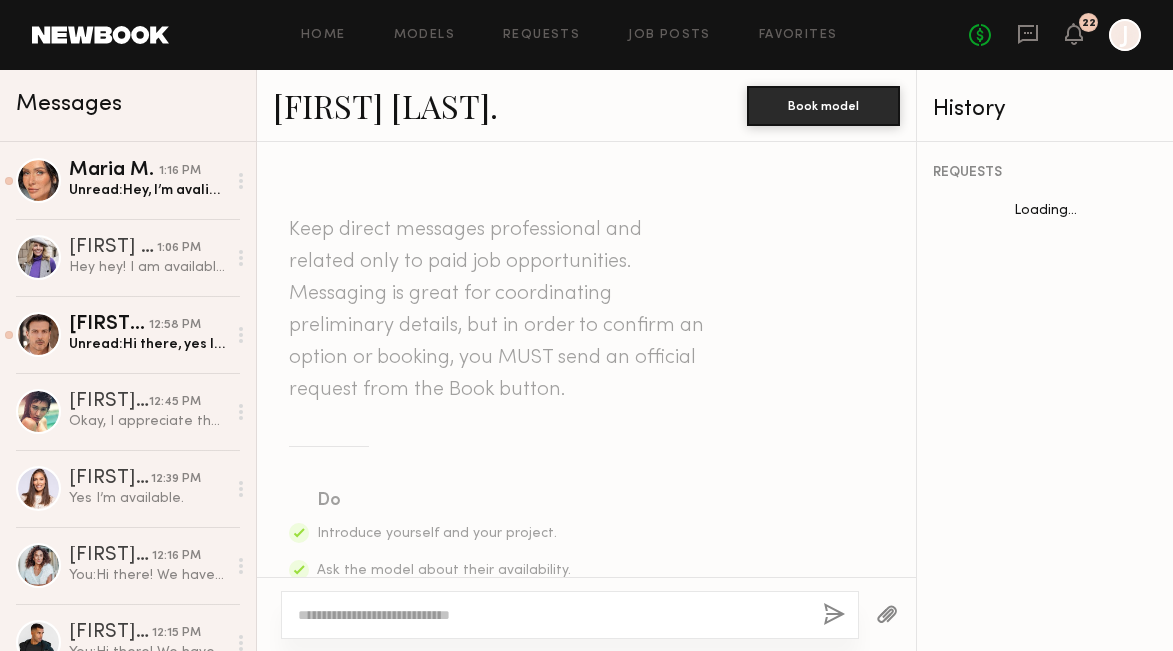 scroll, scrollTop: 1749, scrollLeft: 0, axis: vertical 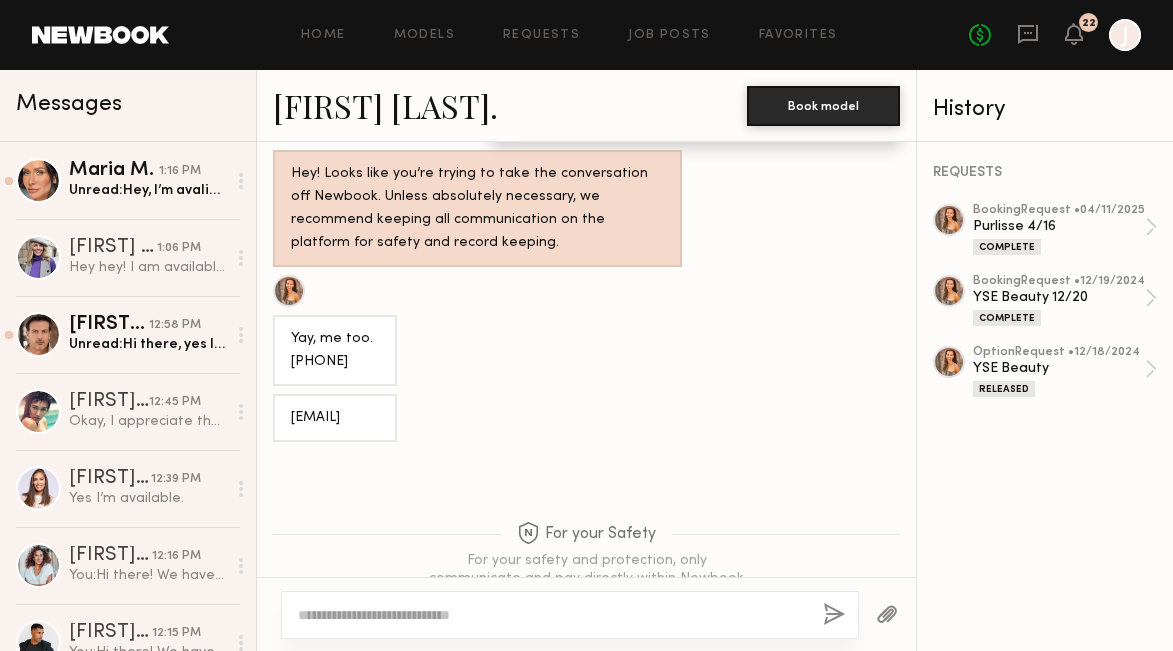 click 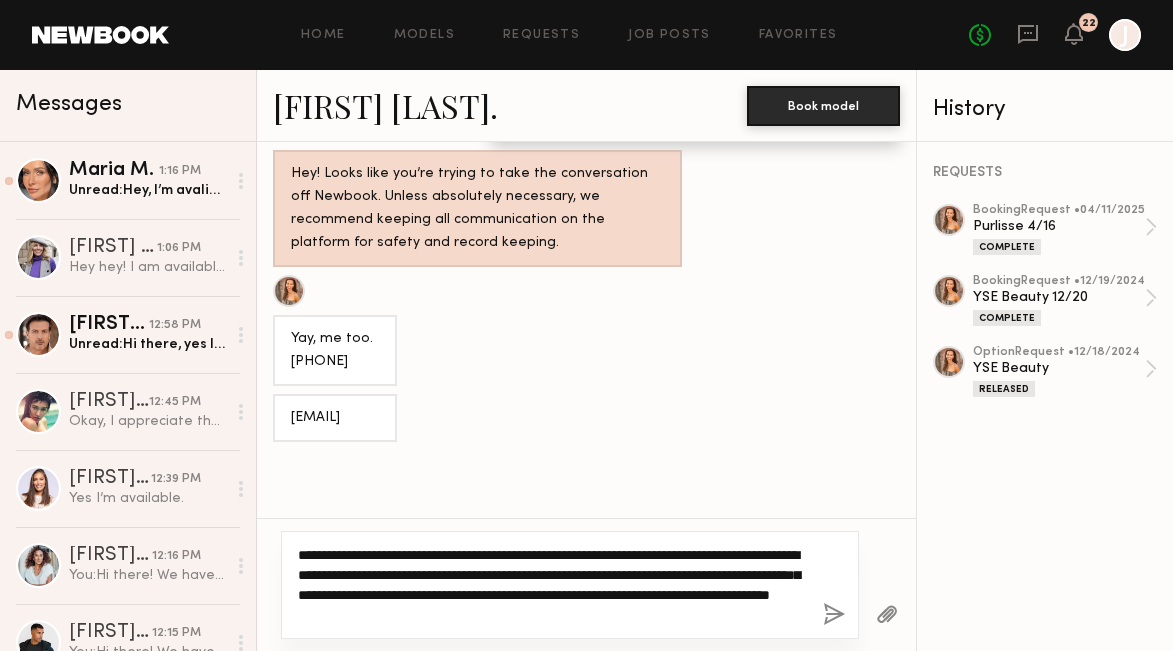 type on "**********" 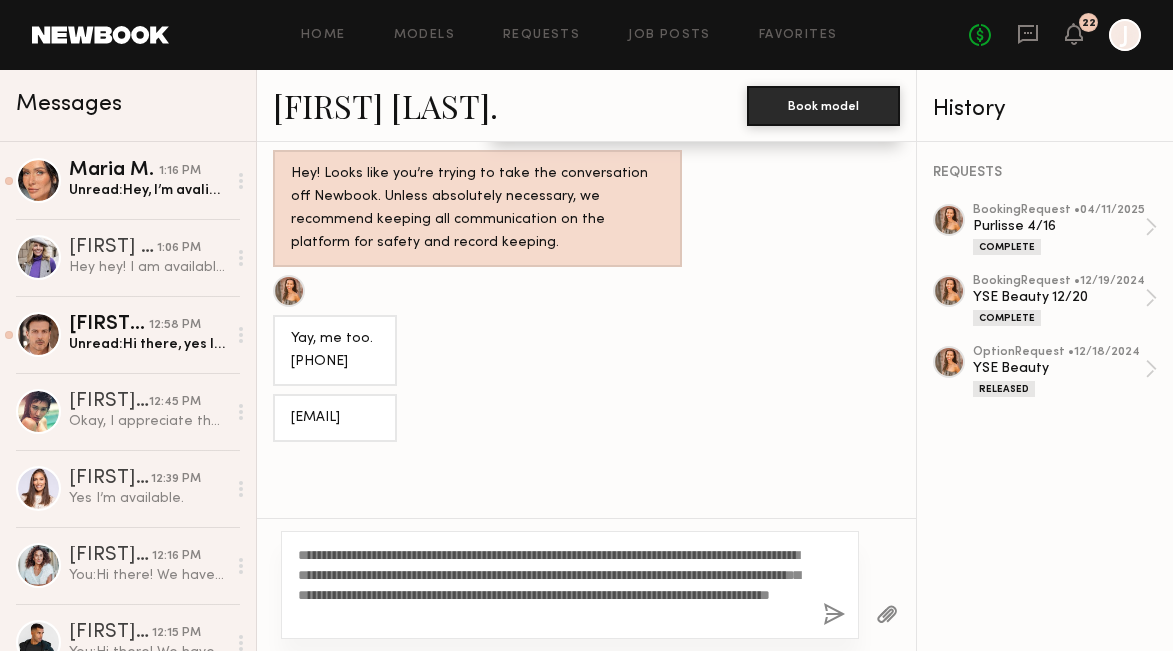 click 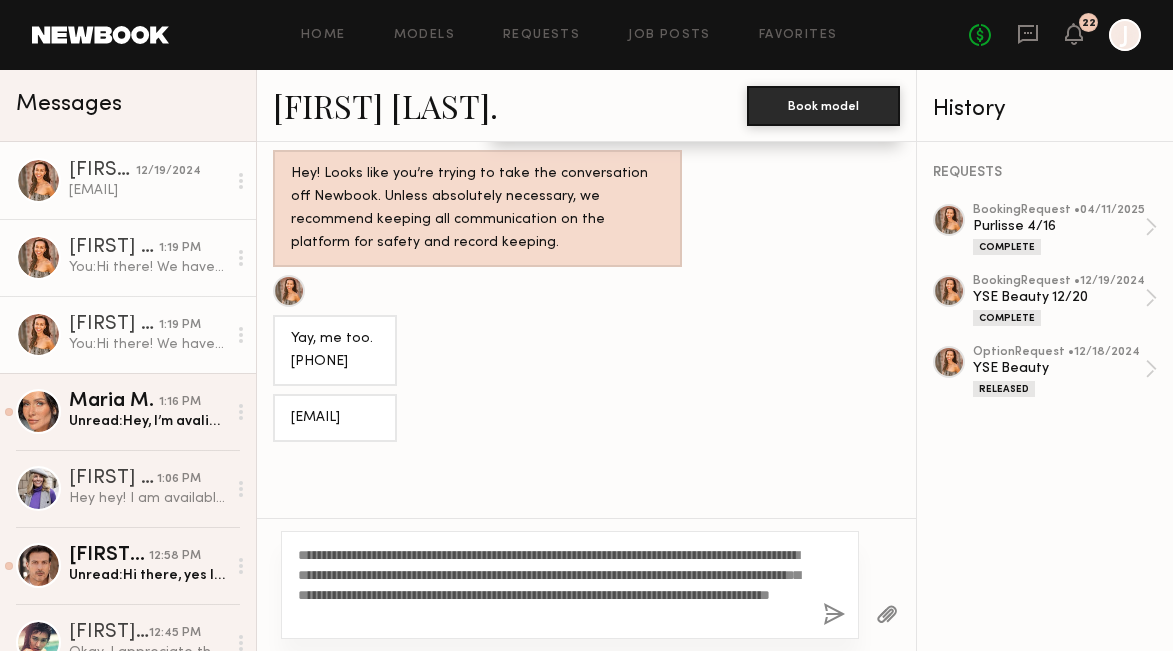 type 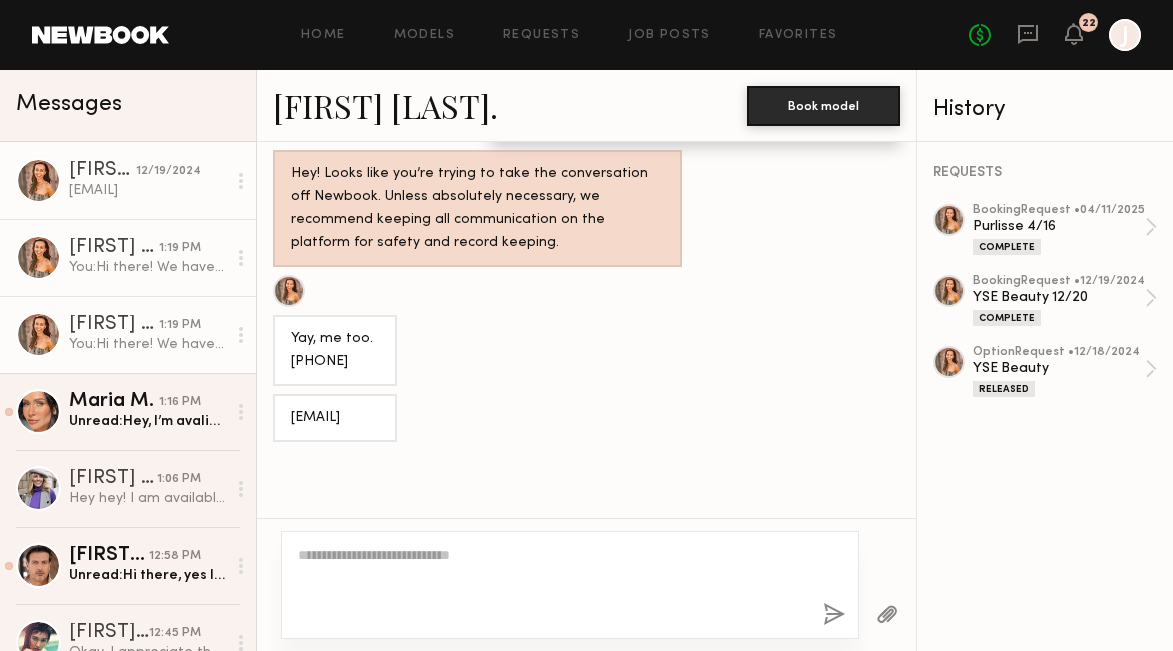 scroll, scrollTop: 2220, scrollLeft: 0, axis: vertical 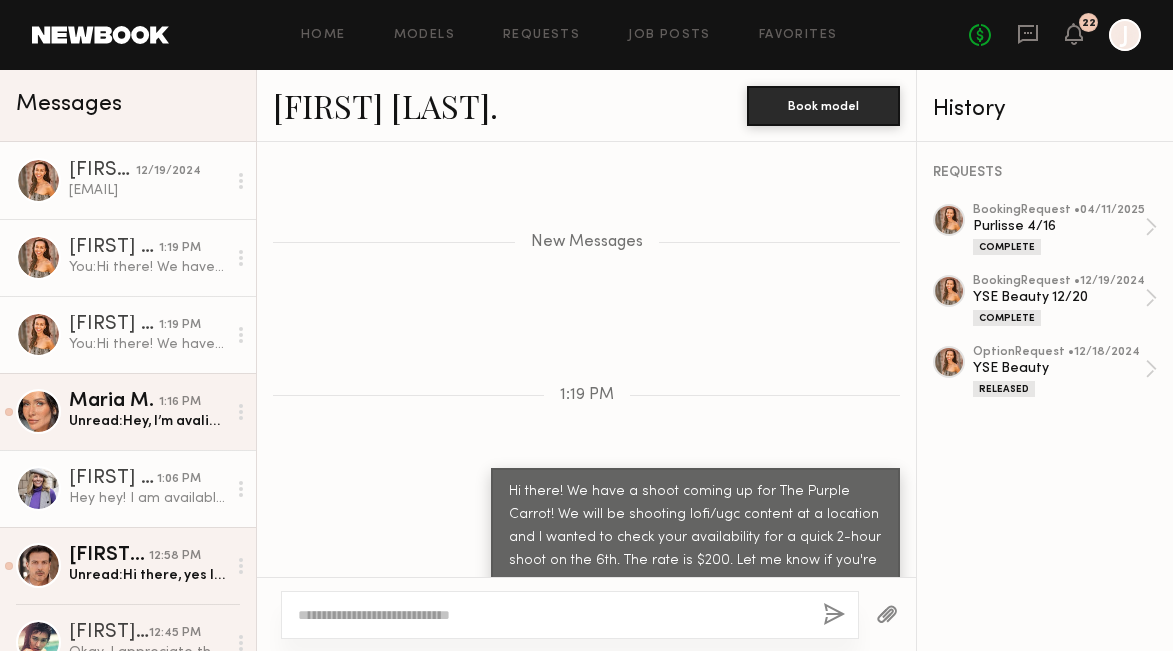 click on "[FIRST] [LAST]" 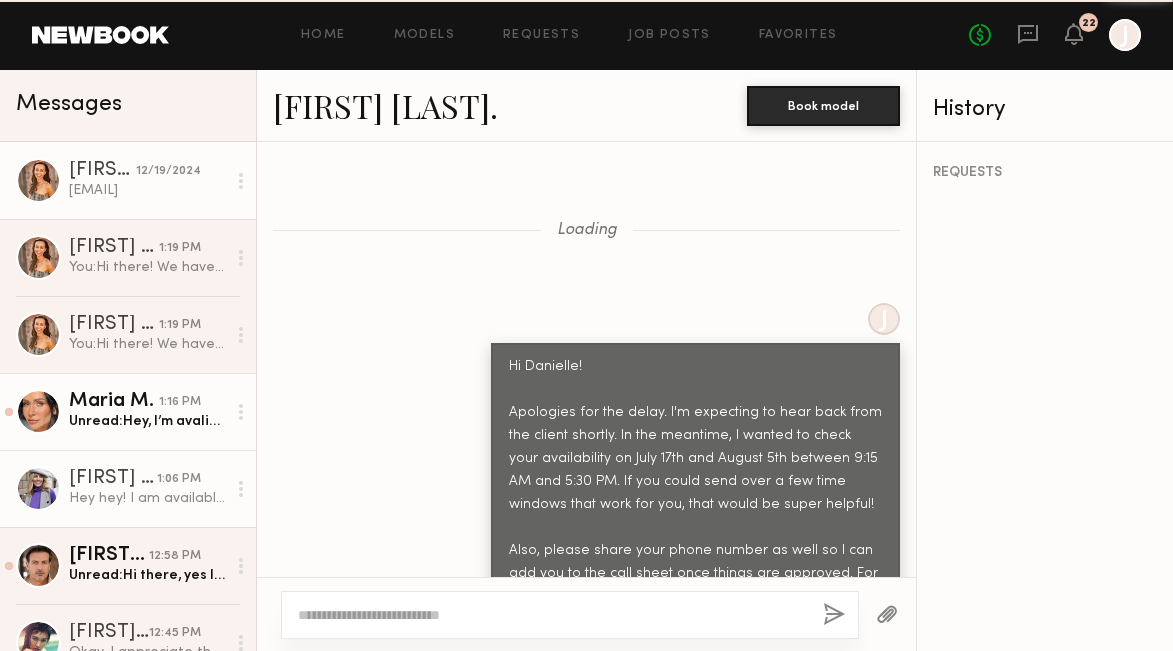scroll, scrollTop: 1604, scrollLeft: 0, axis: vertical 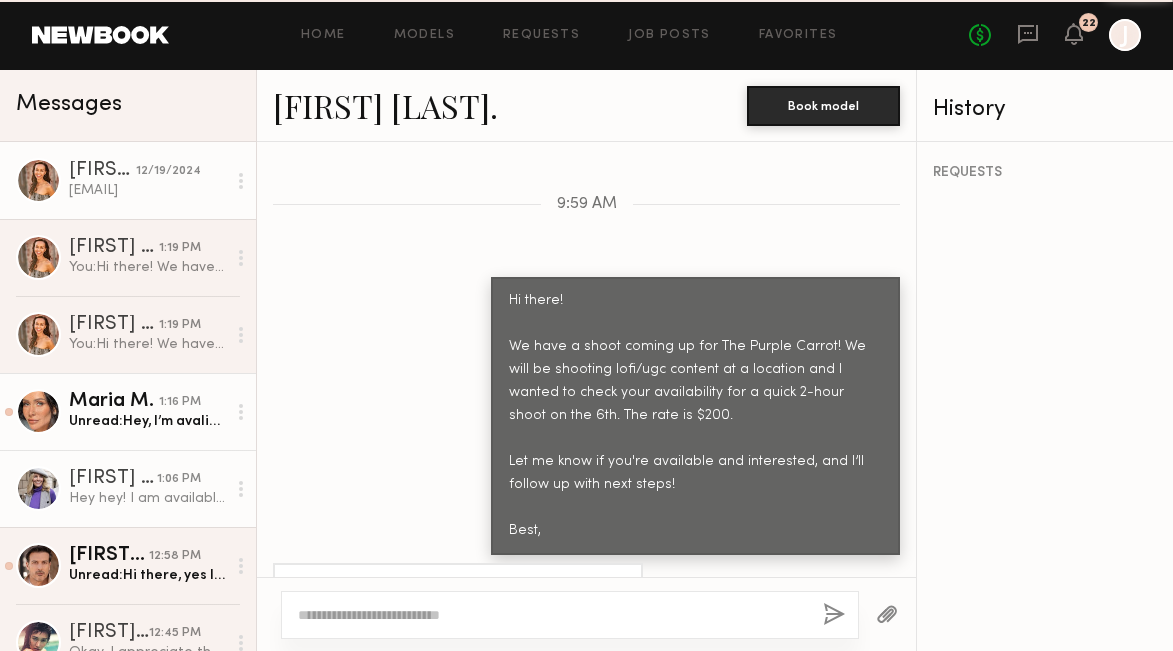 click on "Maria M. 1:16 PM Unread:  Hey, I’m avaliable on August 1-4th, and then starting August 8th .. how does it work for you?" 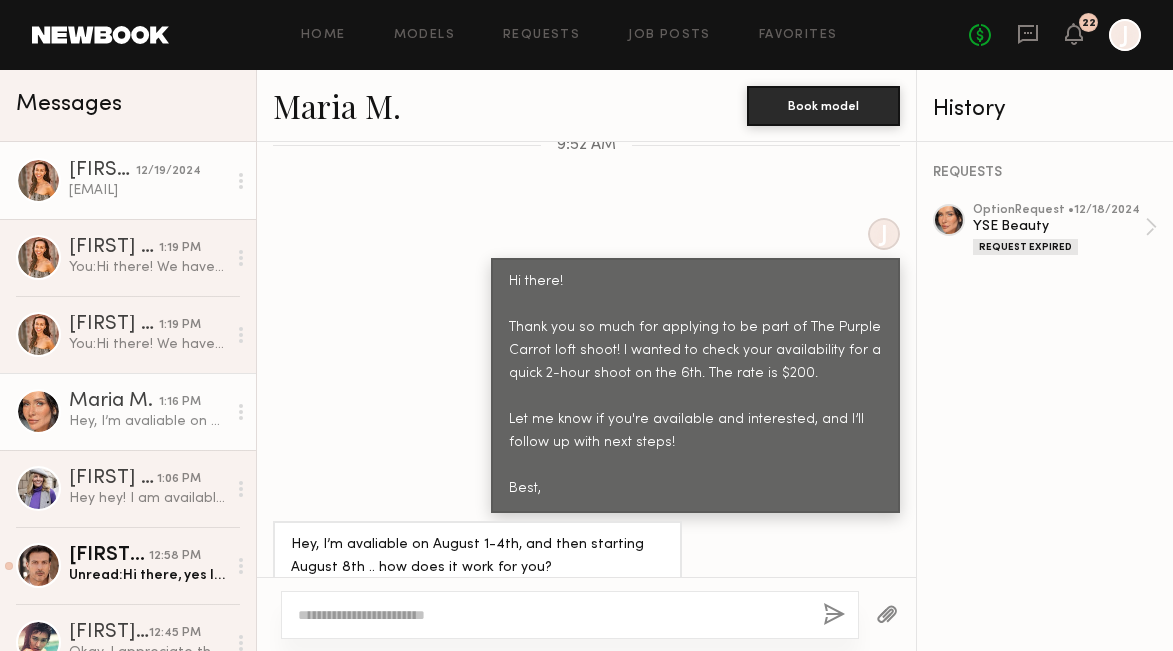 scroll, scrollTop: 1386, scrollLeft: 0, axis: vertical 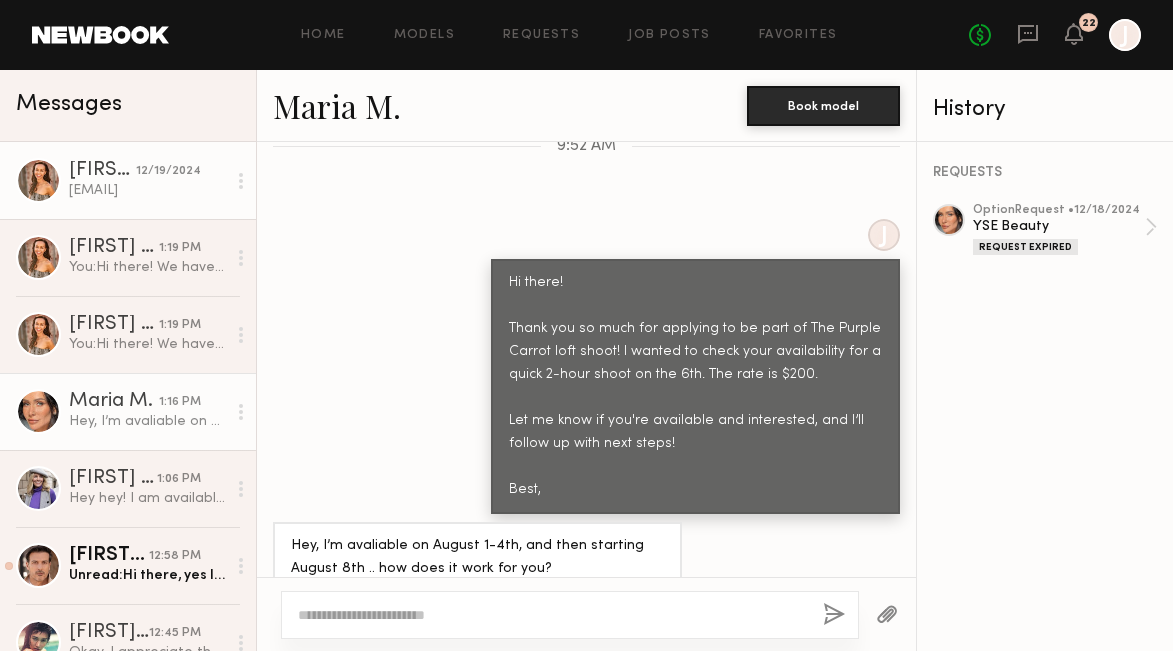 click on "LoveAlessandra2@gmail.com" 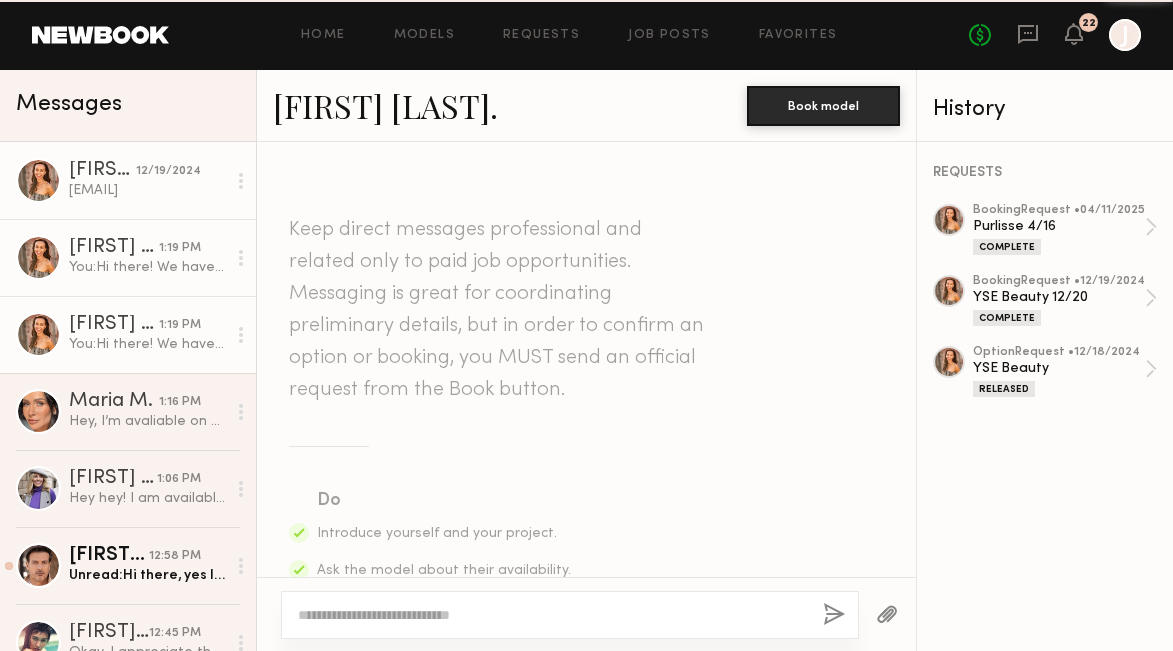scroll, scrollTop: 2067, scrollLeft: 0, axis: vertical 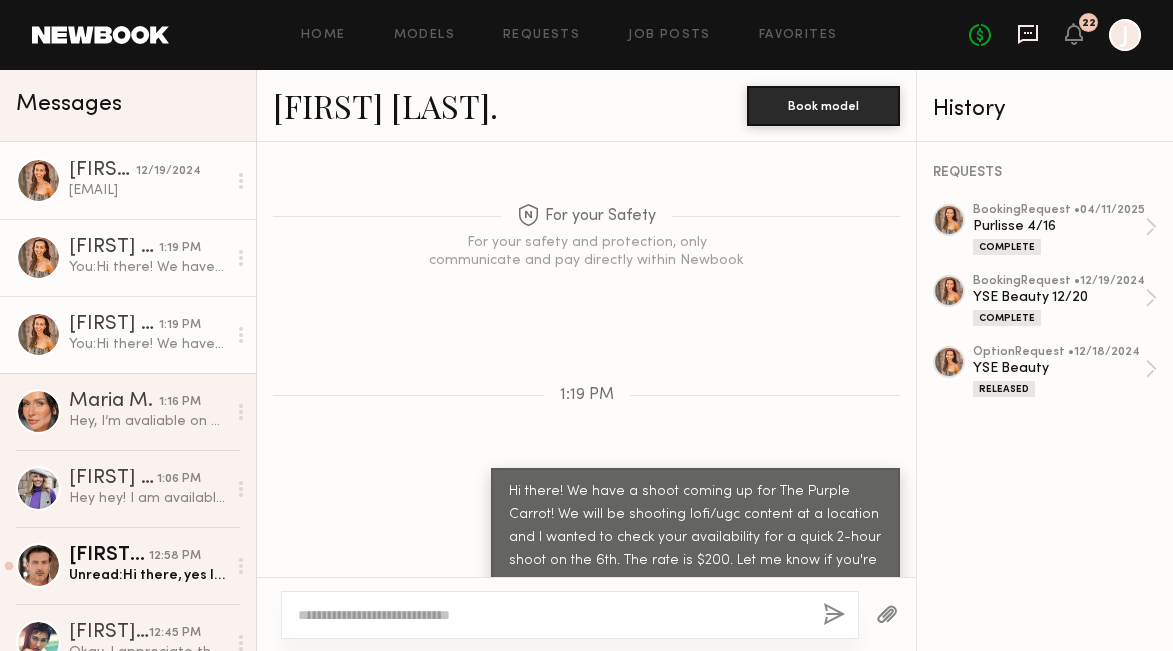 click 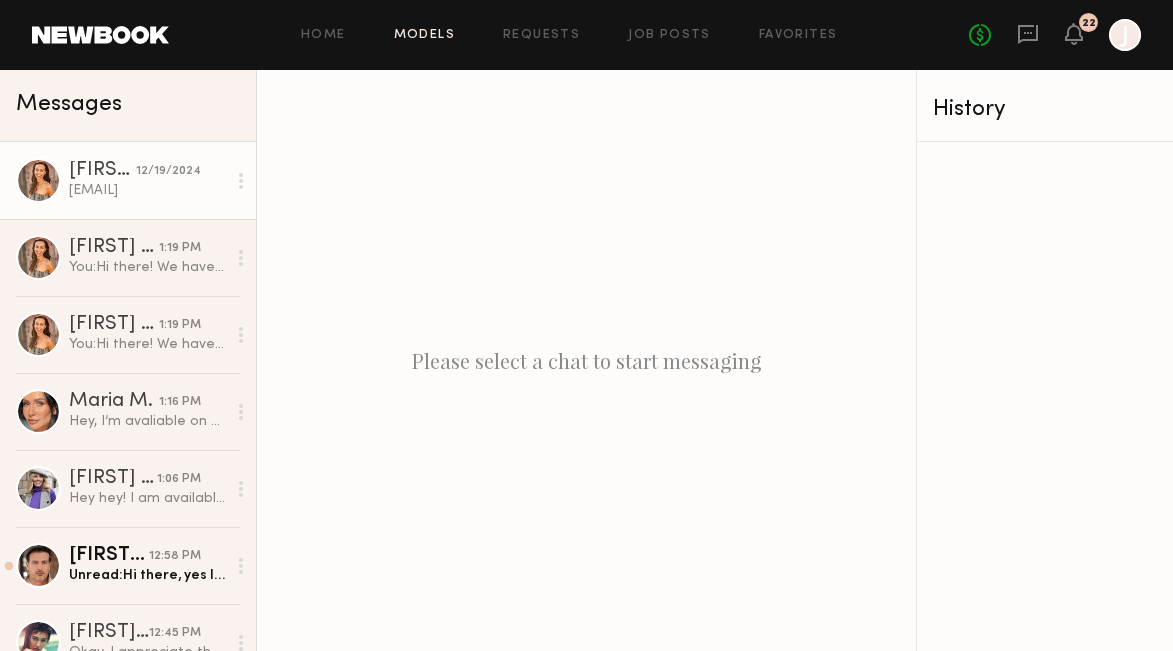 click on "Models" 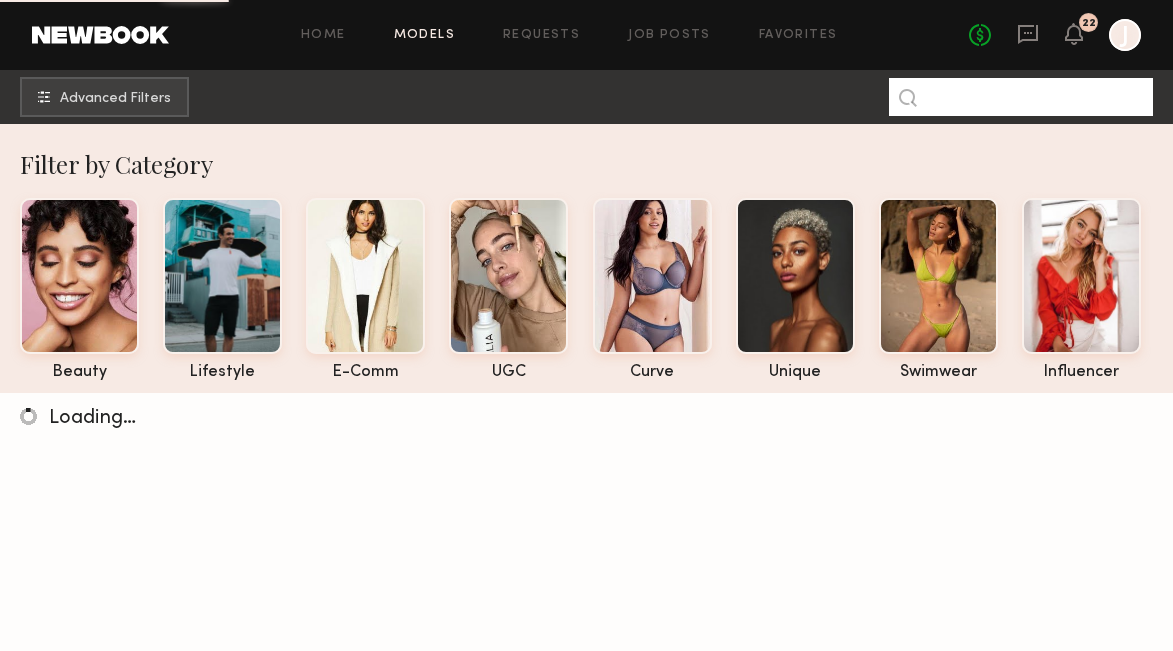 click 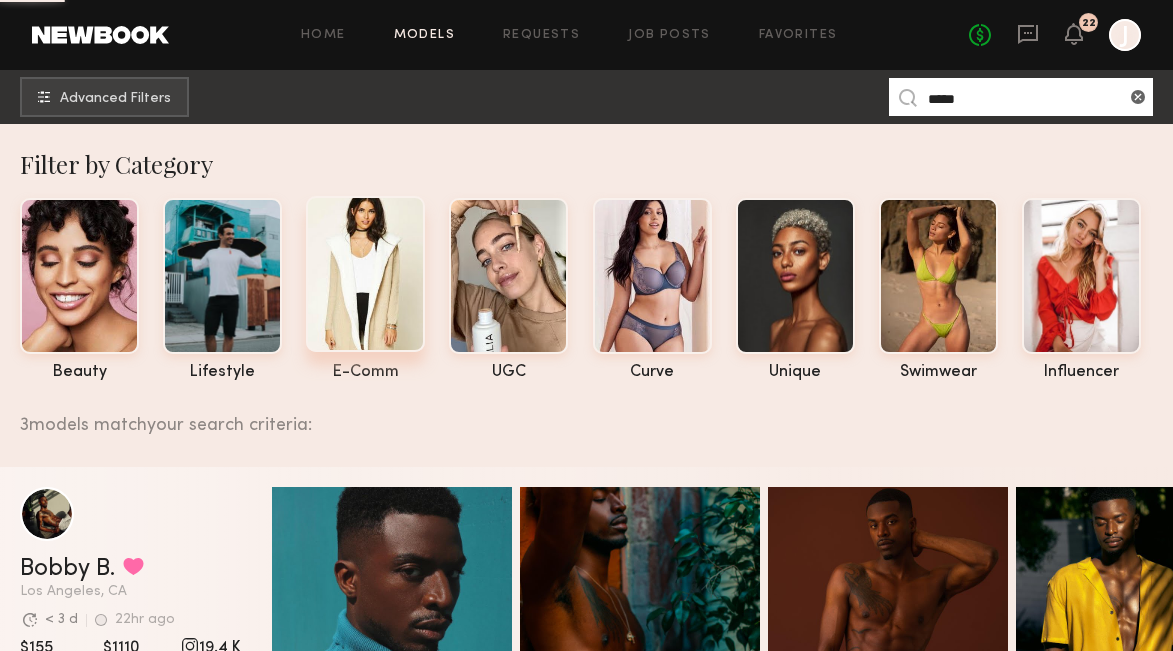 scroll, scrollTop: 580, scrollLeft: 0, axis: vertical 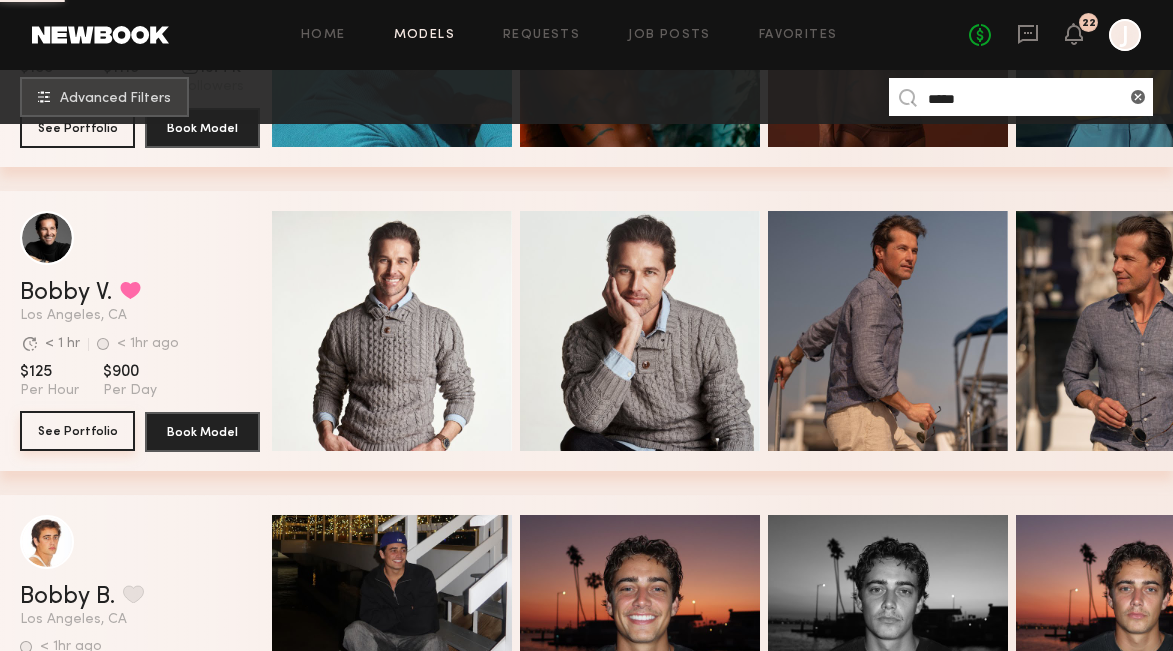 type on "*****" 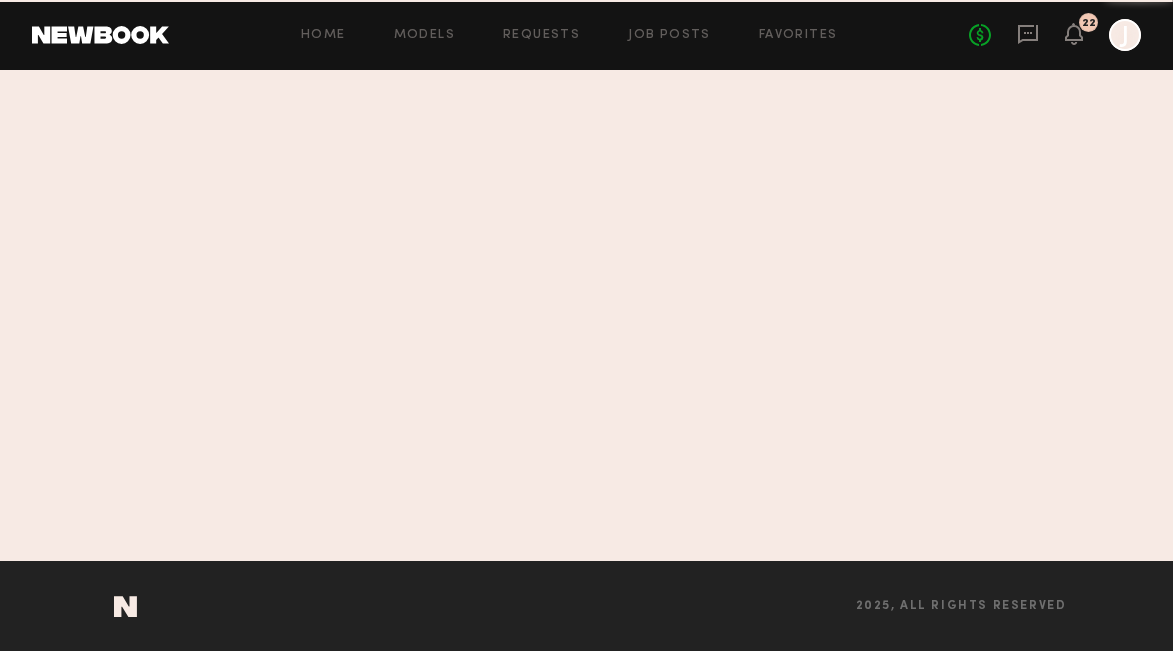 scroll, scrollTop: 0, scrollLeft: 0, axis: both 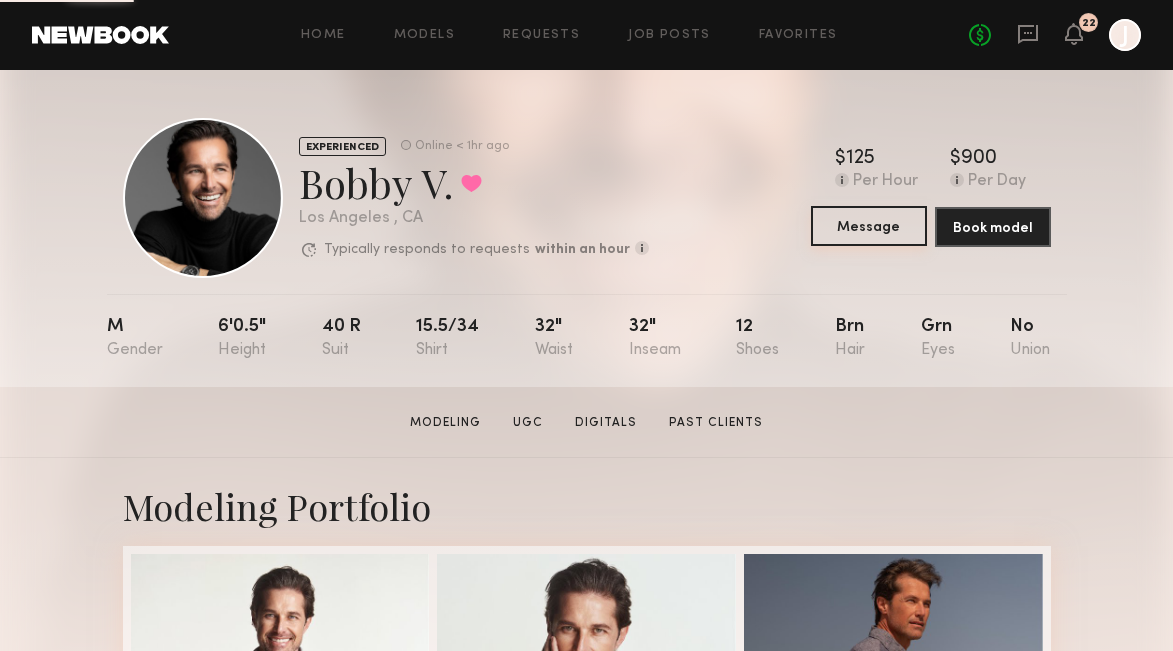click on "Message" 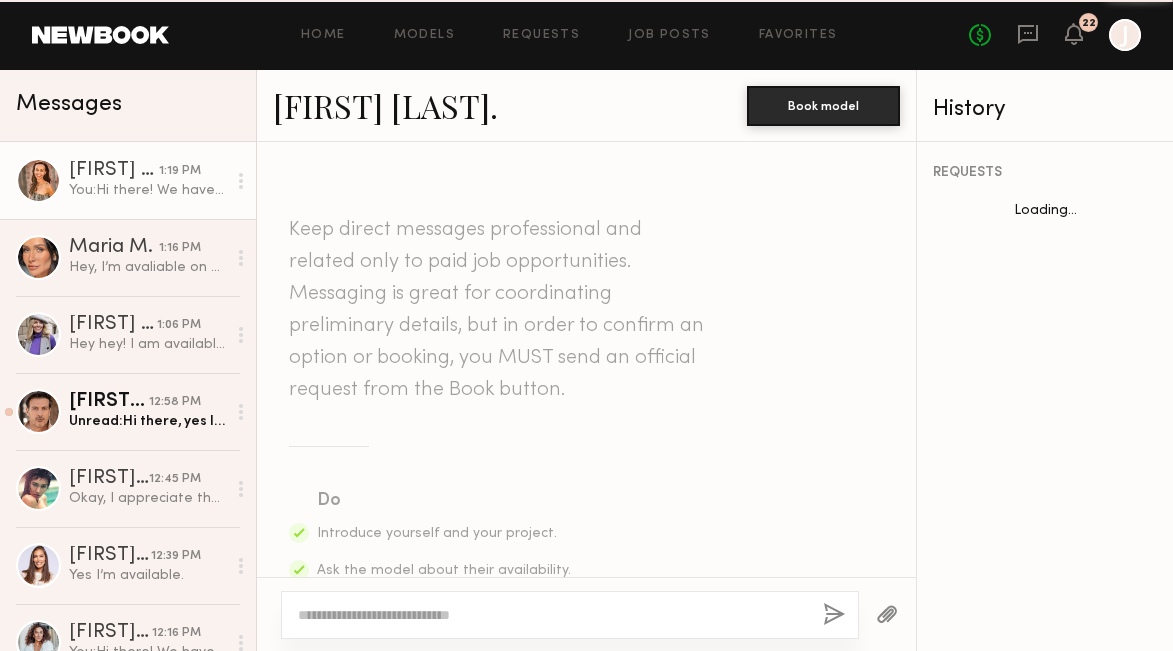 scroll, scrollTop: 2067, scrollLeft: 0, axis: vertical 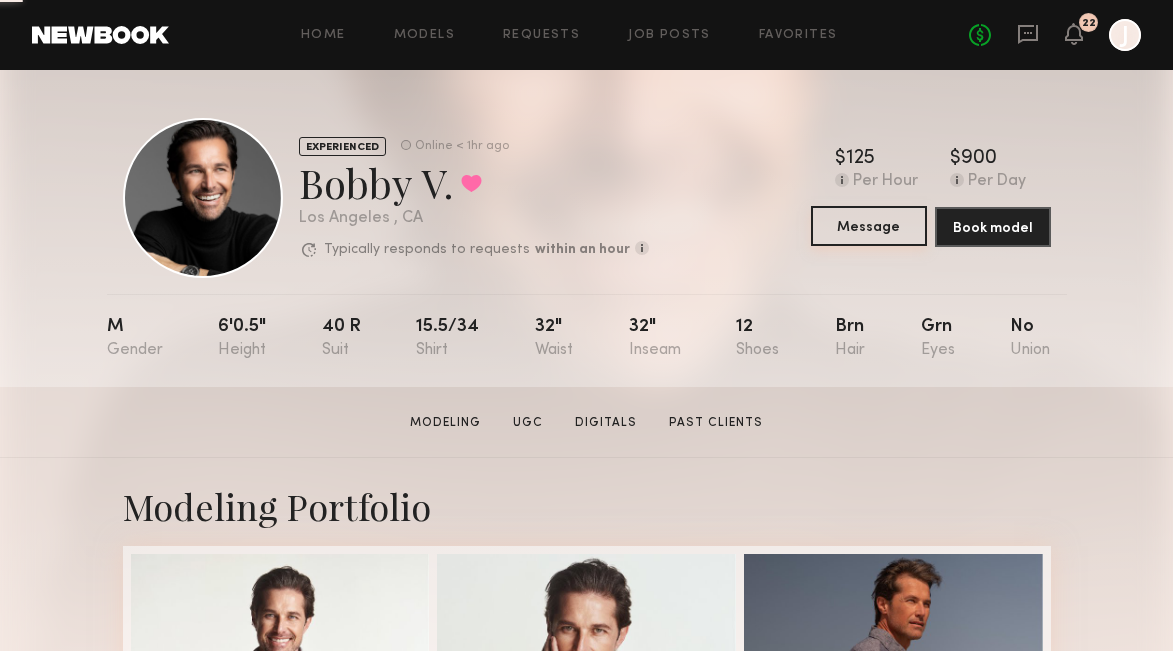 click on "Message" 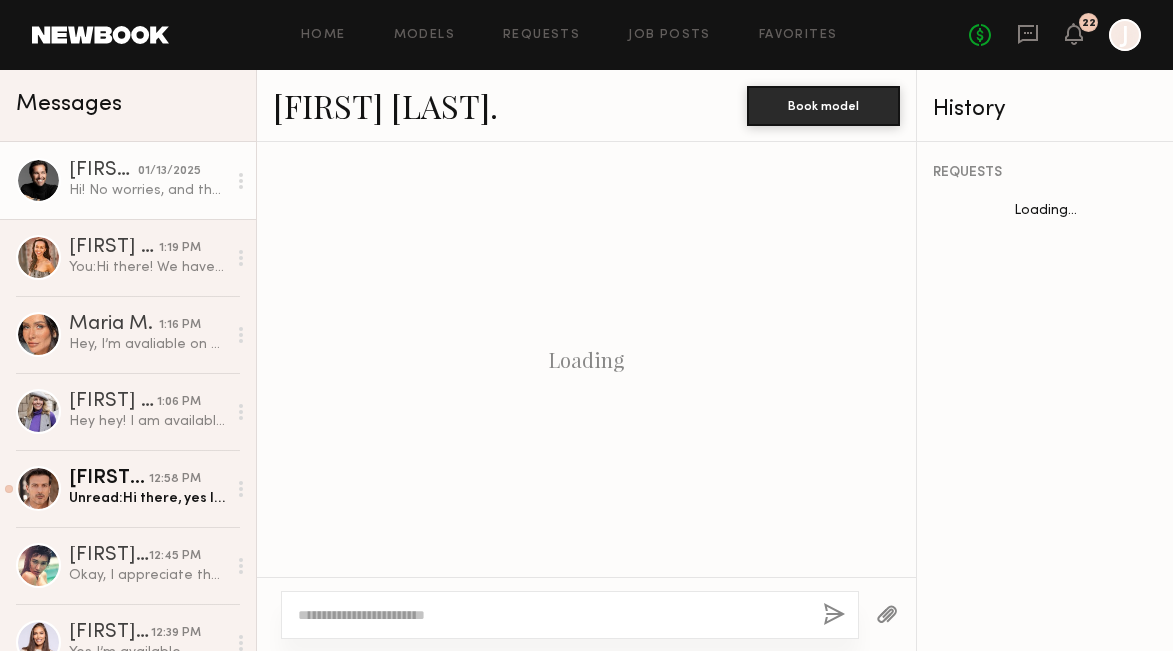 scroll, scrollTop: 1677, scrollLeft: 0, axis: vertical 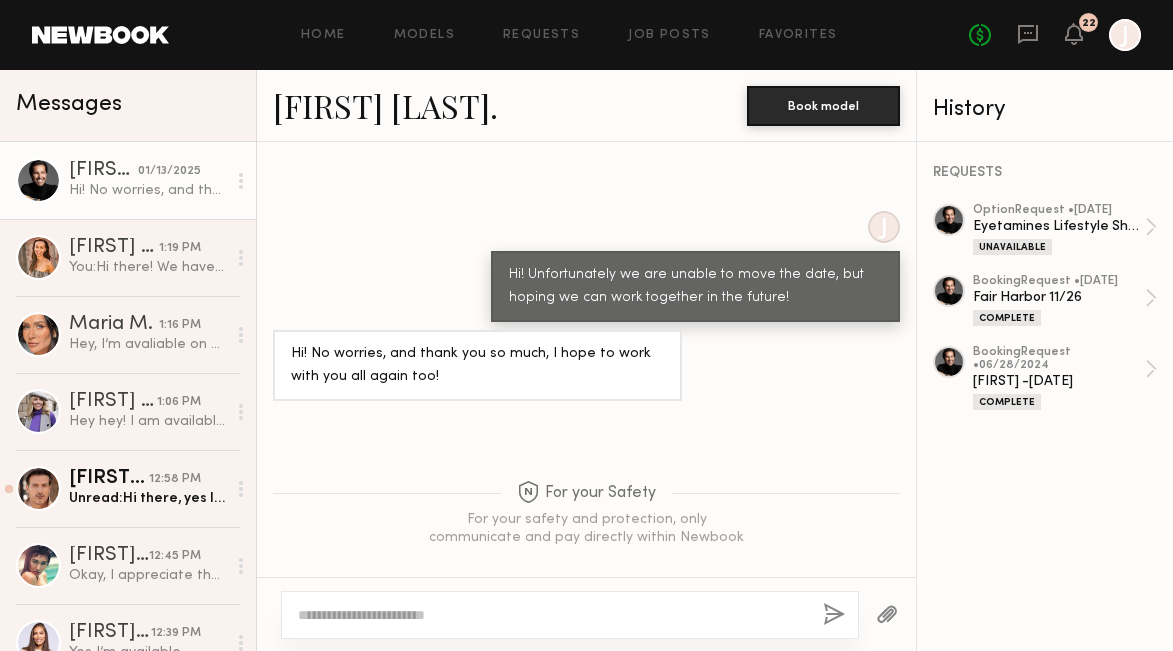 click 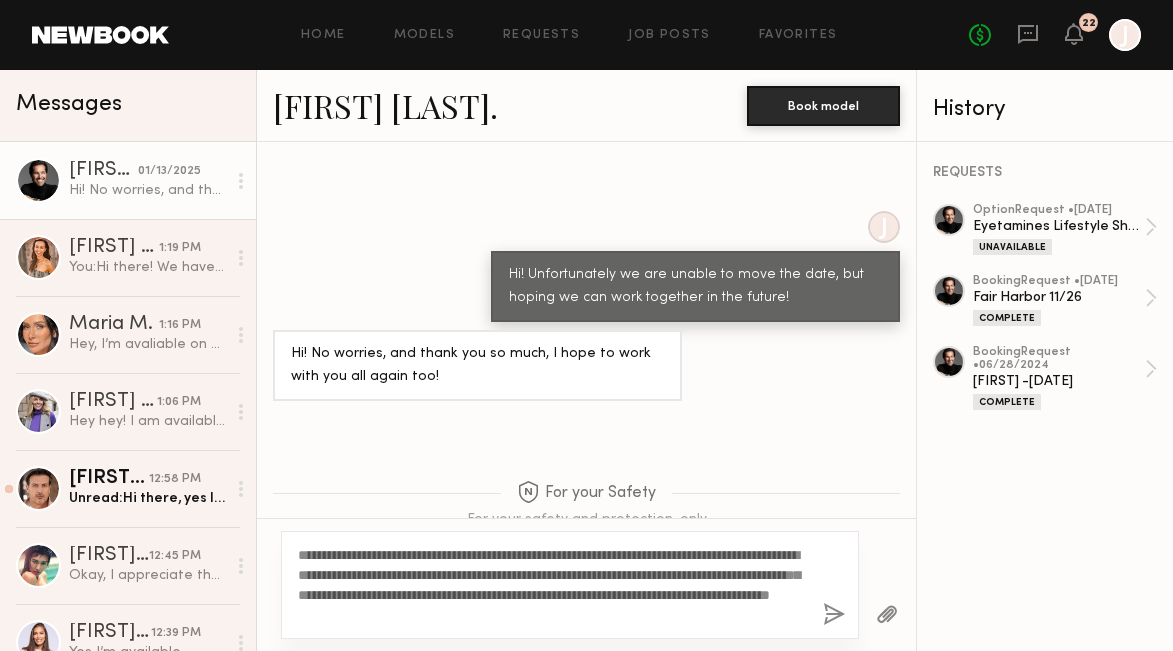 drag, startPoint x: 556, startPoint y: 592, endPoint x: 537, endPoint y: 593, distance: 19.026299 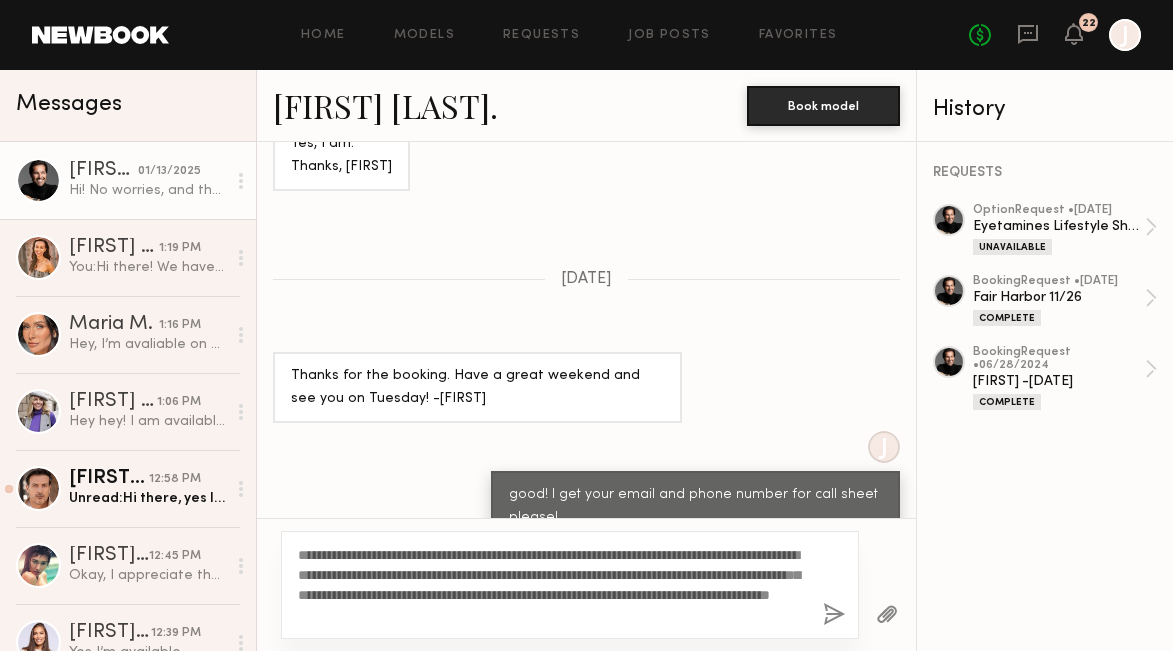 scroll, scrollTop: 2414, scrollLeft: 0, axis: vertical 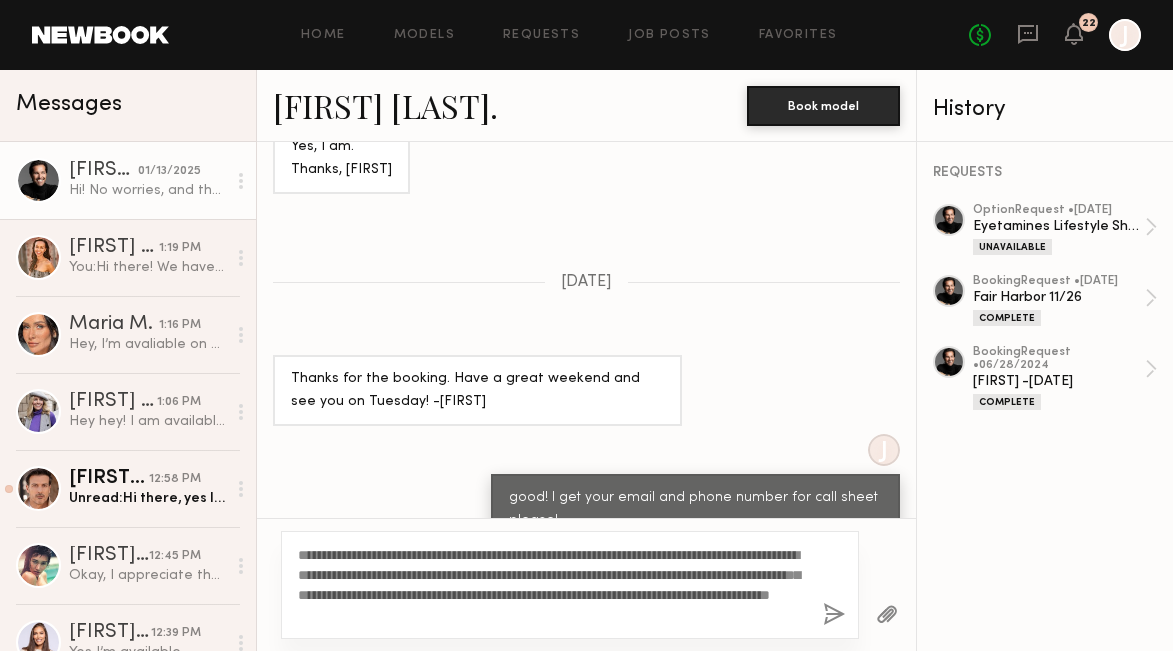 type on "**********" 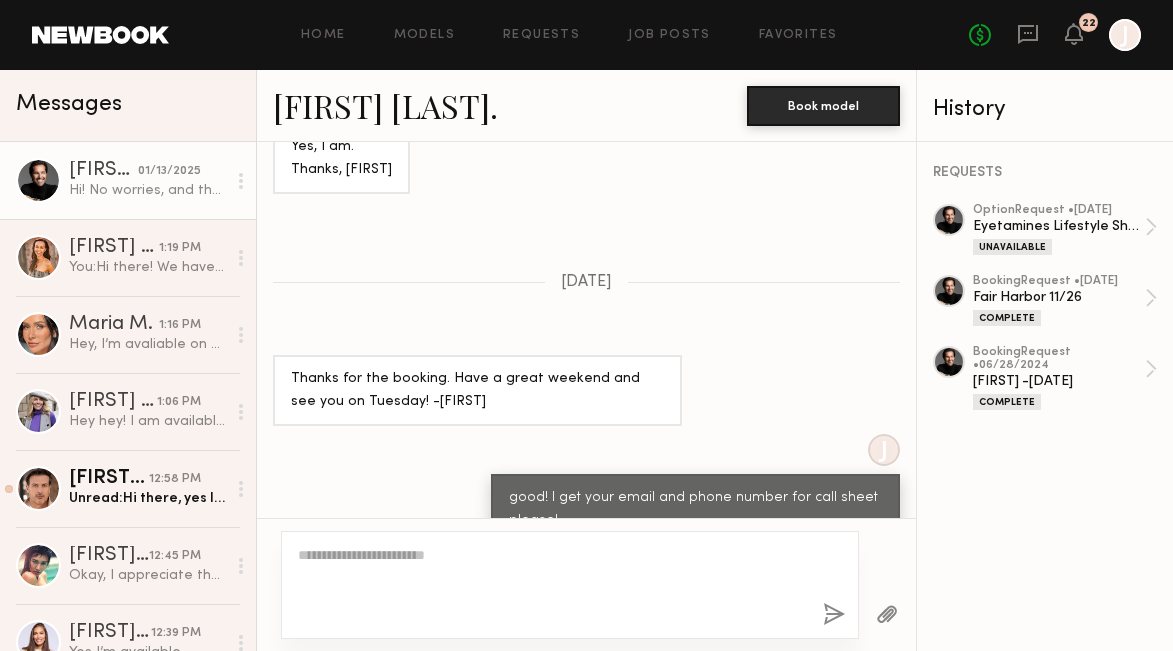 scroll, scrollTop: 4253, scrollLeft: 0, axis: vertical 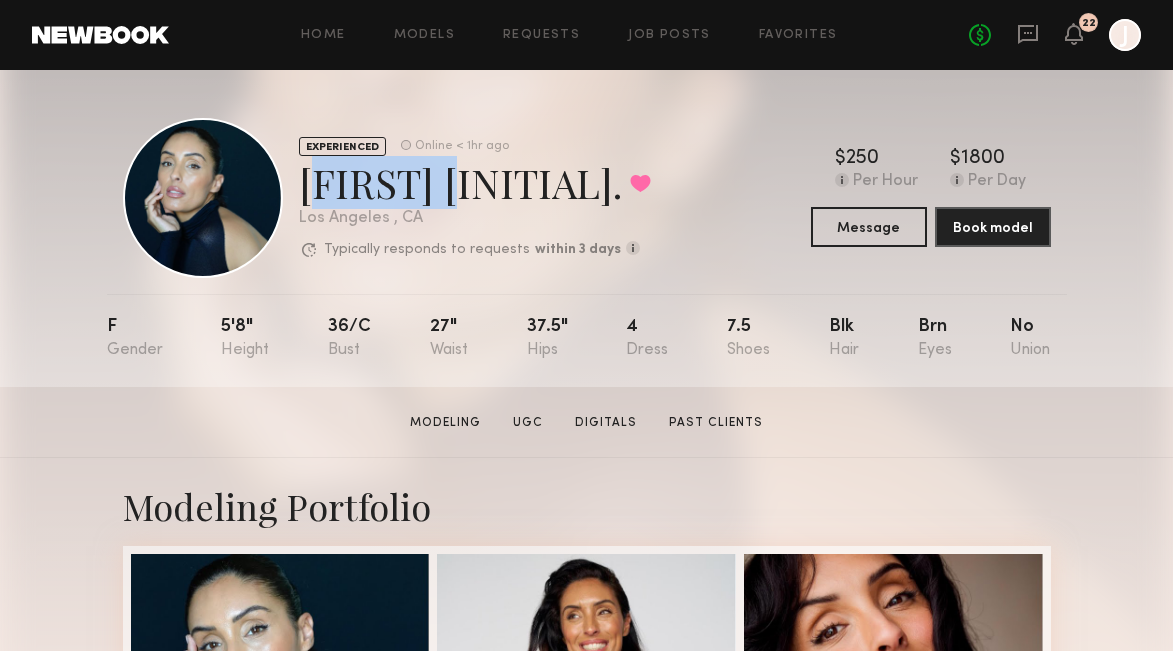 drag, startPoint x: 300, startPoint y: 185, endPoint x: 448, endPoint y: 196, distance: 148.40822 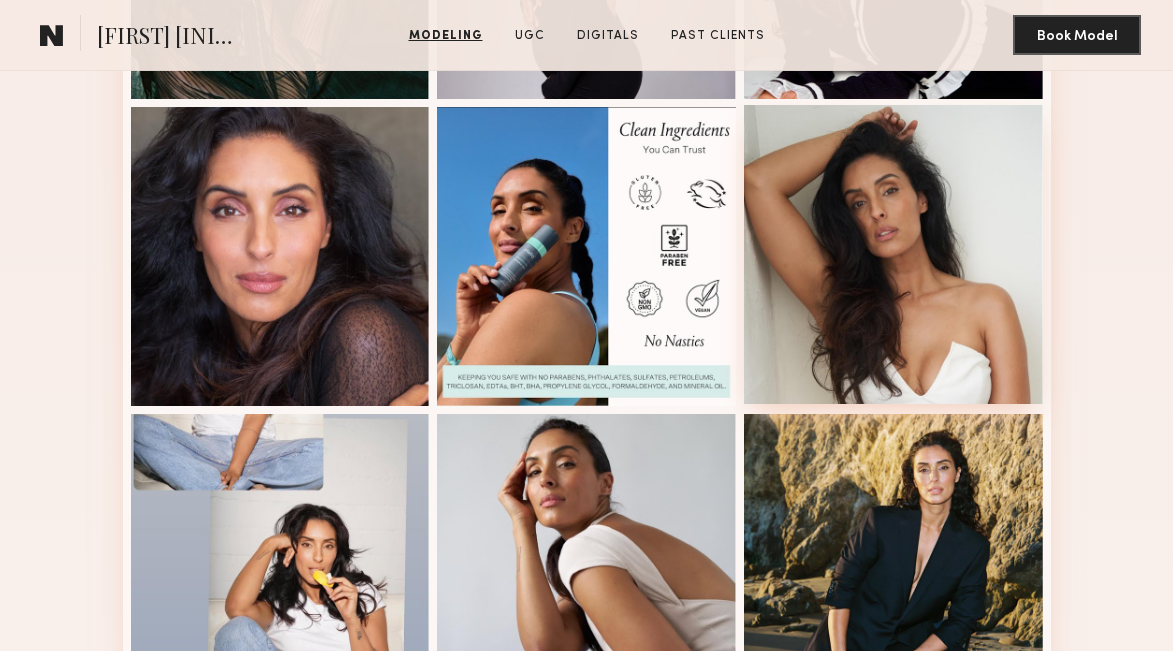 scroll, scrollTop: 1365, scrollLeft: 0, axis: vertical 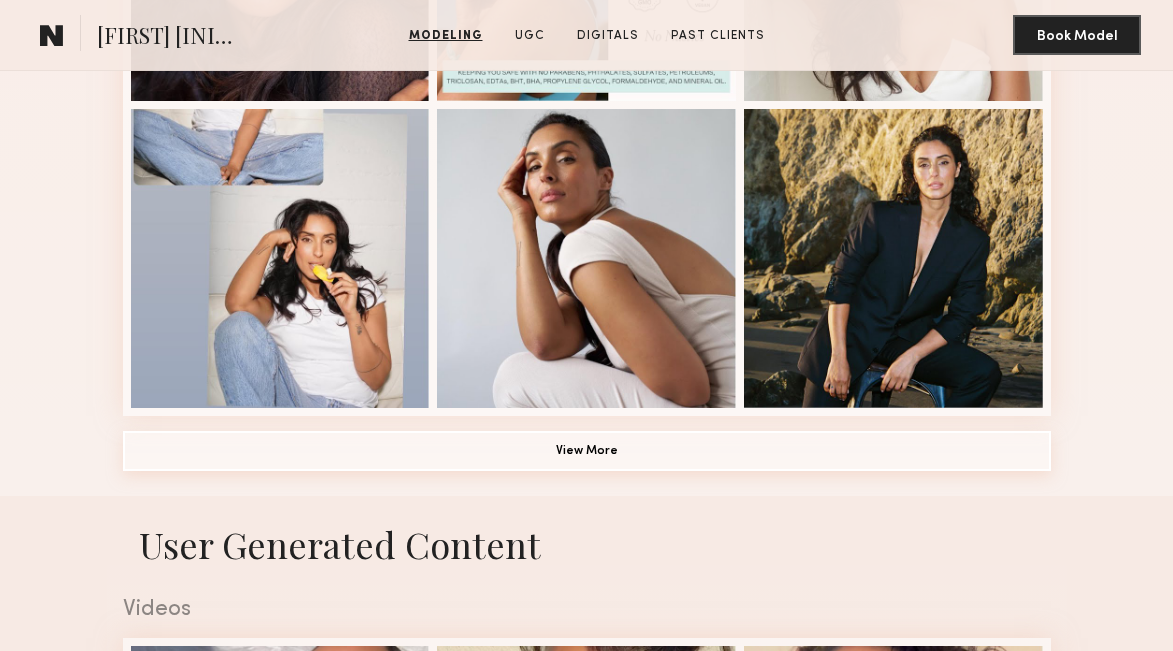 click on "View More" 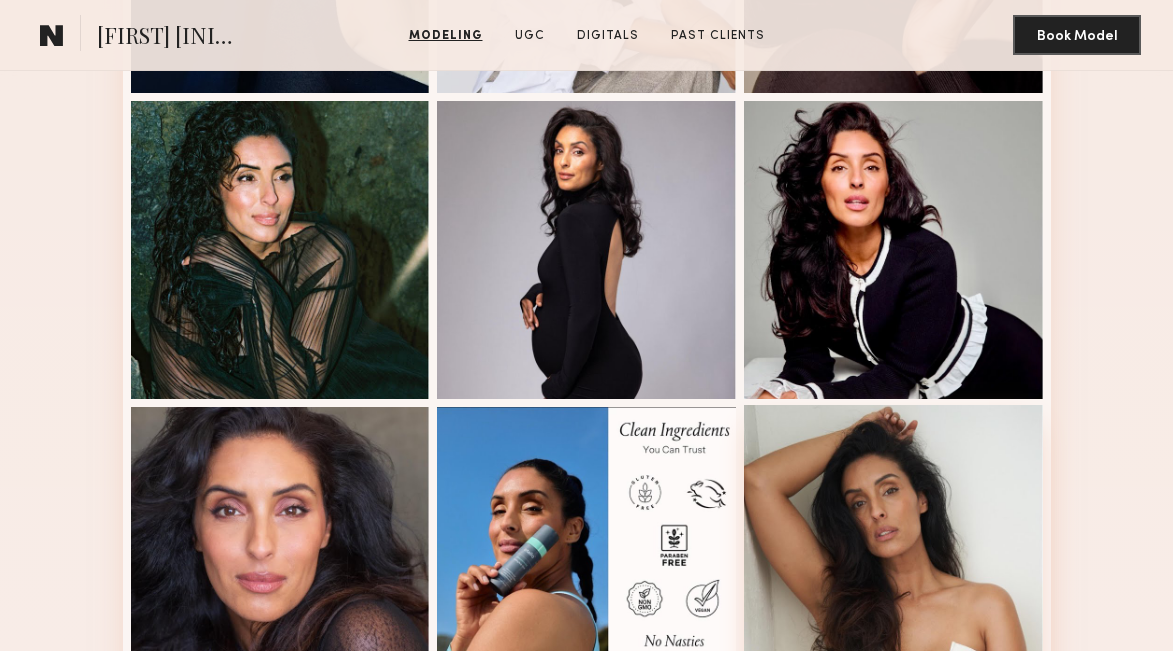 scroll, scrollTop: 759, scrollLeft: 0, axis: vertical 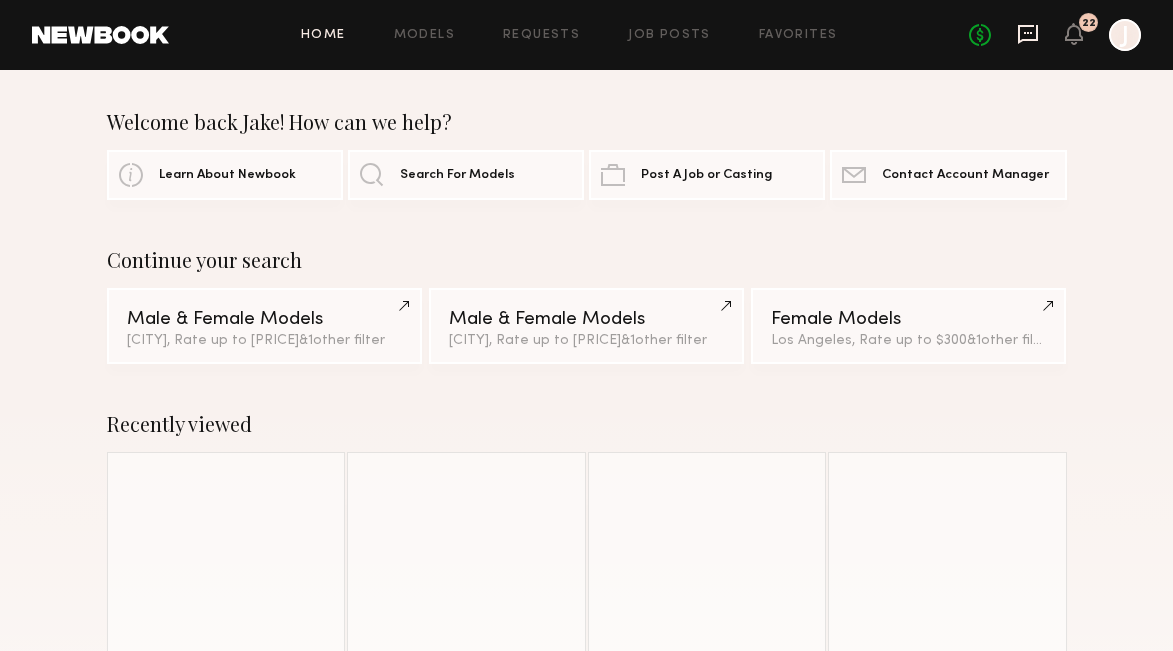 click 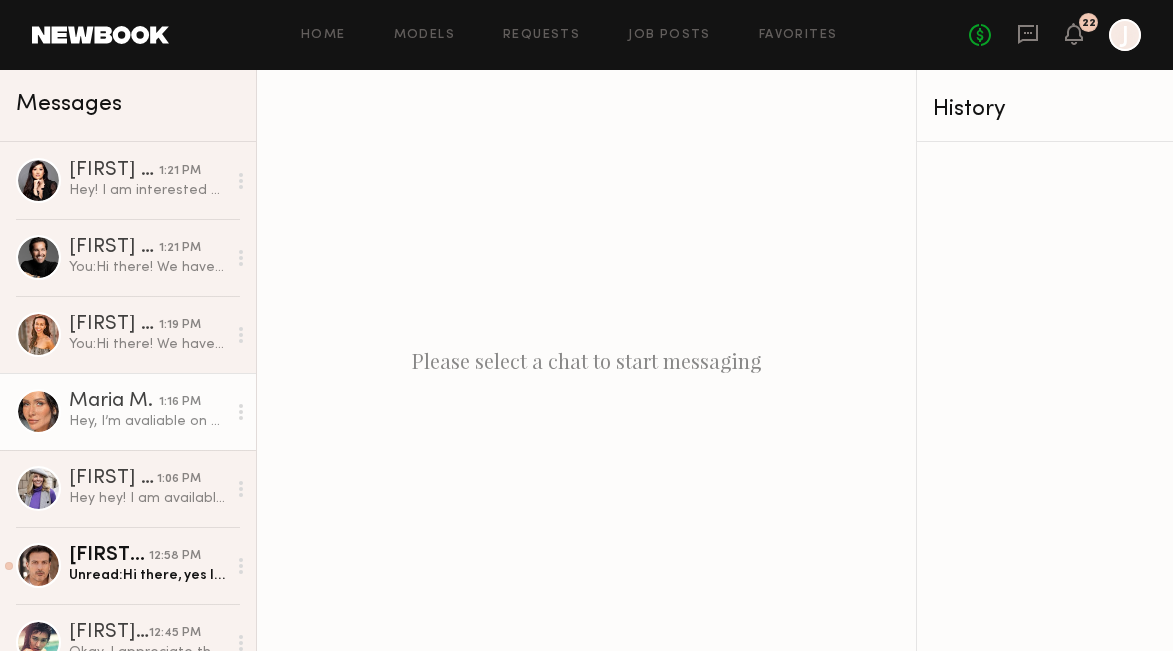 click on "Maria M. 1:16 PM Hey, I’m avaliable on August 1-4th, and then starting August 8th .. how does it work for you?" 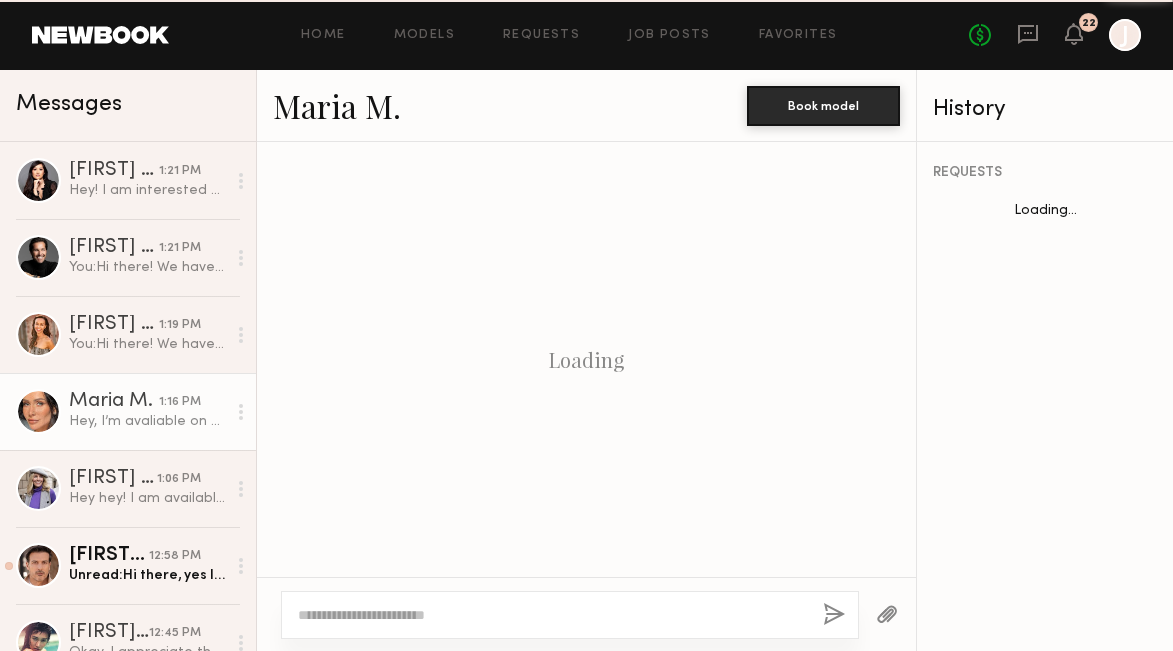 scroll, scrollTop: 1386, scrollLeft: 0, axis: vertical 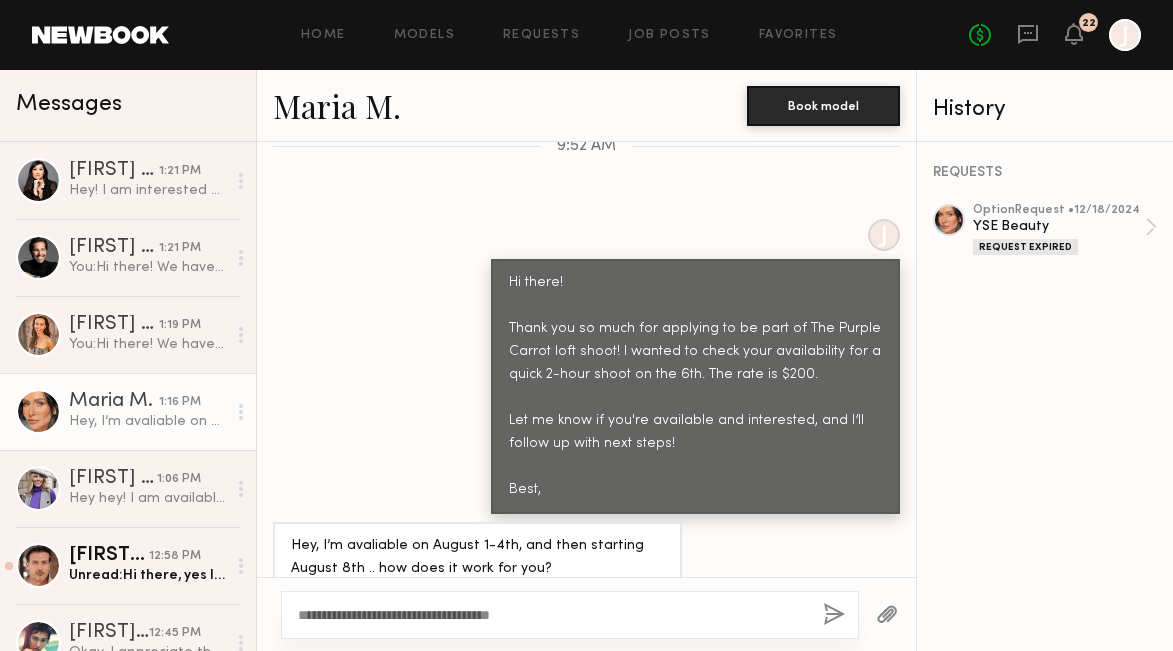 click on "**********" 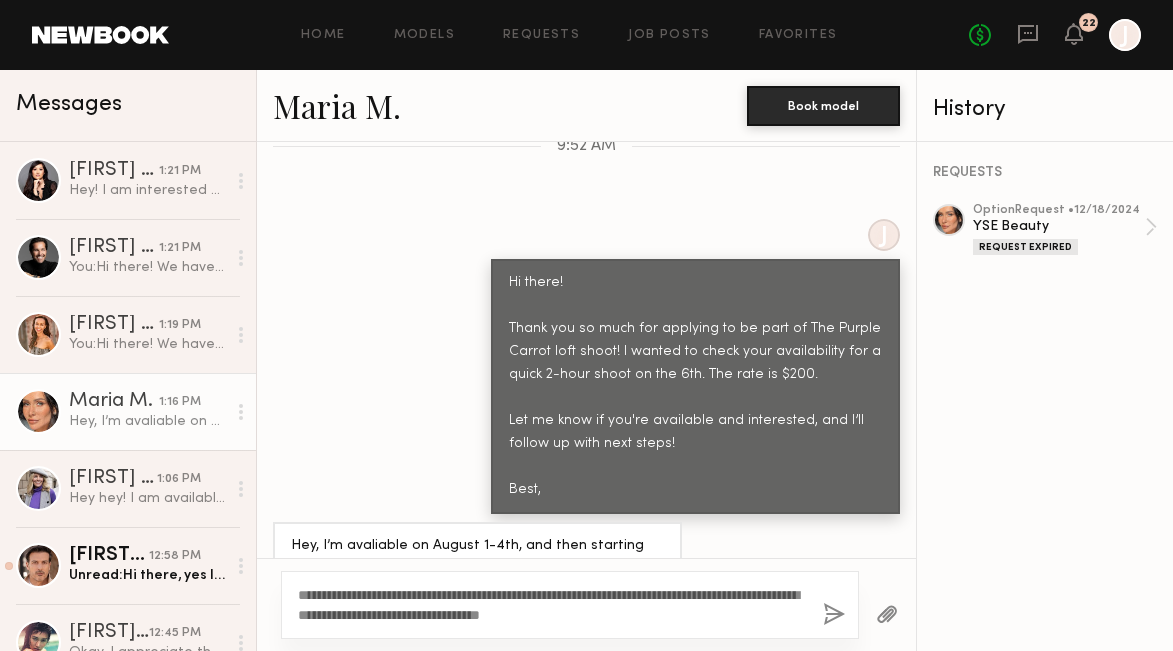 click on "**********" 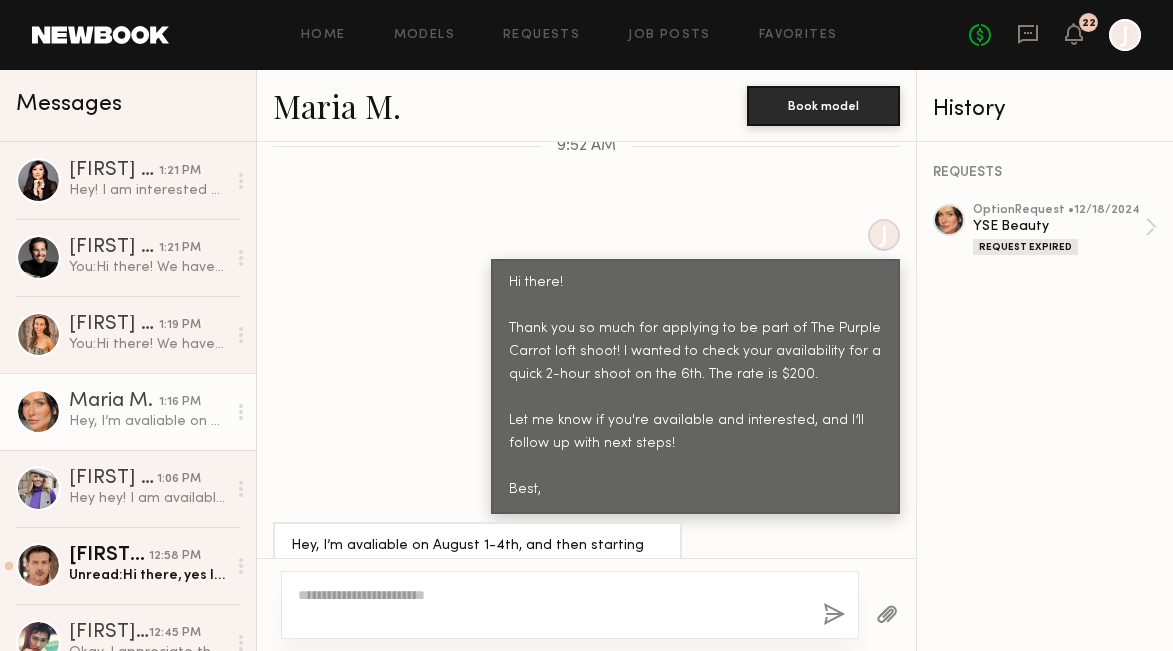 scroll, scrollTop: 1678, scrollLeft: 0, axis: vertical 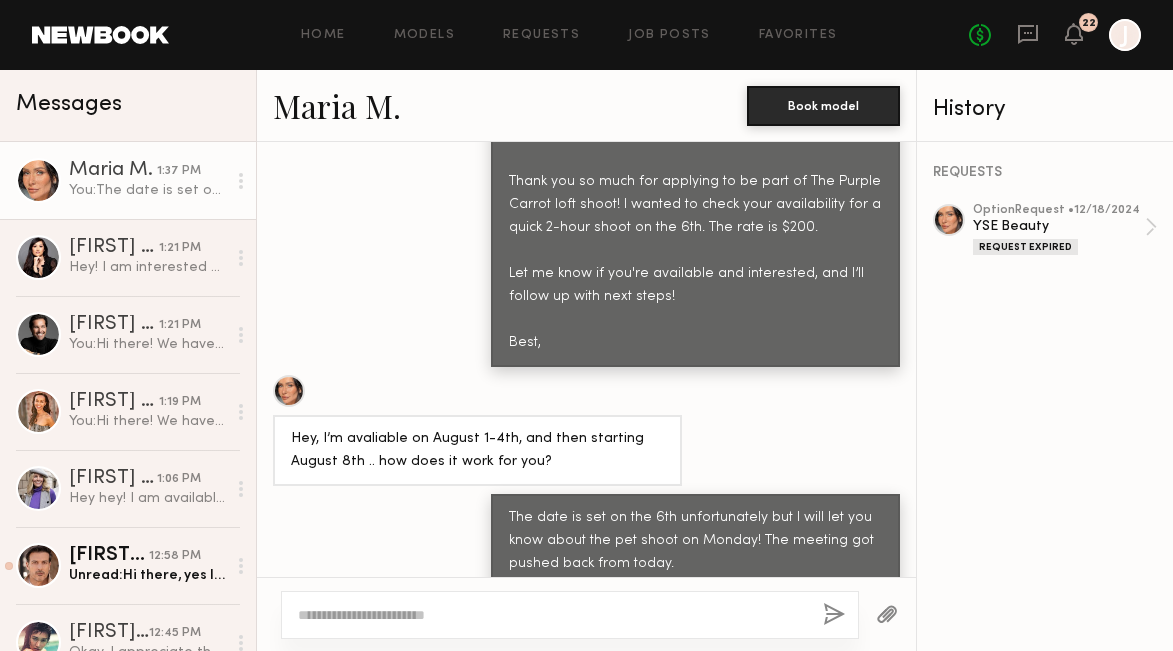 click on "Home Models Requests Job Posts Favorites Sign Out No fees up to $5,000 22 J" 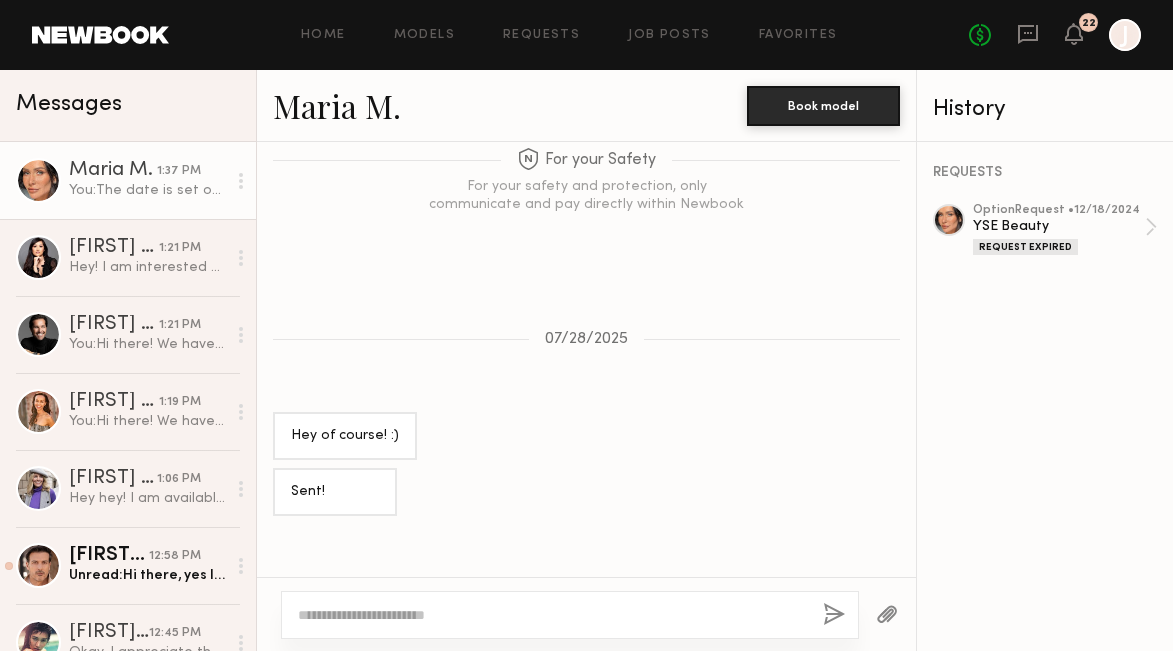 scroll, scrollTop: 1762, scrollLeft: 0, axis: vertical 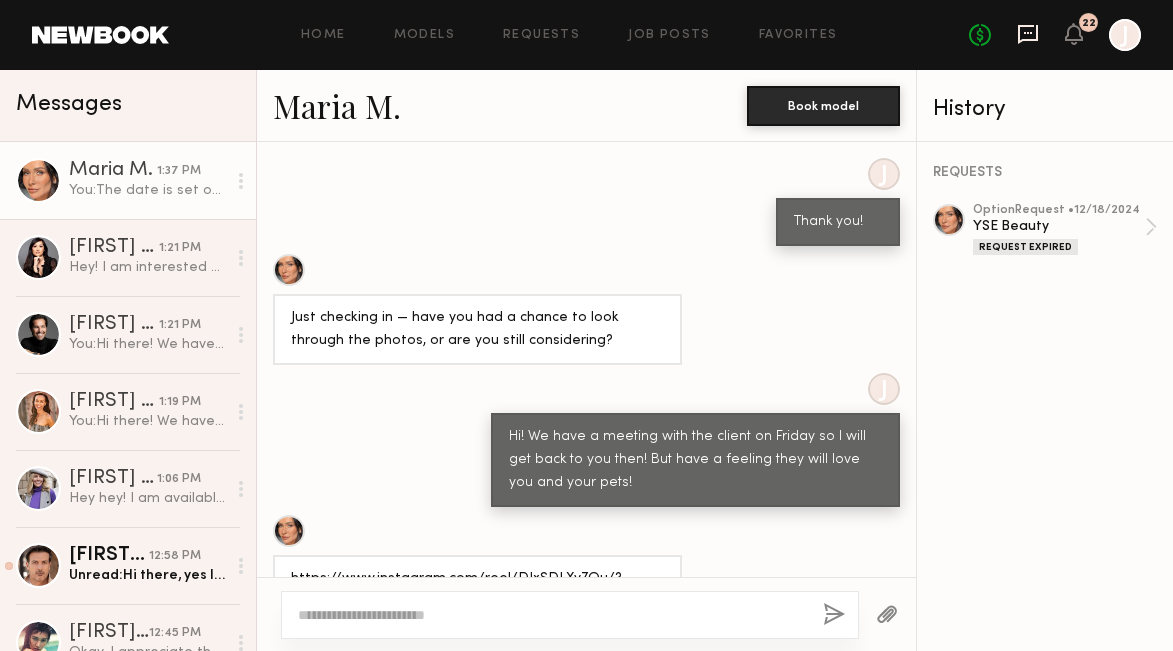click 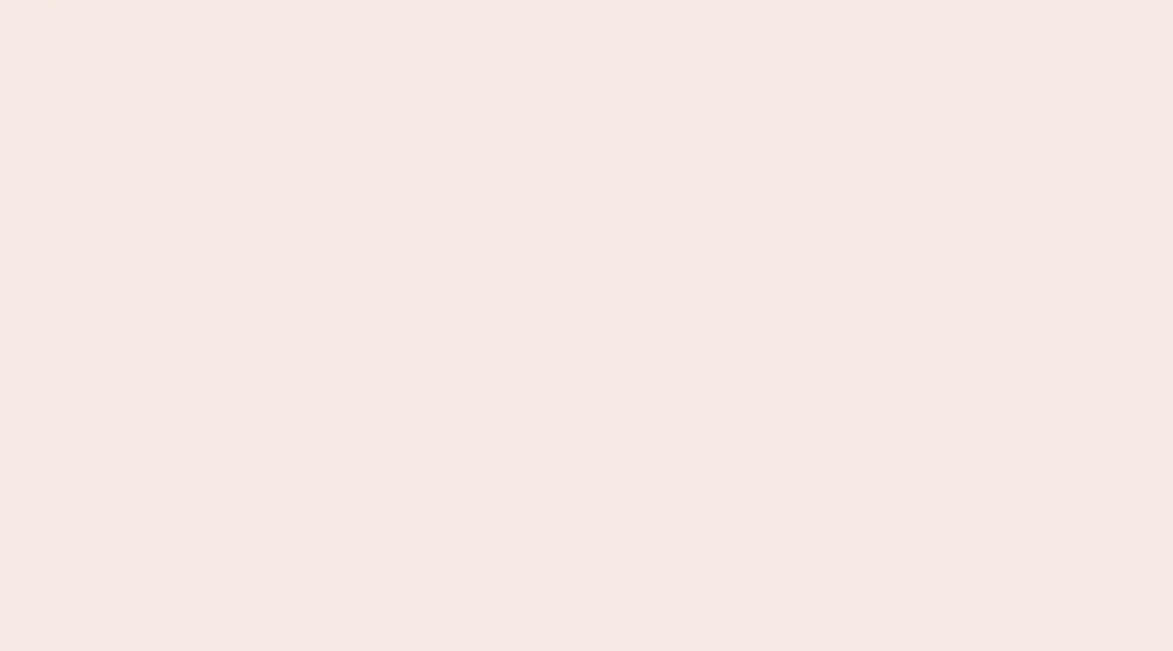 scroll, scrollTop: 0, scrollLeft: 0, axis: both 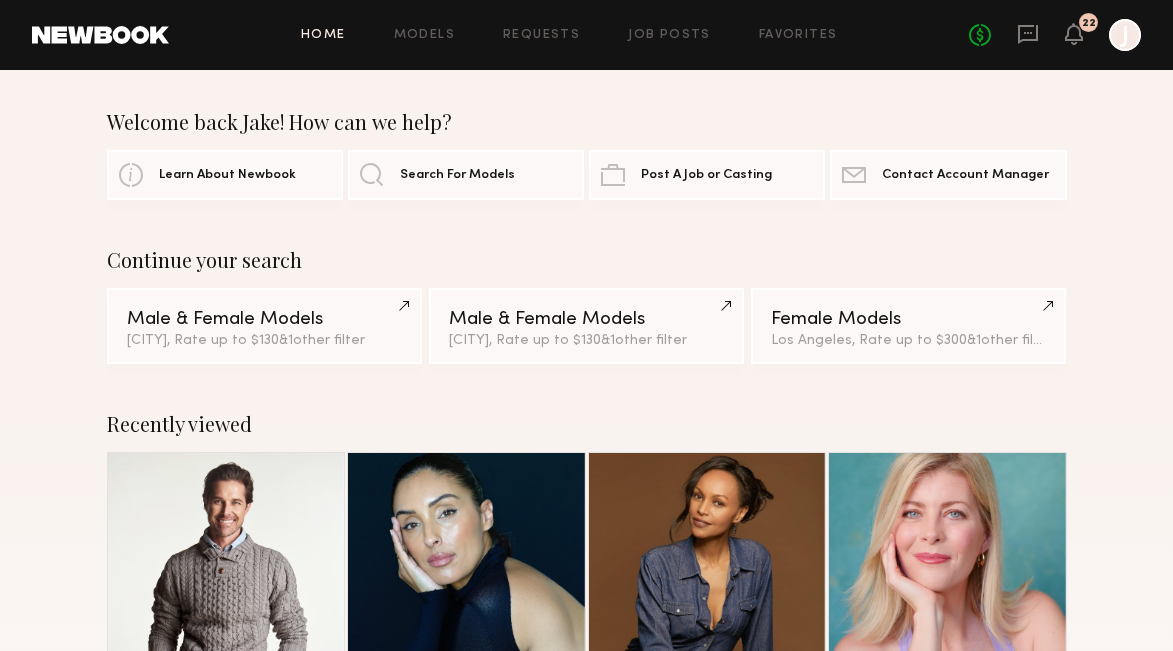 click on "No fees up to $5,000 22 J" 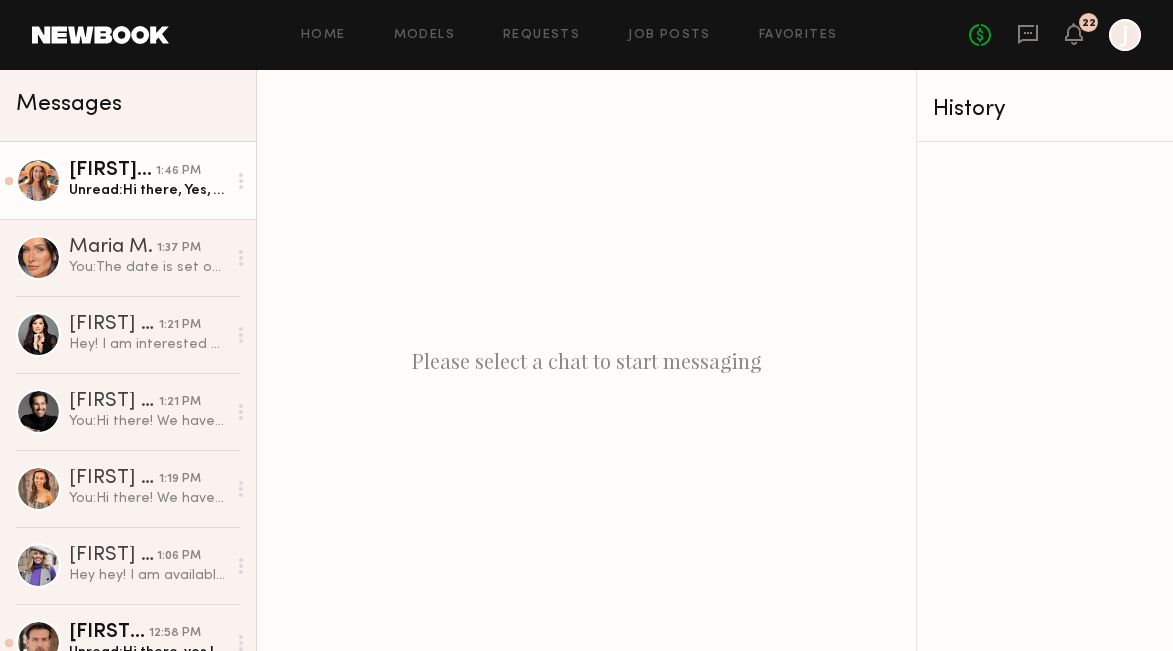 click on "1:46 PM" 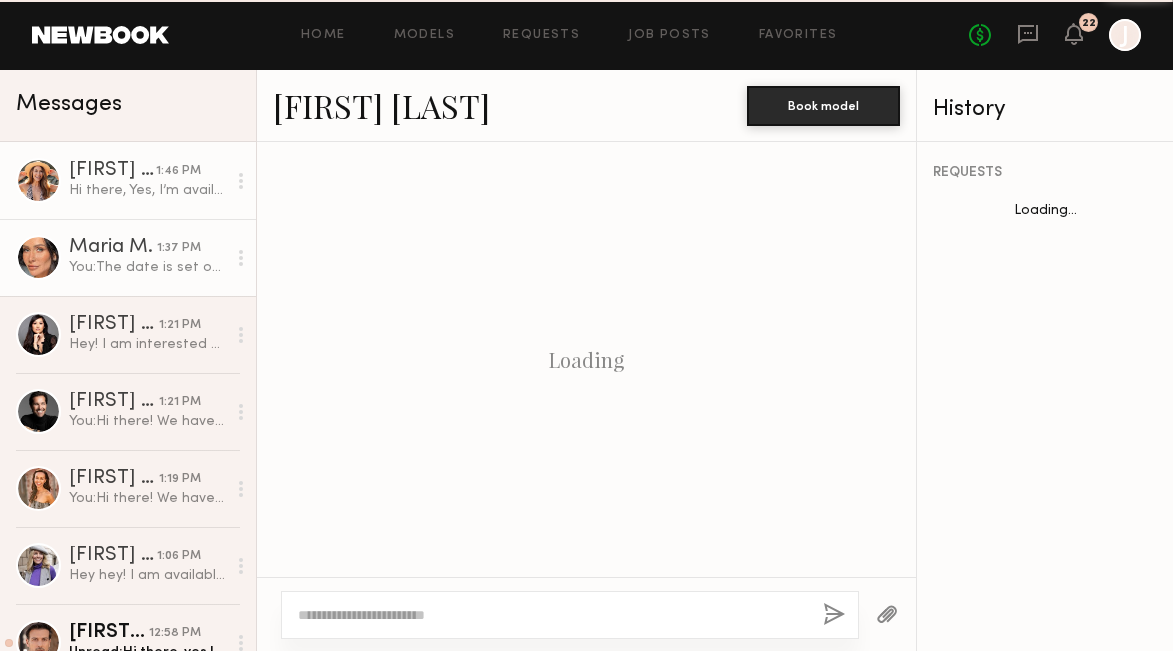 scroll, scrollTop: 1909, scrollLeft: 0, axis: vertical 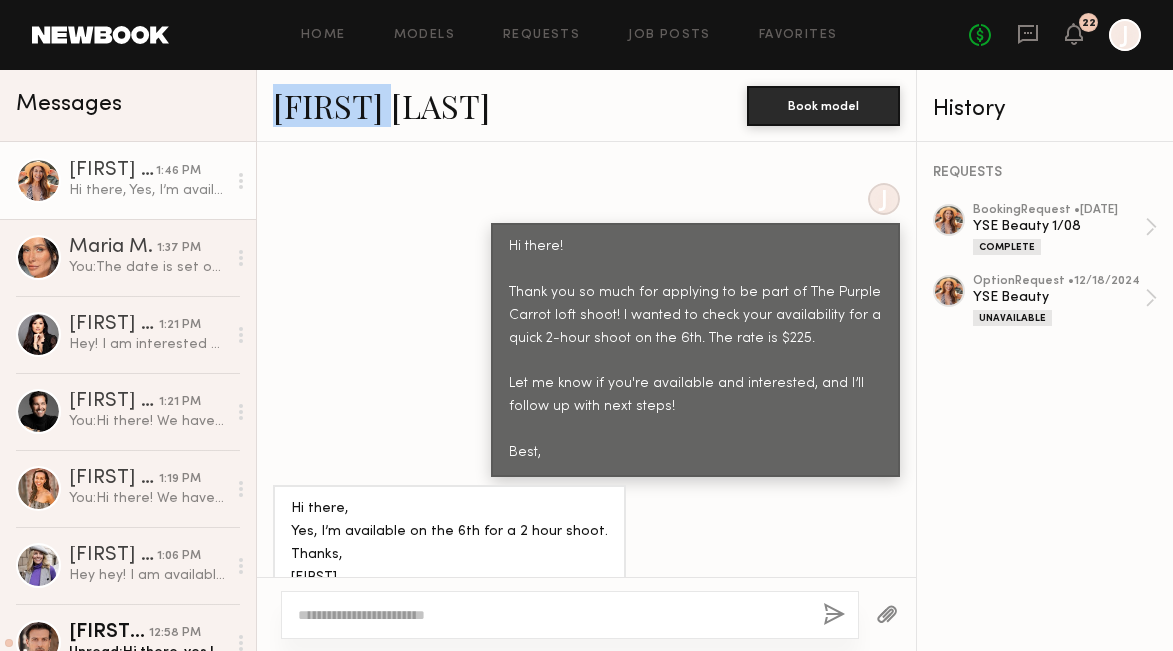 drag, startPoint x: 266, startPoint y: 108, endPoint x: 431, endPoint y: 110, distance: 165.01212 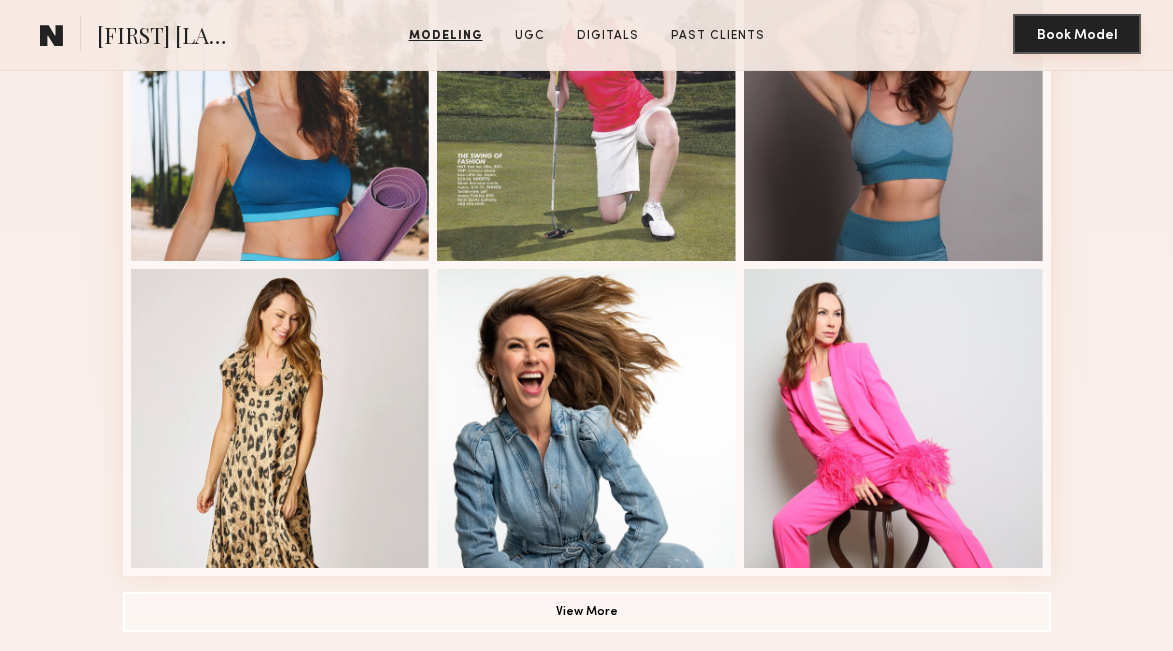 scroll, scrollTop: 1365, scrollLeft: 0, axis: vertical 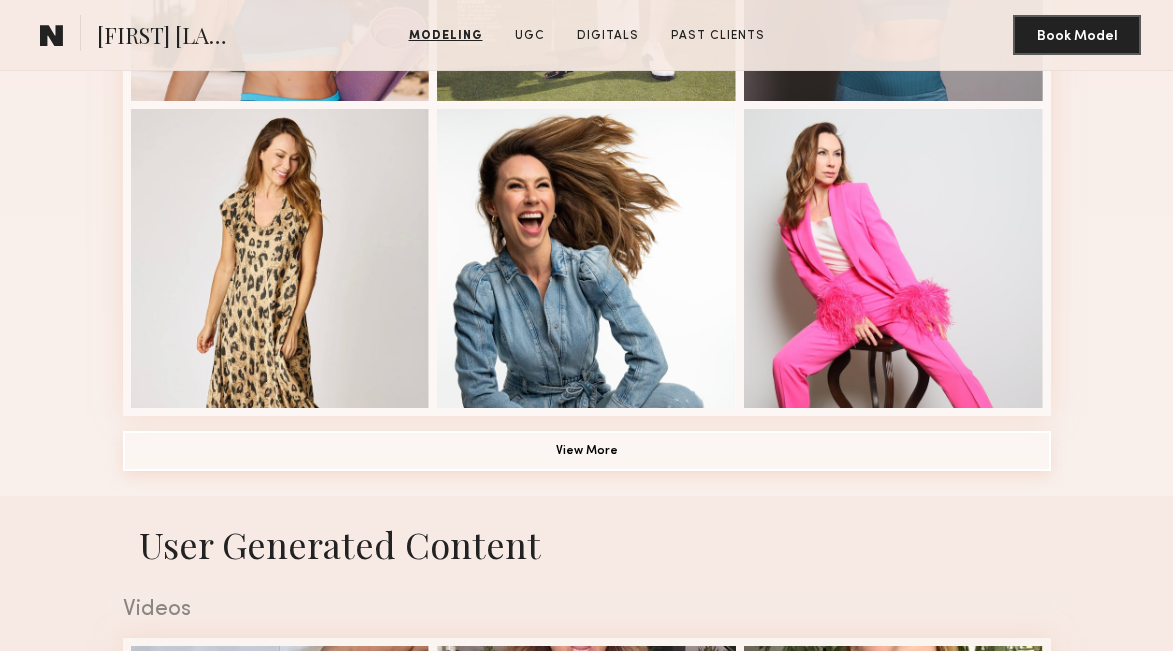 click on "View More" 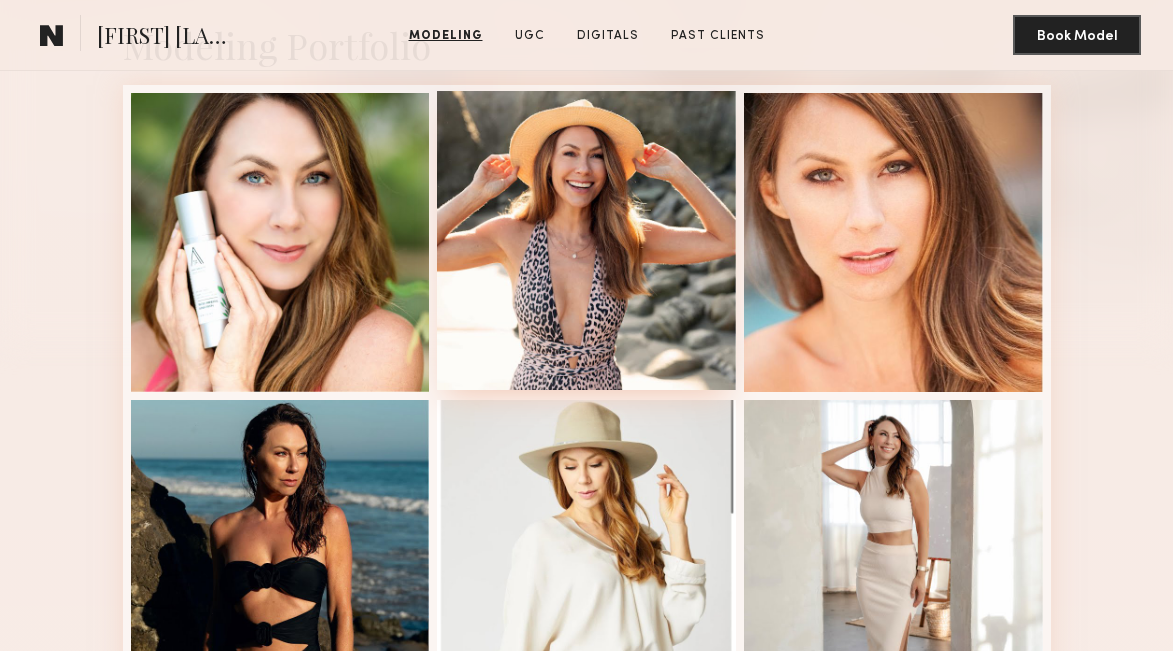 scroll, scrollTop: 454, scrollLeft: 0, axis: vertical 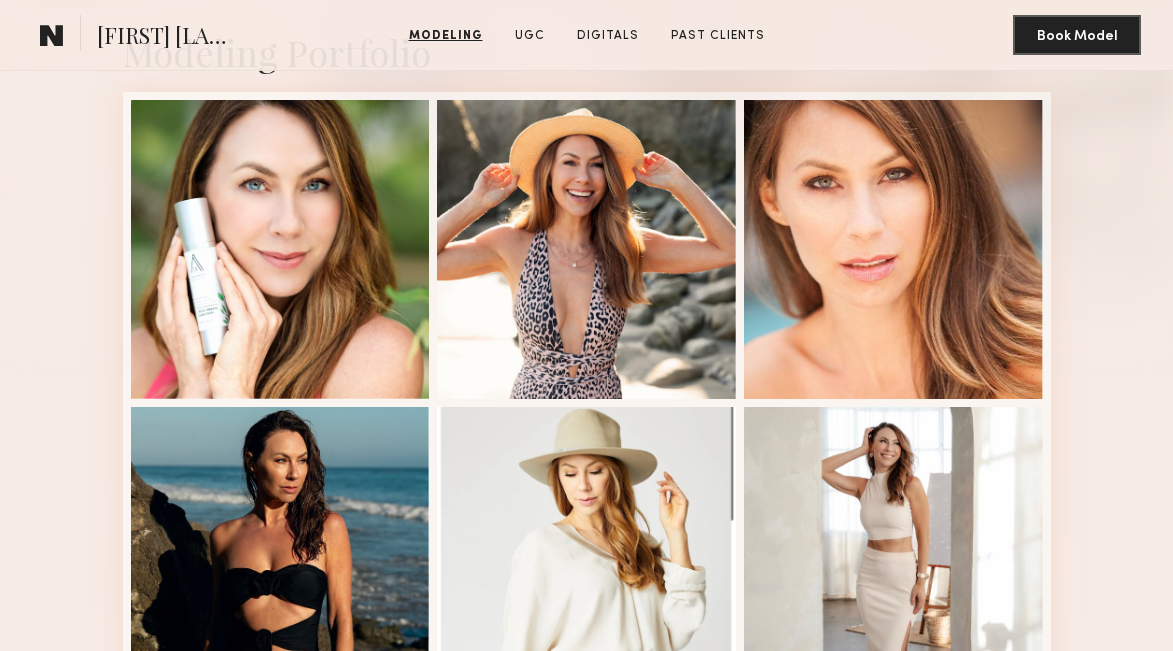 click on "Deena T.  Modeling   UGC   Digitals   Past Clients   Message   Book Model" 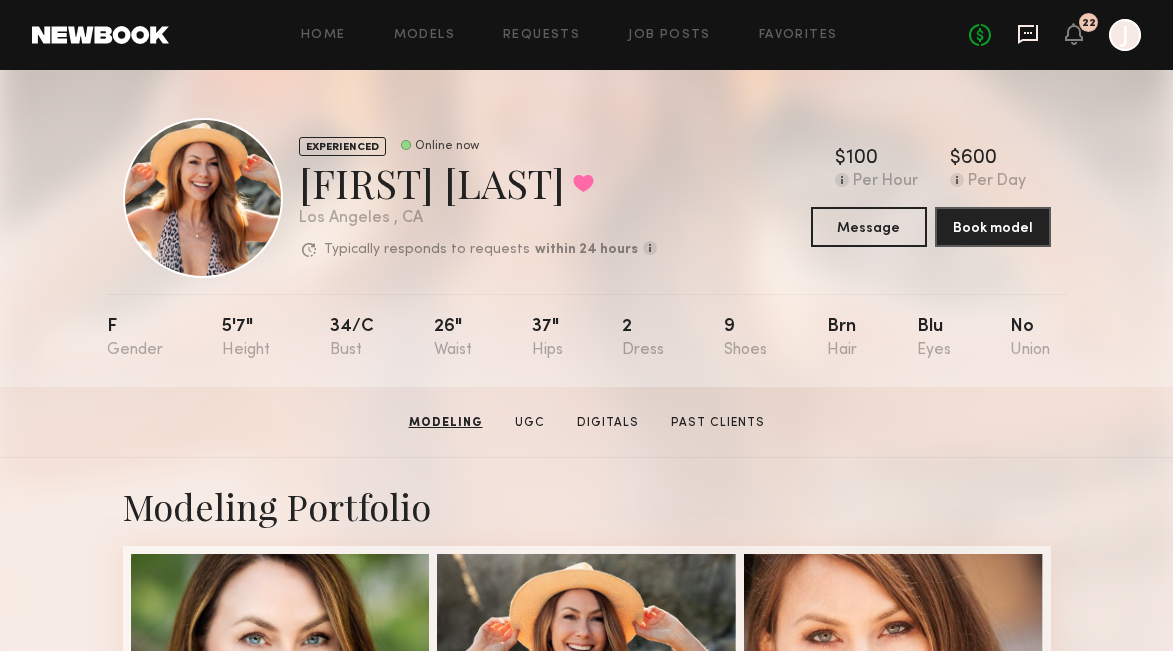 scroll, scrollTop: 0, scrollLeft: 0, axis: both 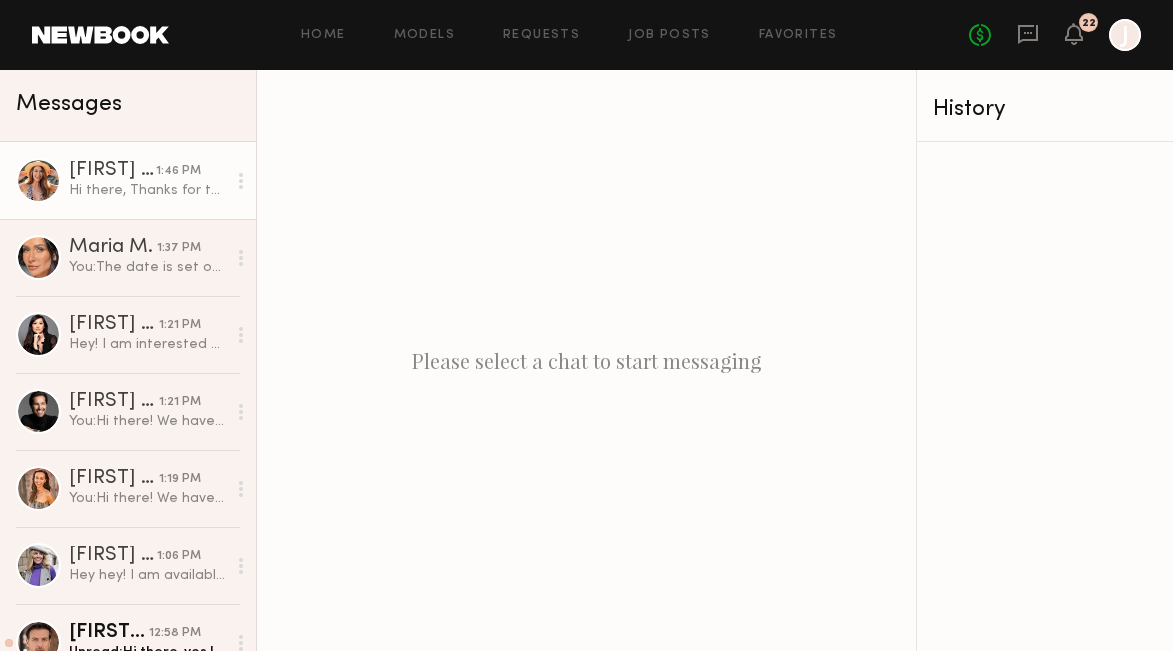 click 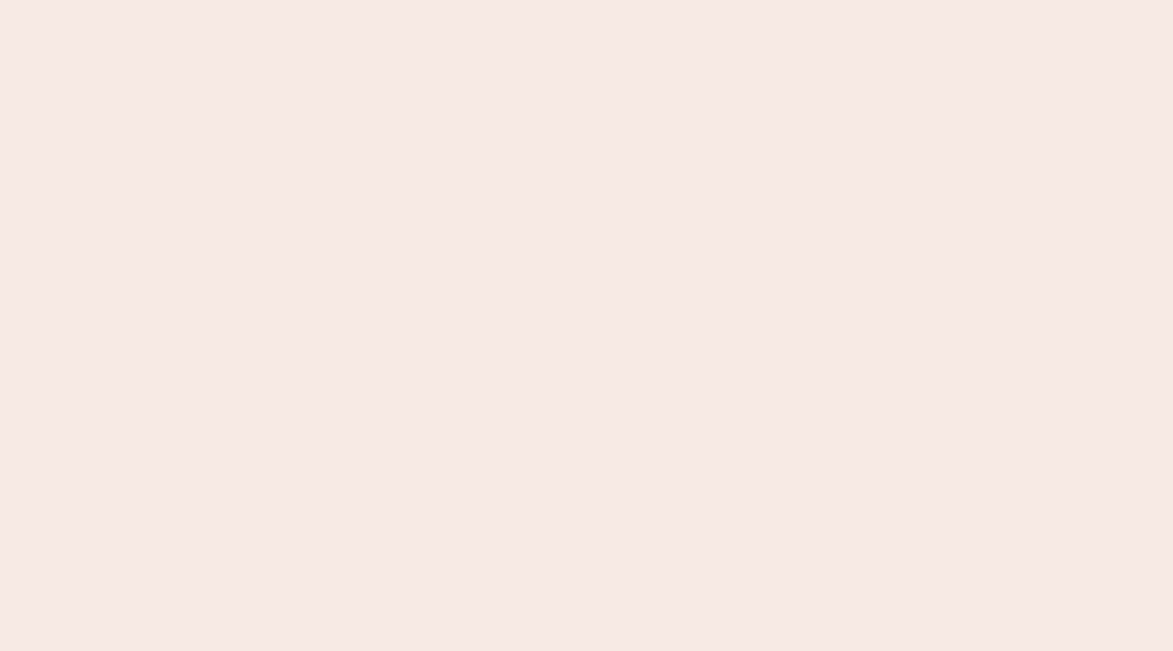 scroll, scrollTop: 0, scrollLeft: 0, axis: both 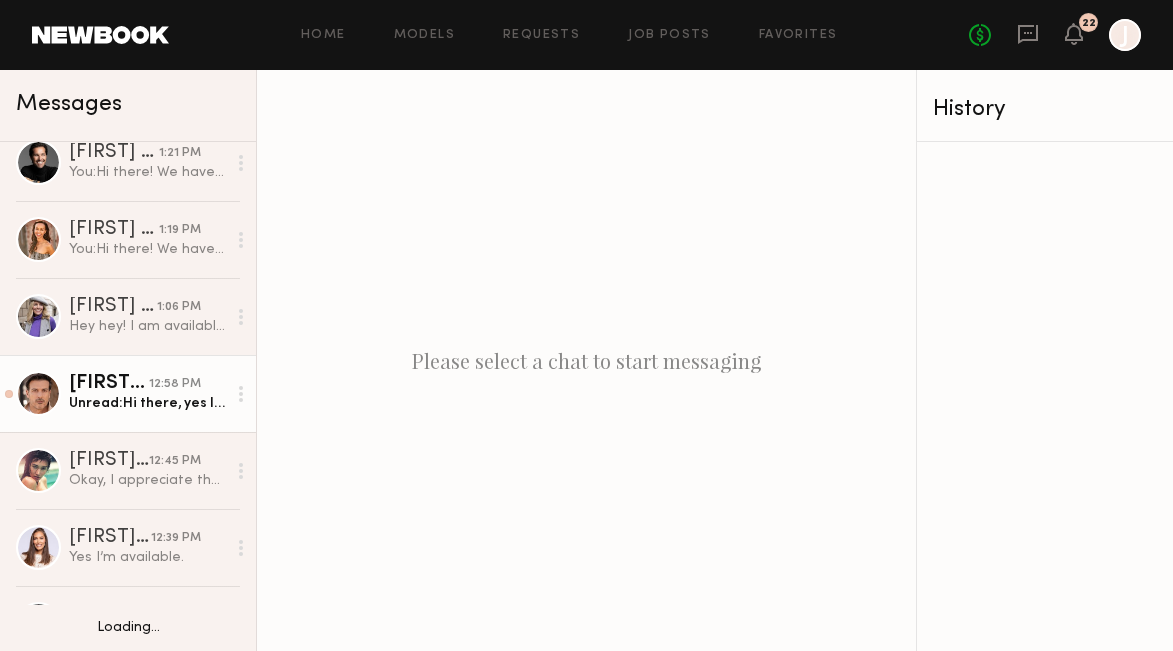 click on "12:58 PM" 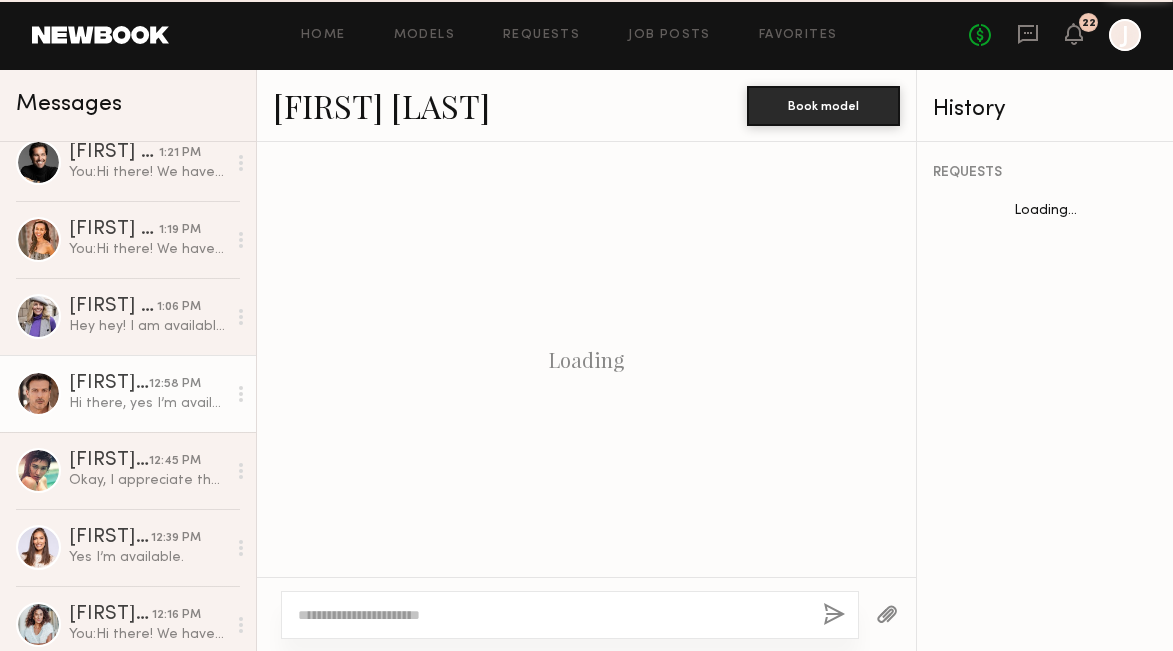 scroll, scrollTop: 860, scrollLeft: 0, axis: vertical 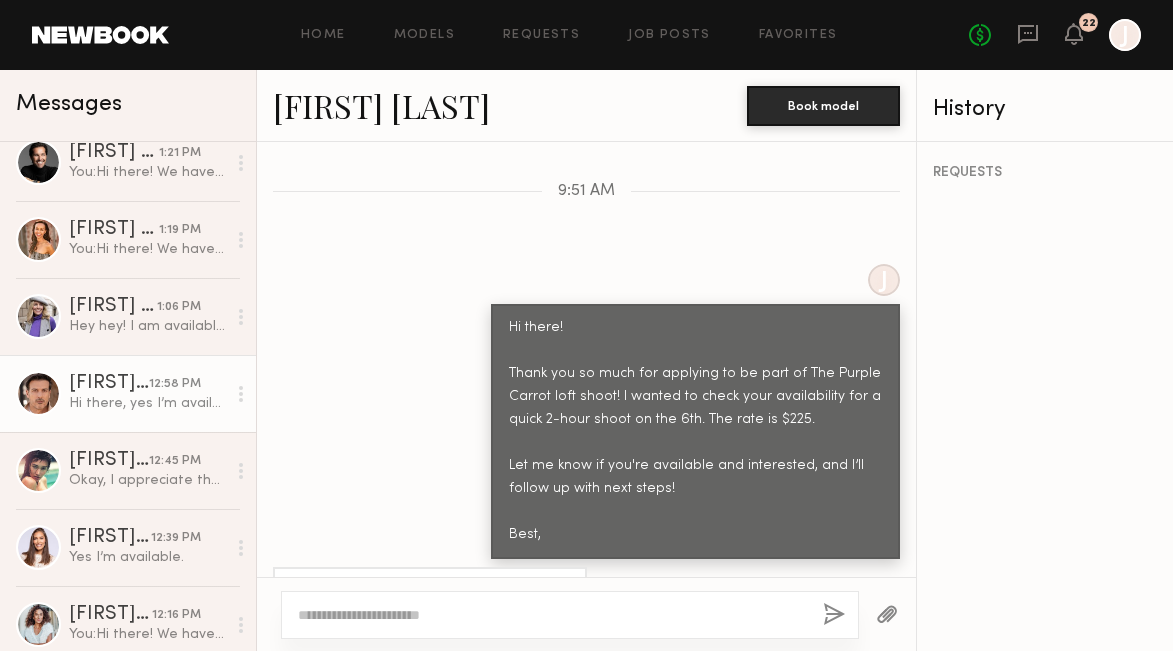 click on "[FIRST] [LAST]" 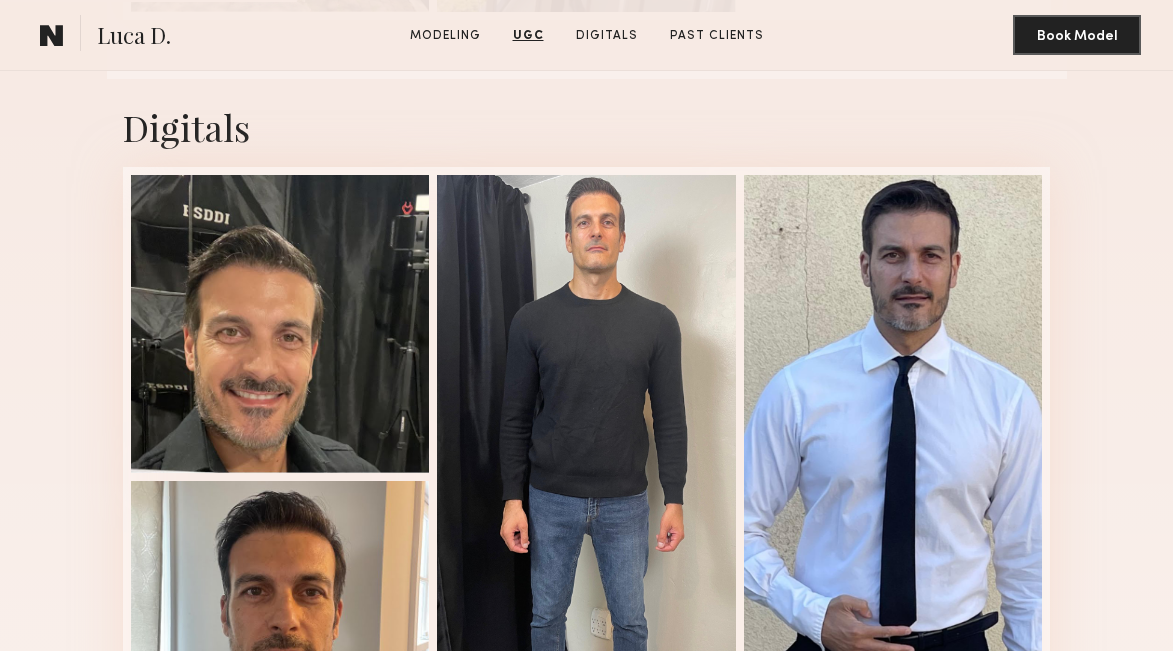 scroll, scrollTop: 1888, scrollLeft: 0, axis: vertical 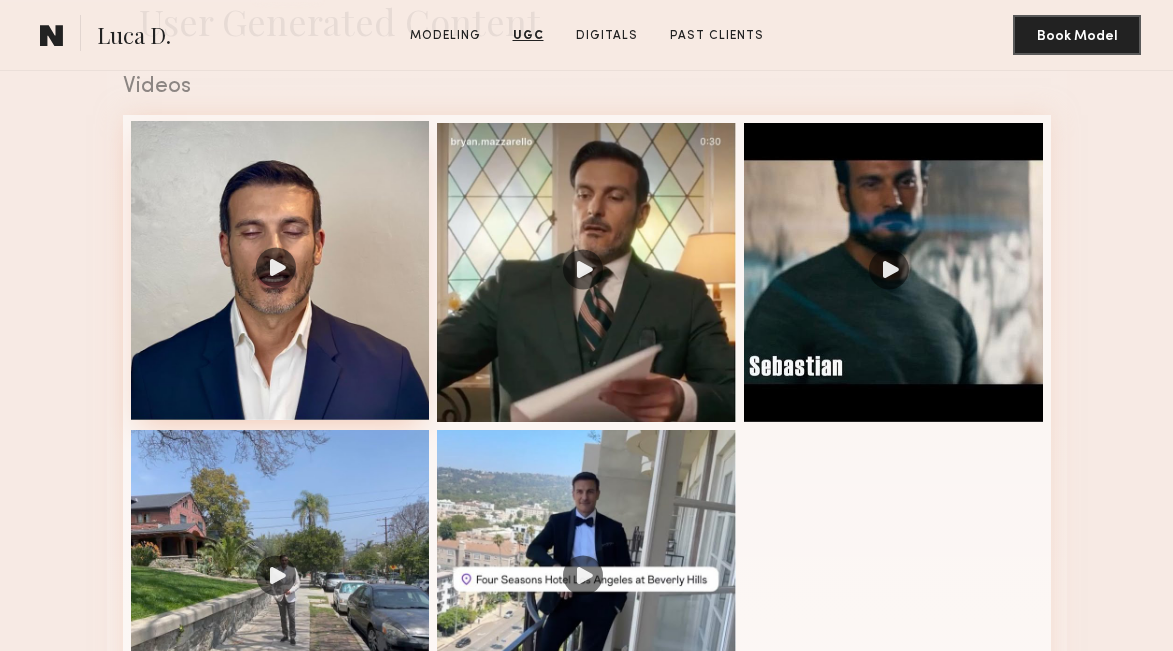 click at bounding box center [280, 270] 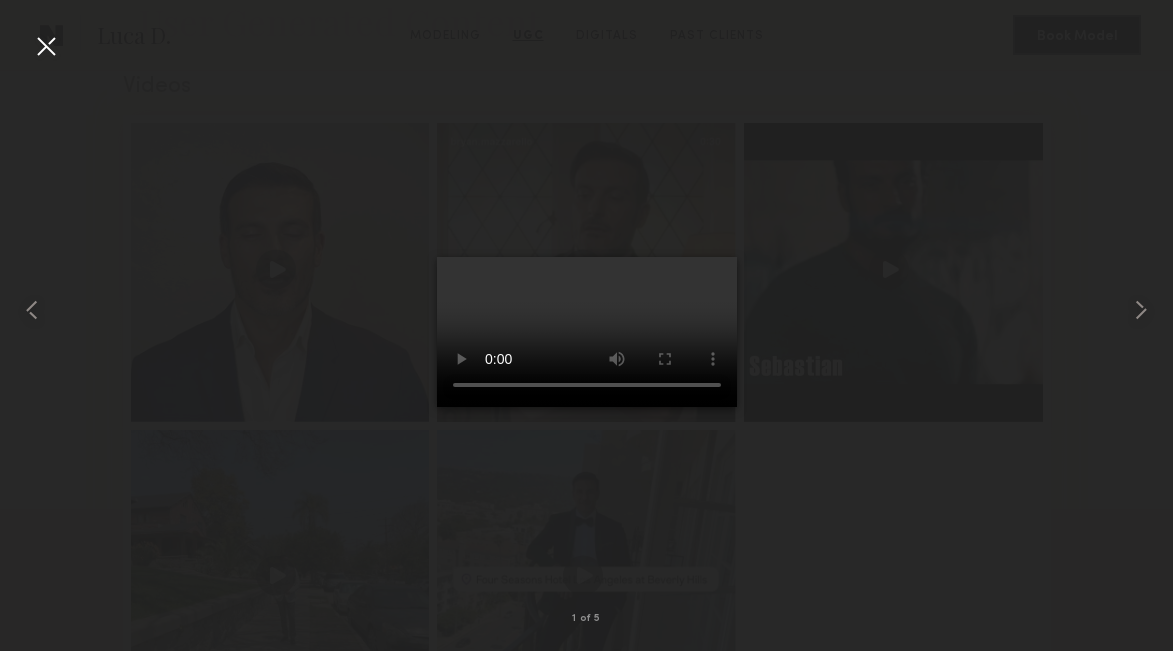 click at bounding box center (587, 332) 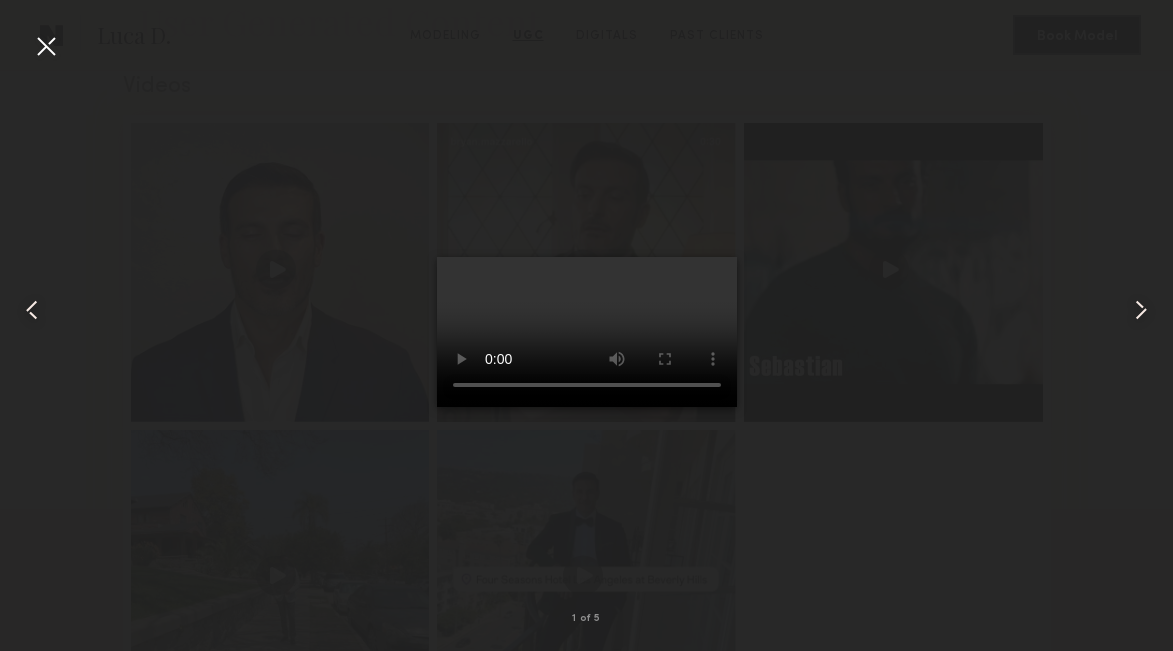 click at bounding box center (46, 46) 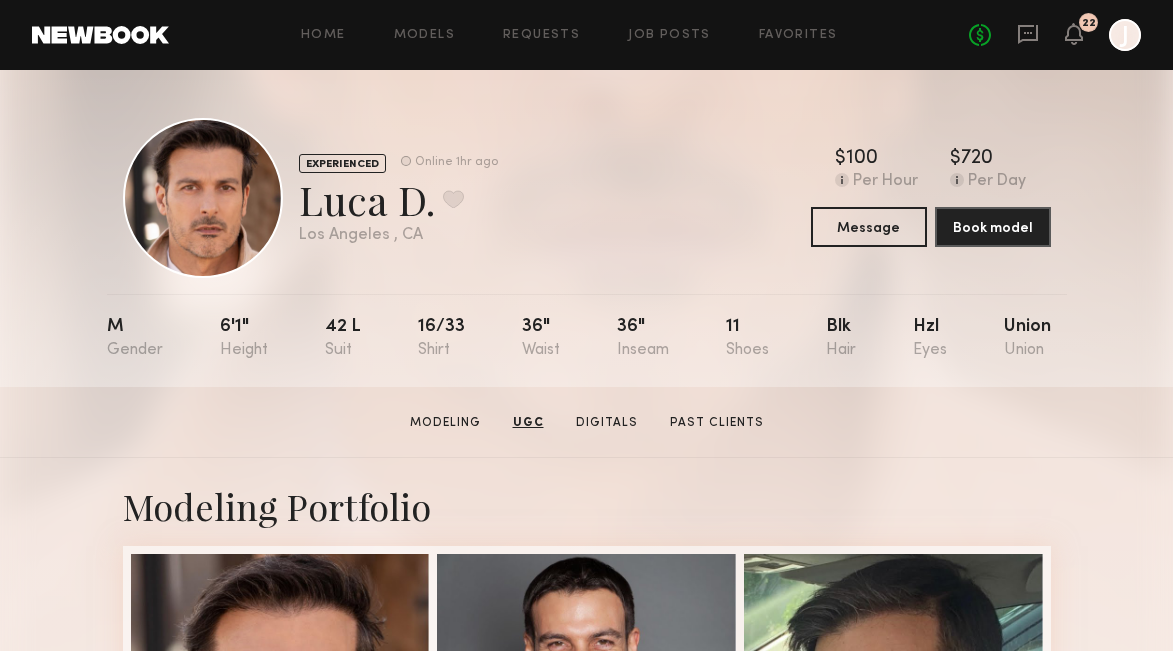 scroll, scrollTop: 0, scrollLeft: 0, axis: both 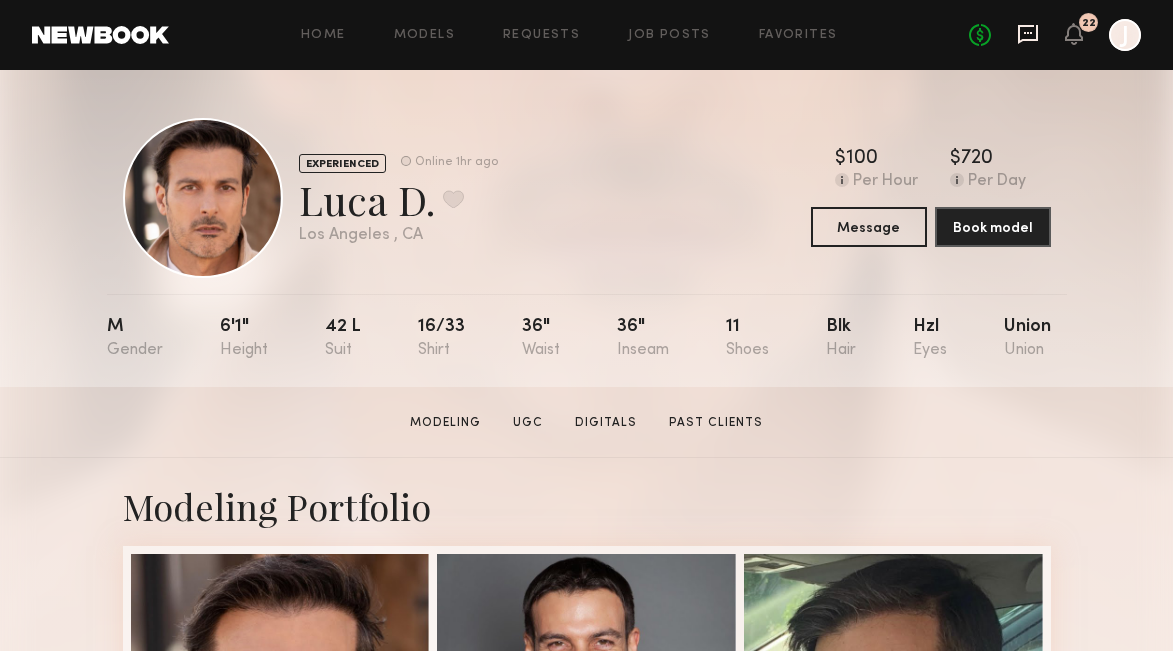 click 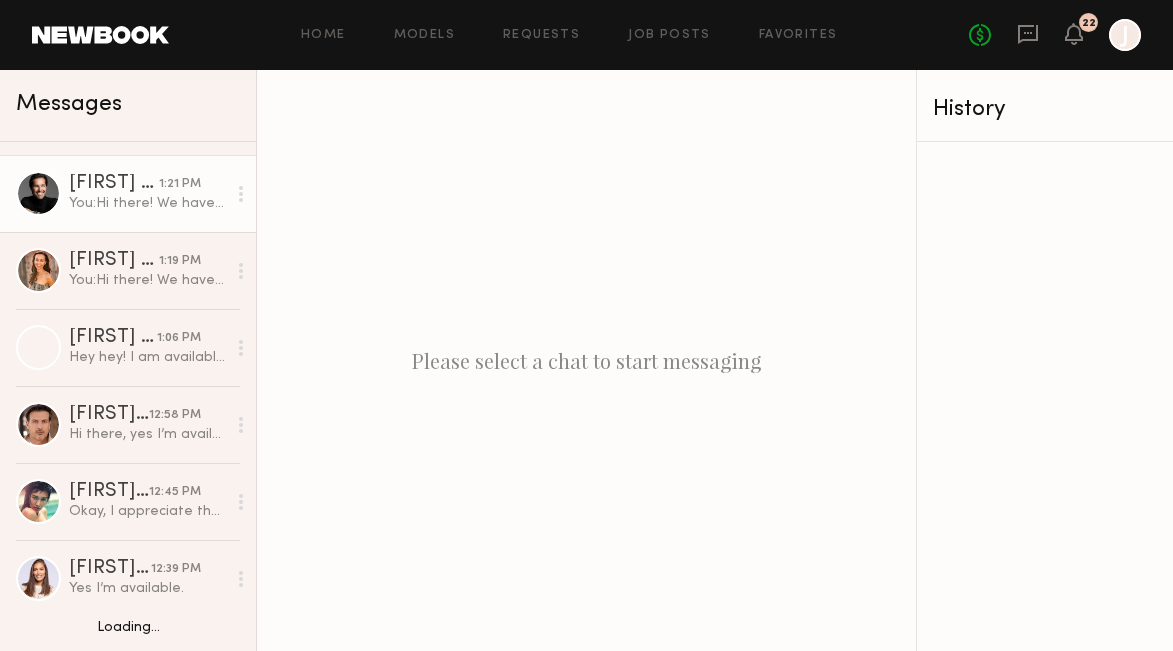 scroll, scrollTop: 251, scrollLeft: 0, axis: vertical 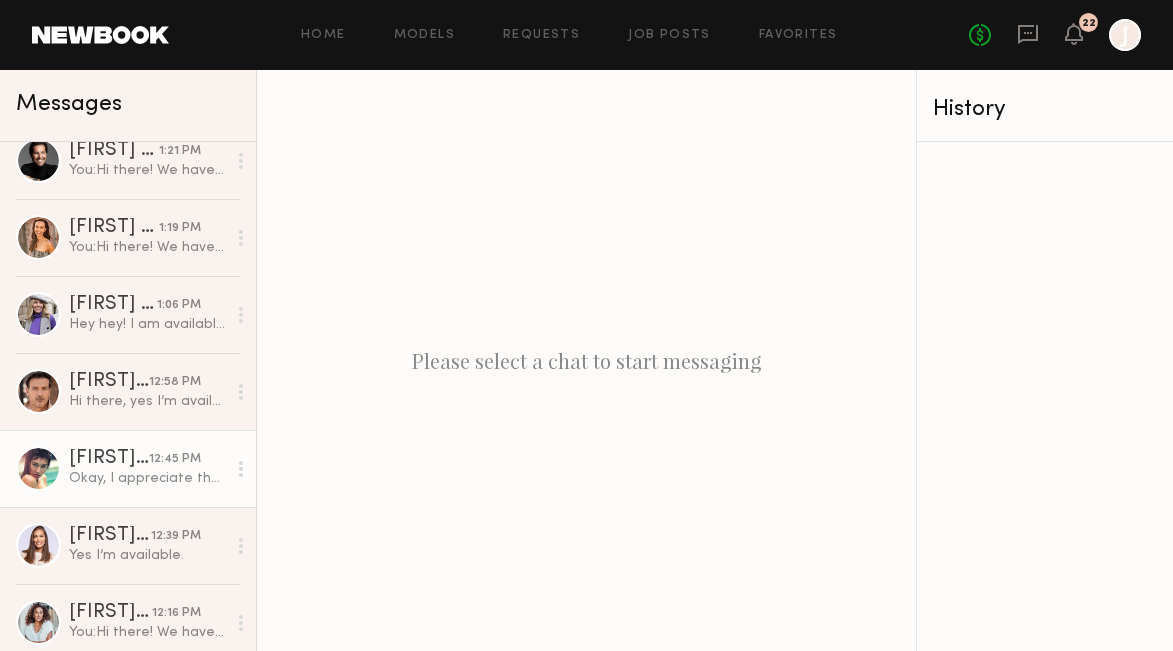 click on "[FIRST] [LAST]" 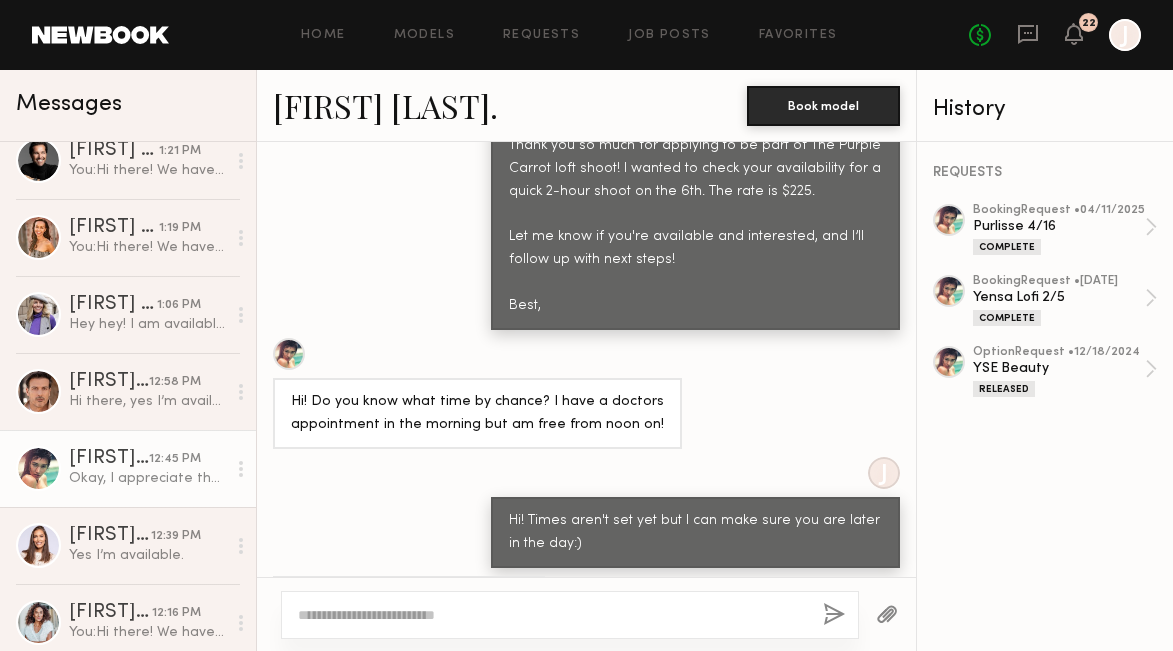 scroll, scrollTop: 1984, scrollLeft: 0, axis: vertical 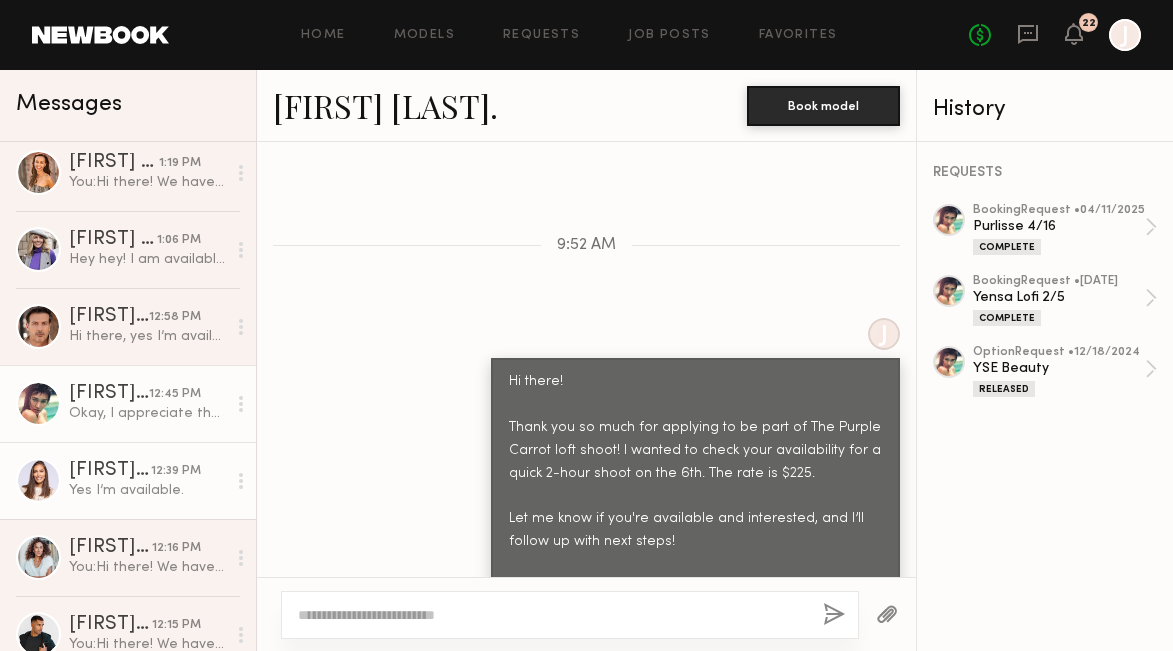 click on "12:39 PM" 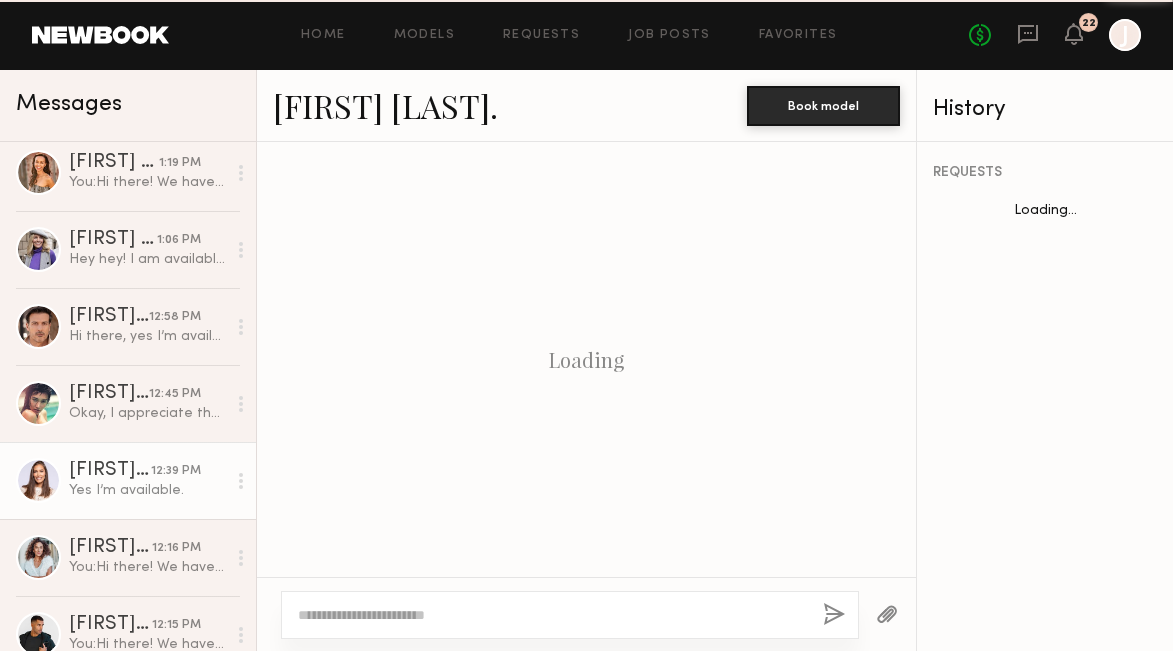 scroll, scrollTop: 2615, scrollLeft: 0, axis: vertical 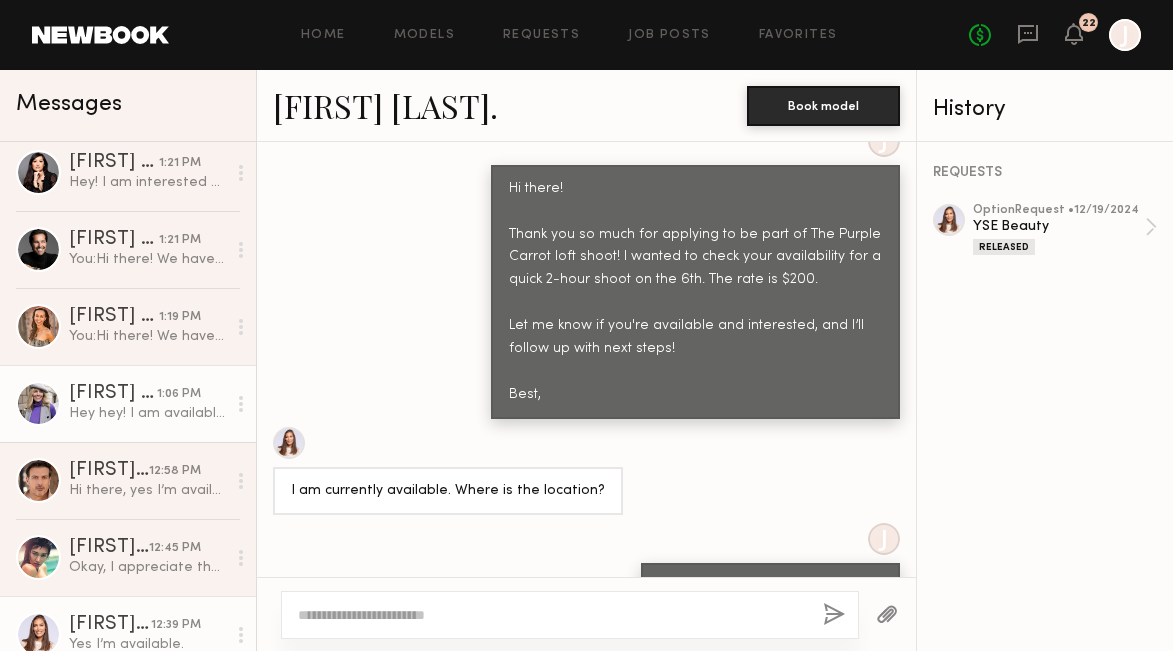click on "Hey hey! I am available and interested thank you!" 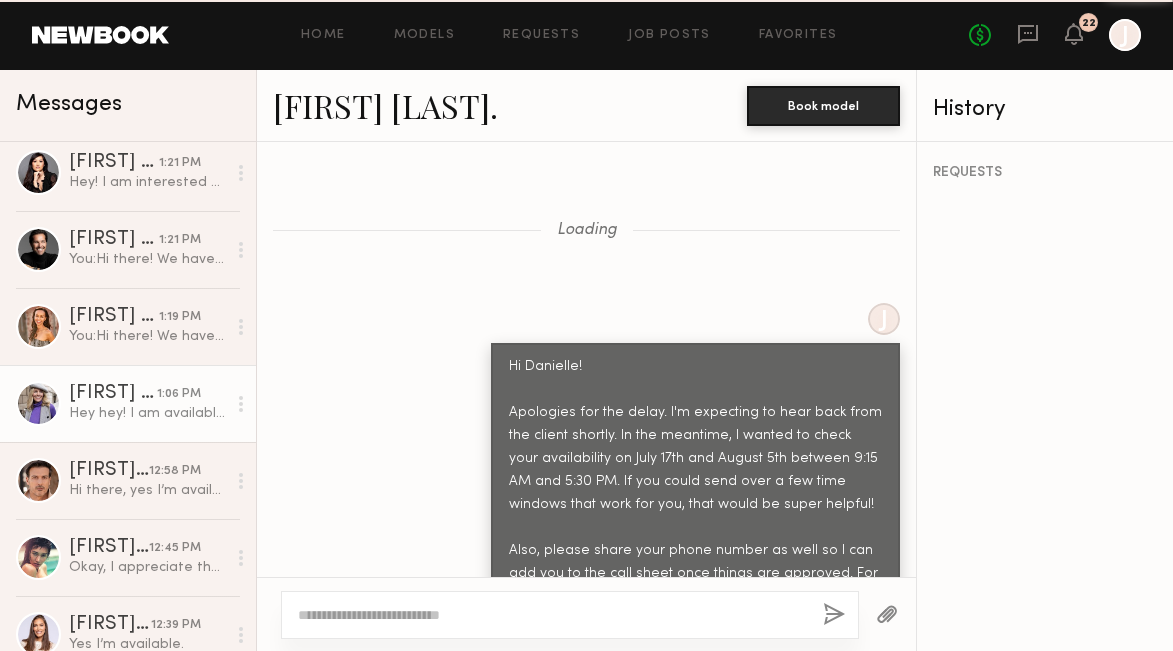 scroll, scrollTop: 1604, scrollLeft: 0, axis: vertical 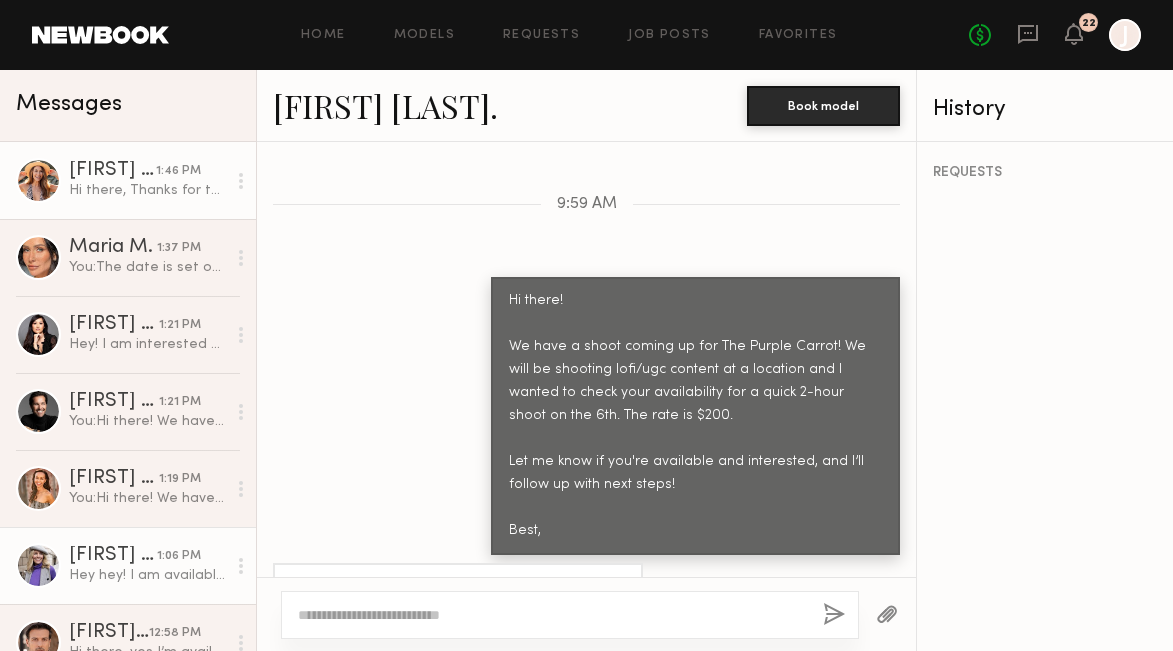 click on "1:46 PM" 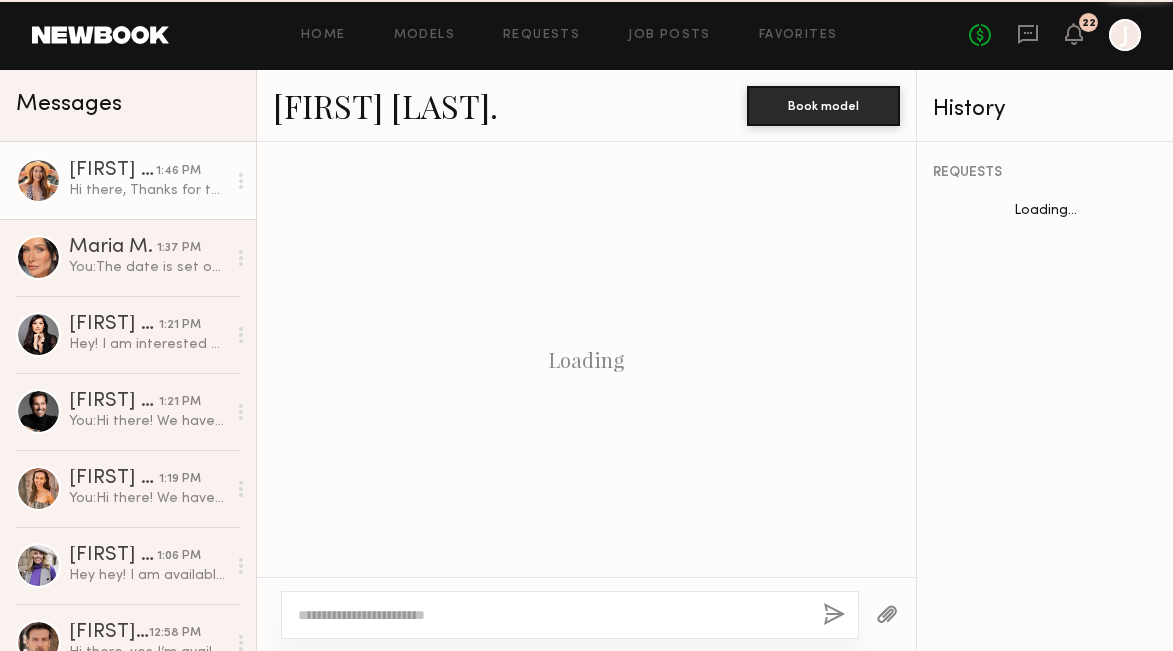 scroll, scrollTop: 1909, scrollLeft: 0, axis: vertical 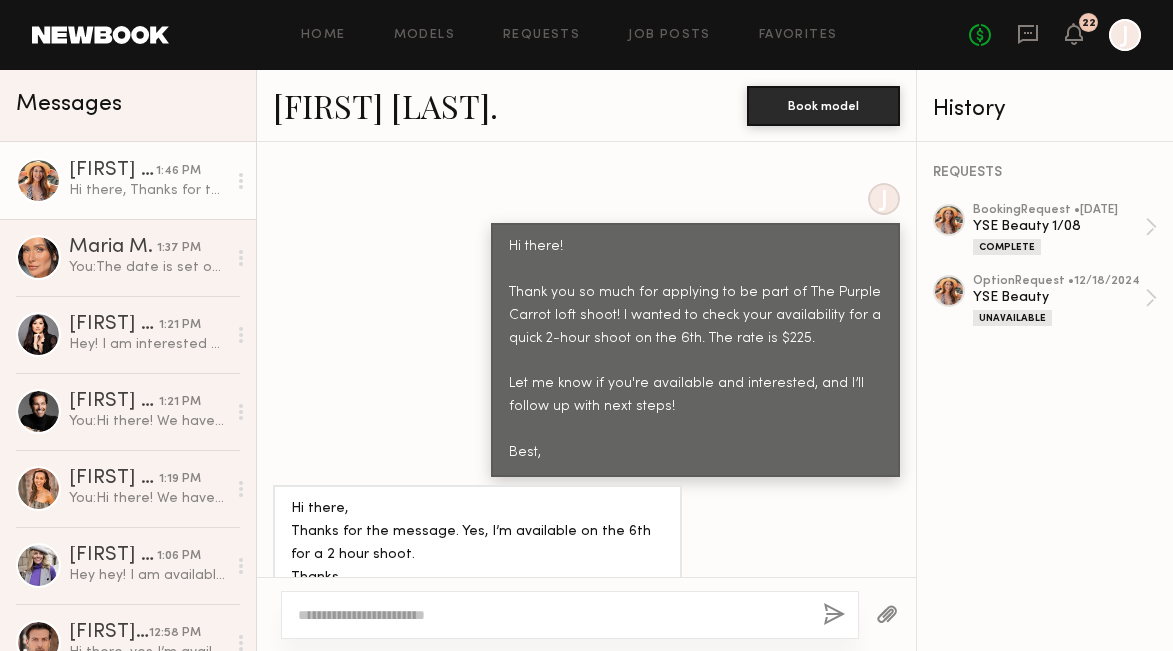click on "Deena T." 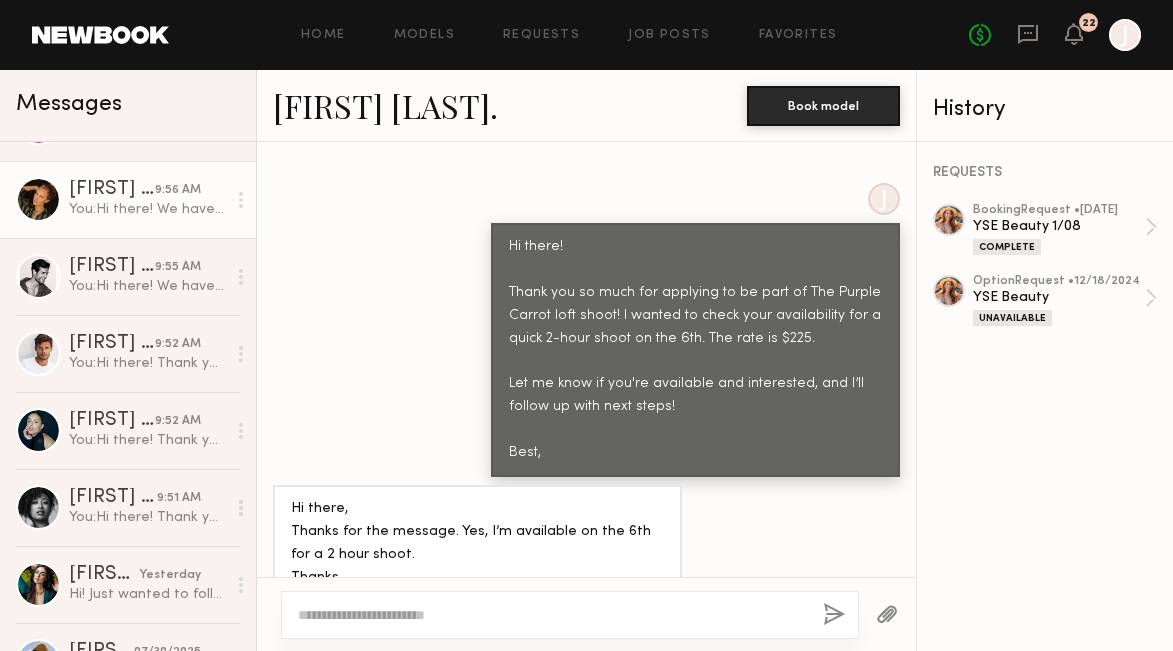 scroll, scrollTop: 1449, scrollLeft: 0, axis: vertical 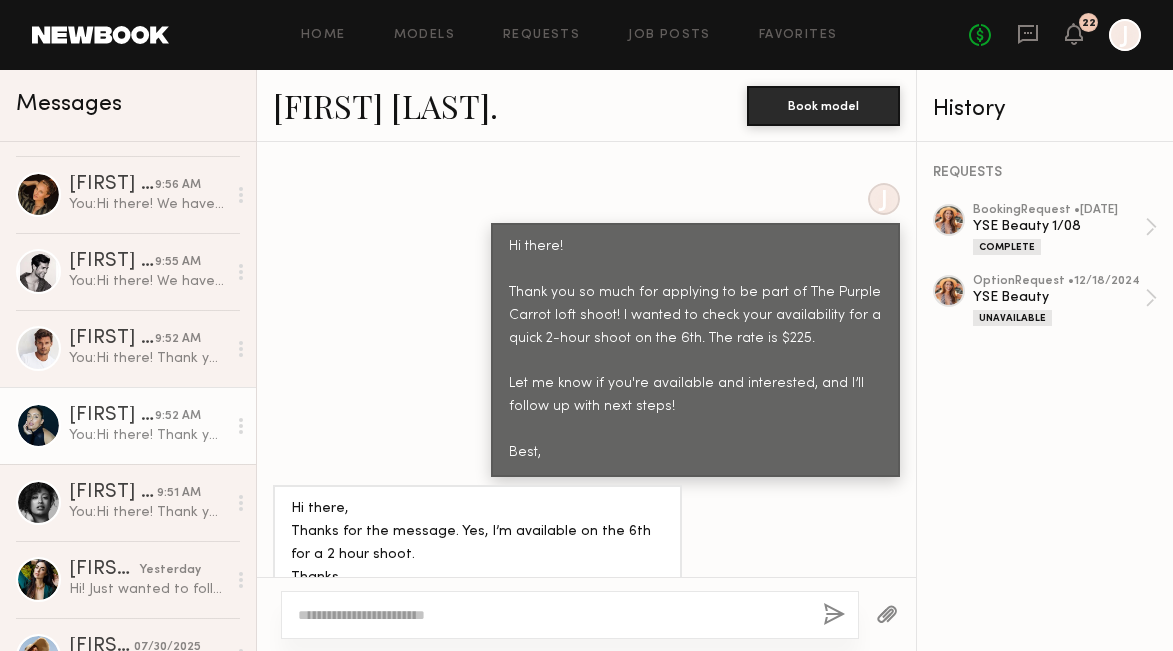 click on "Gloria E." 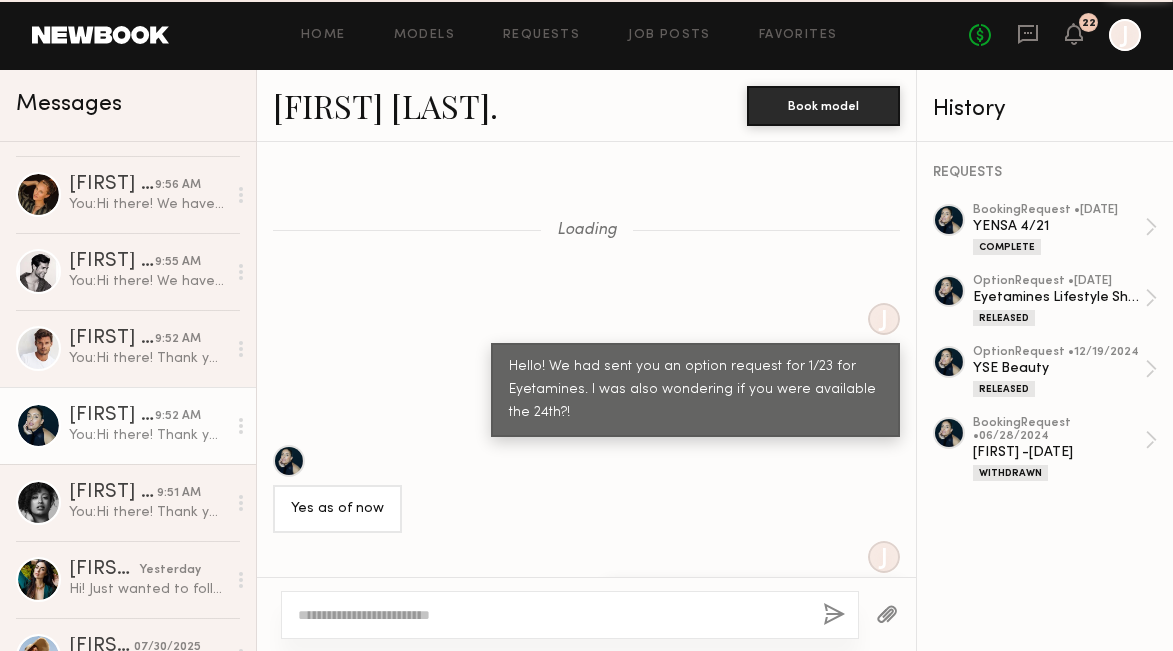 scroll, scrollTop: 2494, scrollLeft: 0, axis: vertical 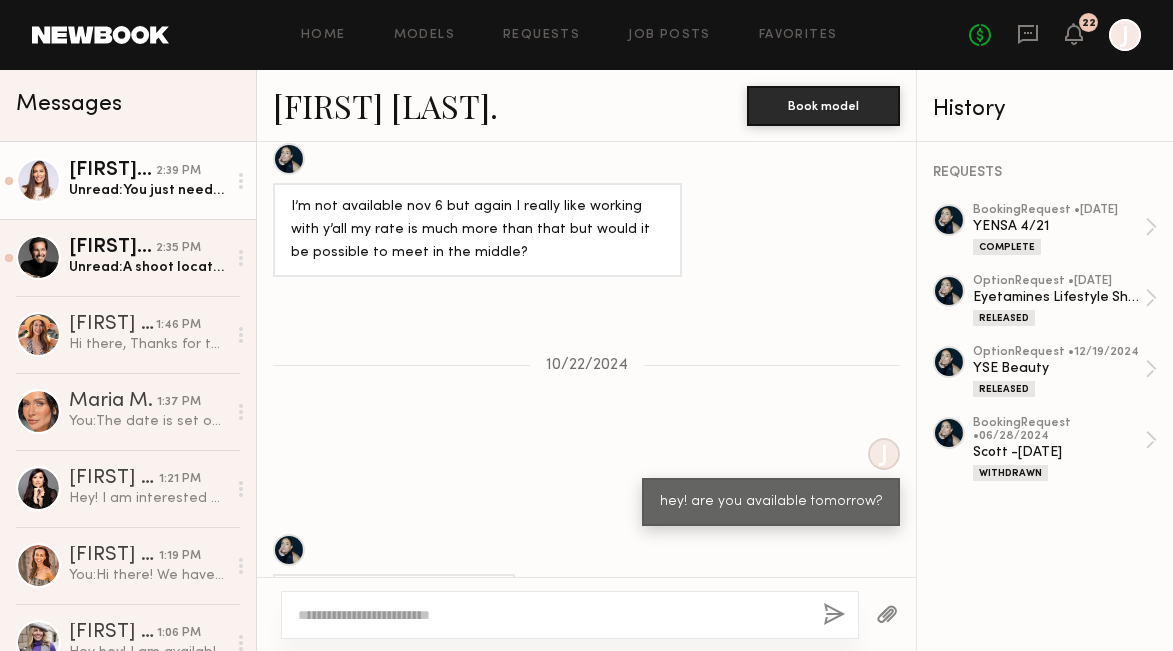 click on "[FIRST] [LAST]" 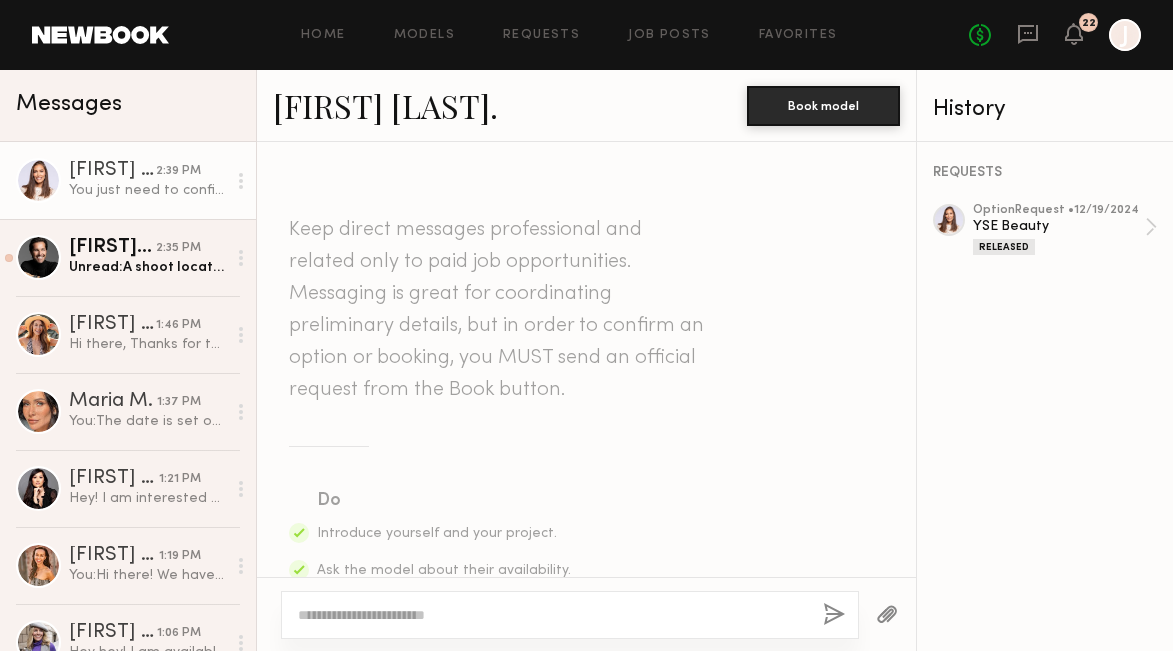 scroll, scrollTop: 2710, scrollLeft: 0, axis: vertical 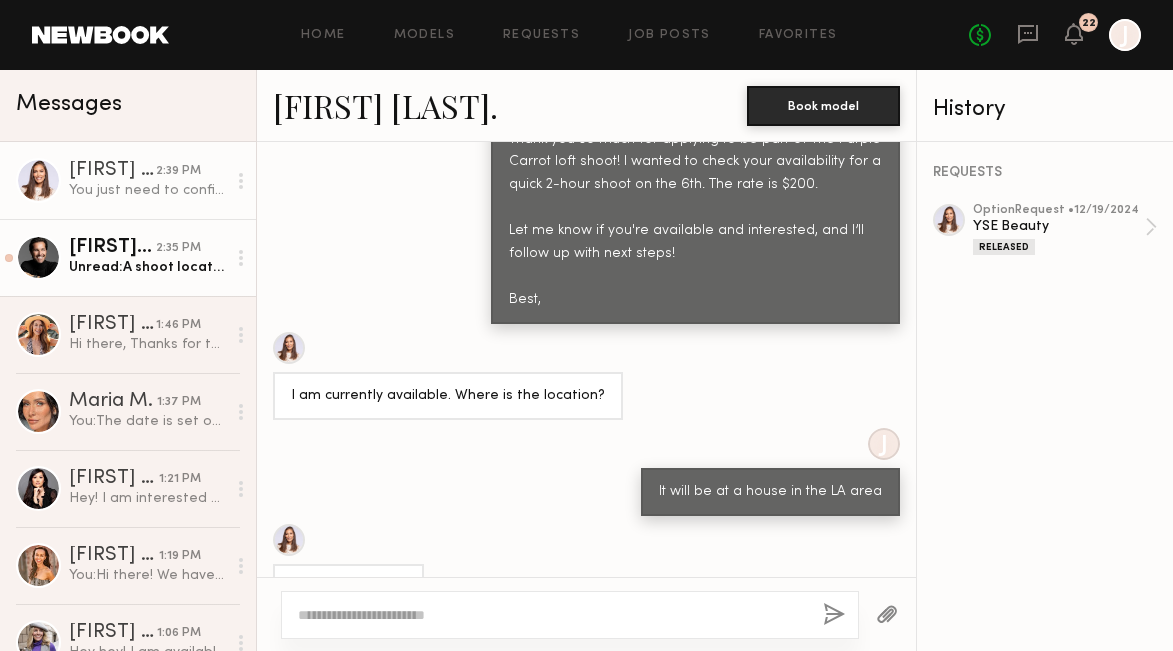 click on "Unread:  A shoot location would be very helpful as well :)" 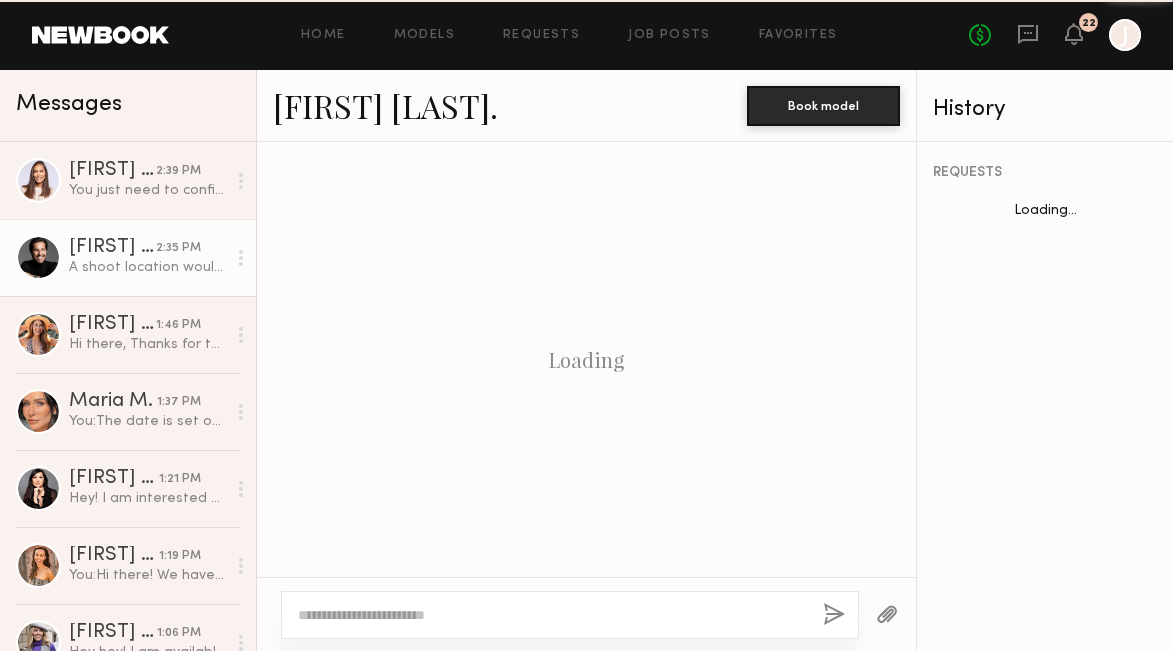 scroll, scrollTop: 1827, scrollLeft: 0, axis: vertical 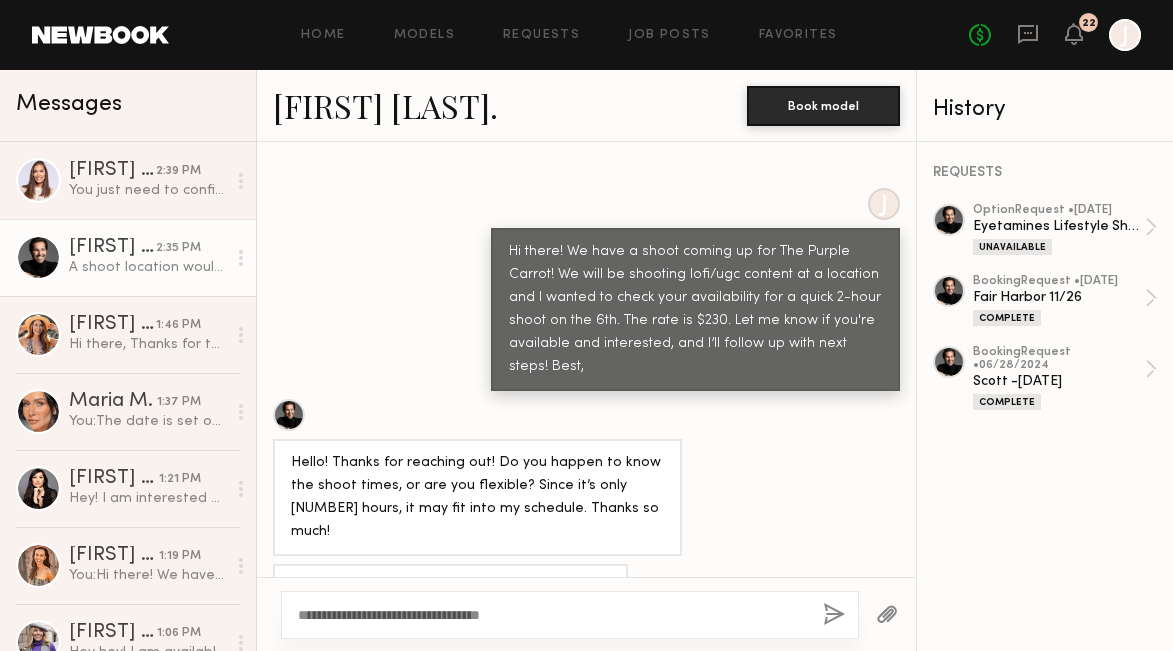 type on "**********" 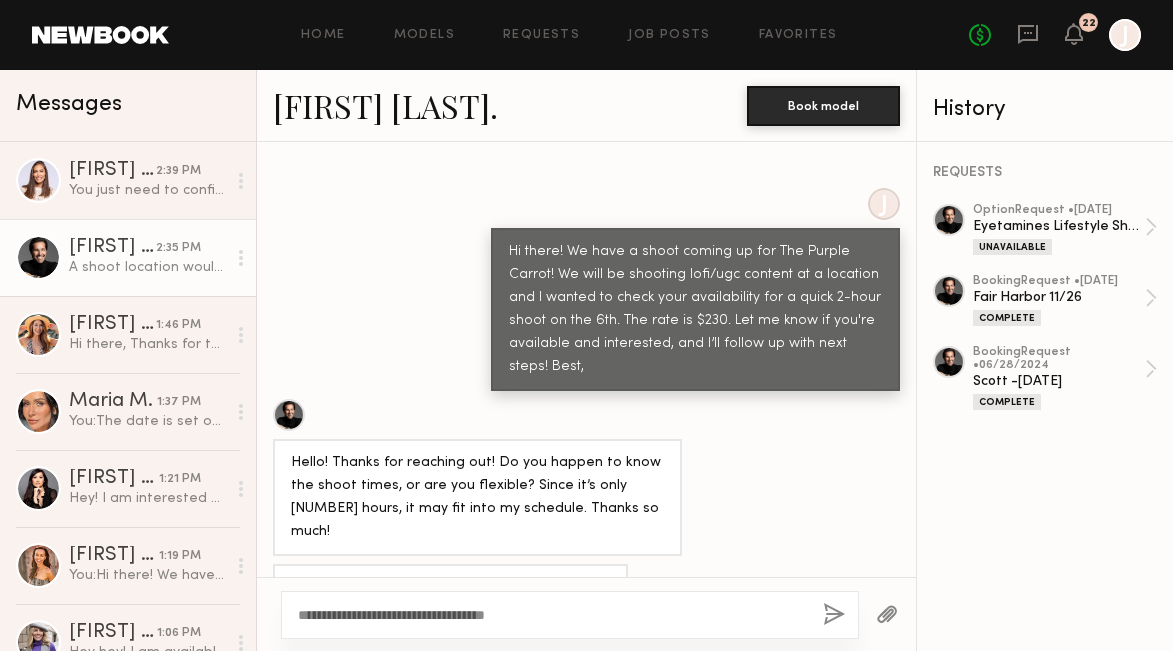 drag, startPoint x: 543, startPoint y: 611, endPoint x: 257, endPoint y: 609, distance: 286.007 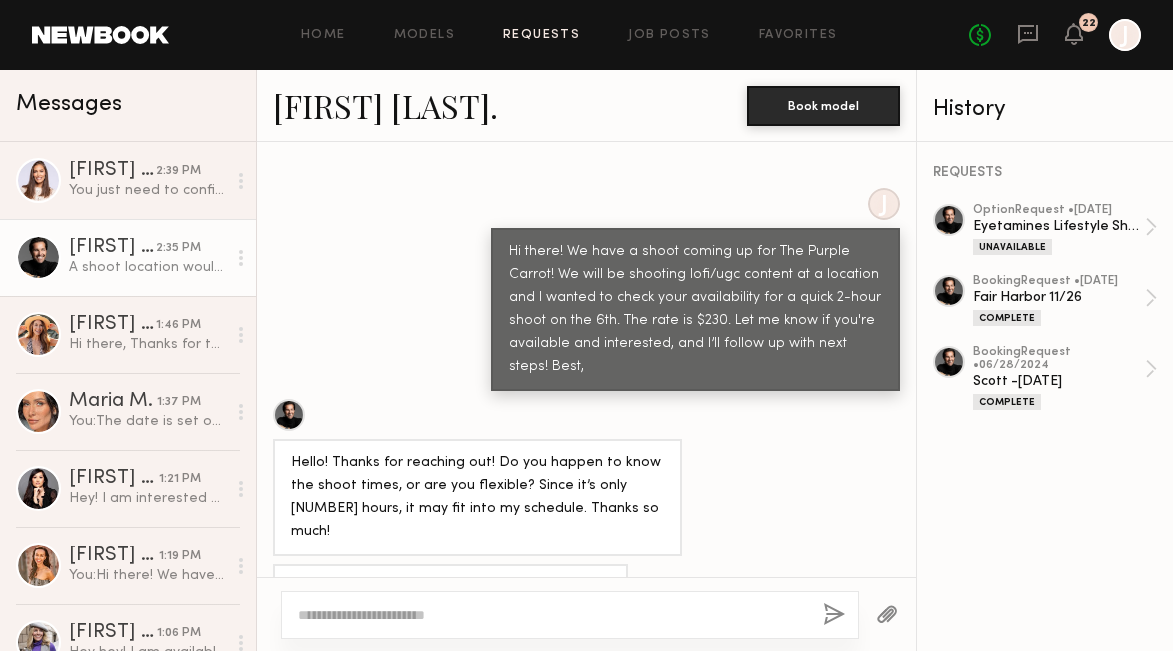click on "Requests" 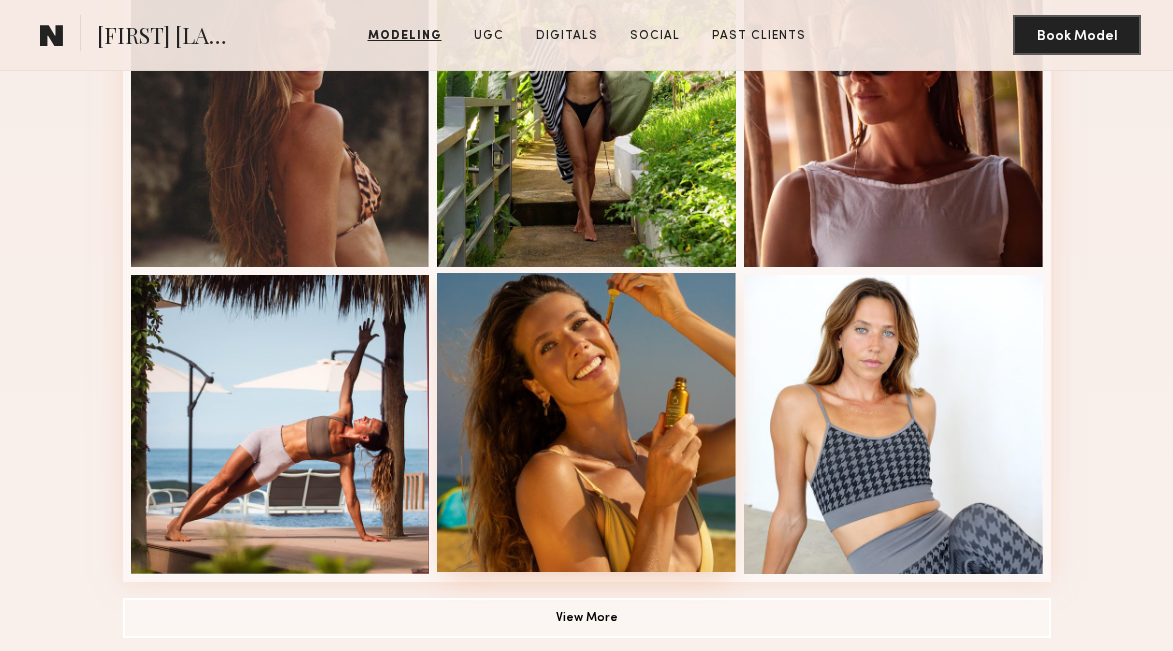 scroll, scrollTop: 1200, scrollLeft: 0, axis: vertical 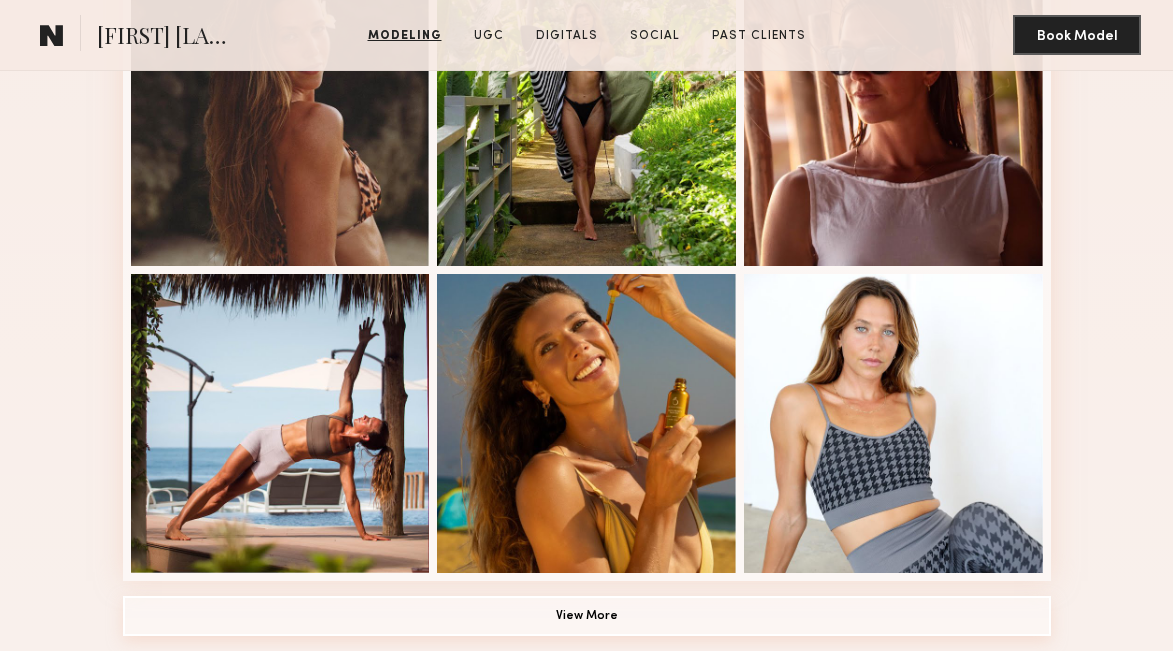 click on "View More" 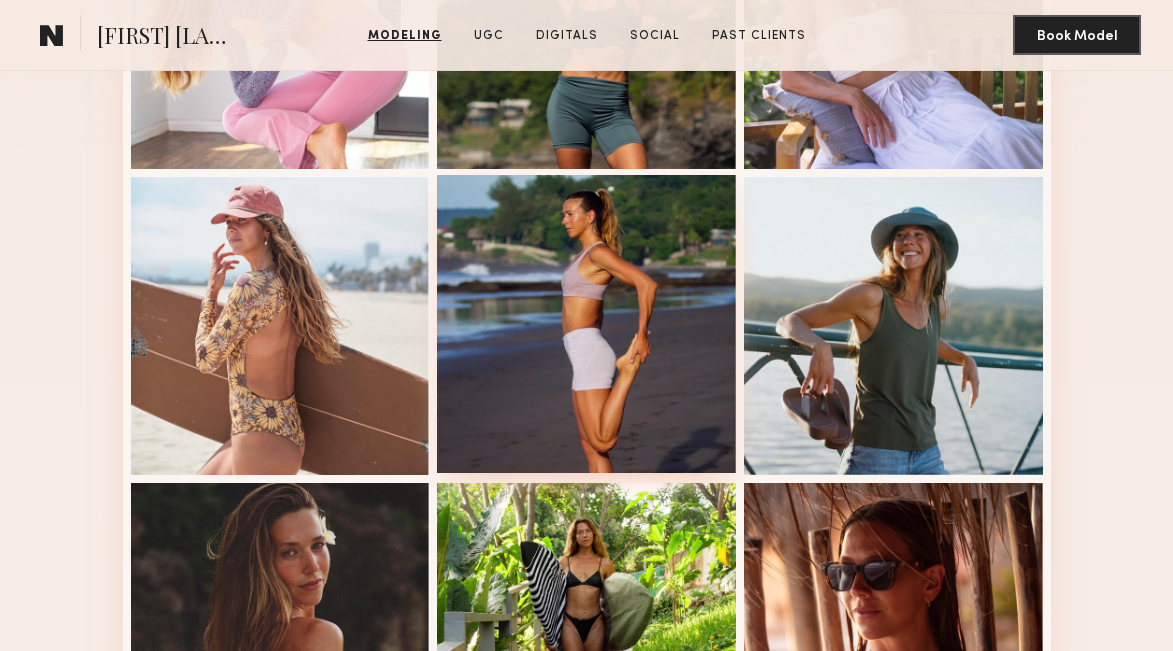 scroll, scrollTop: 790, scrollLeft: 0, axis: vertical 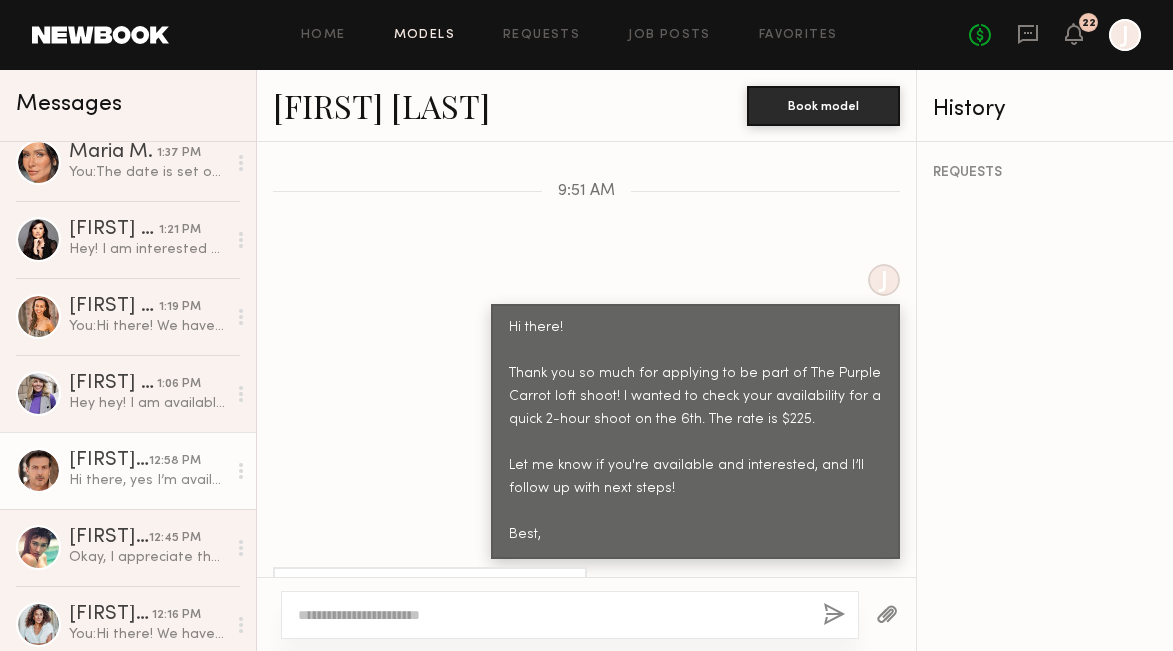 click on "Models" 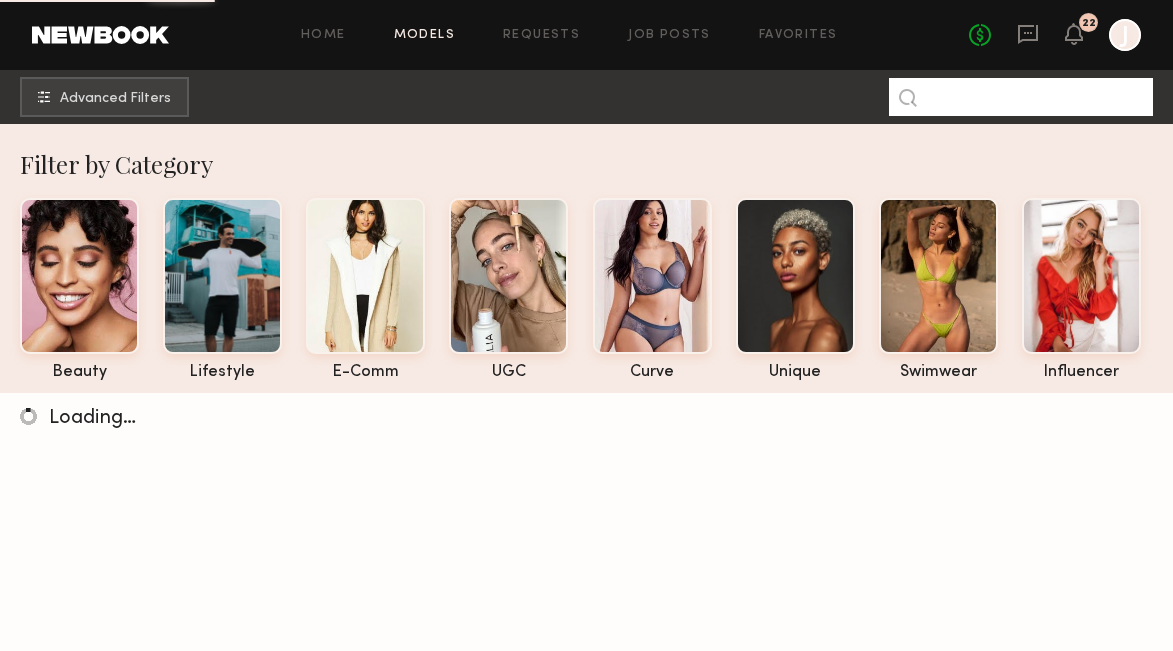 click 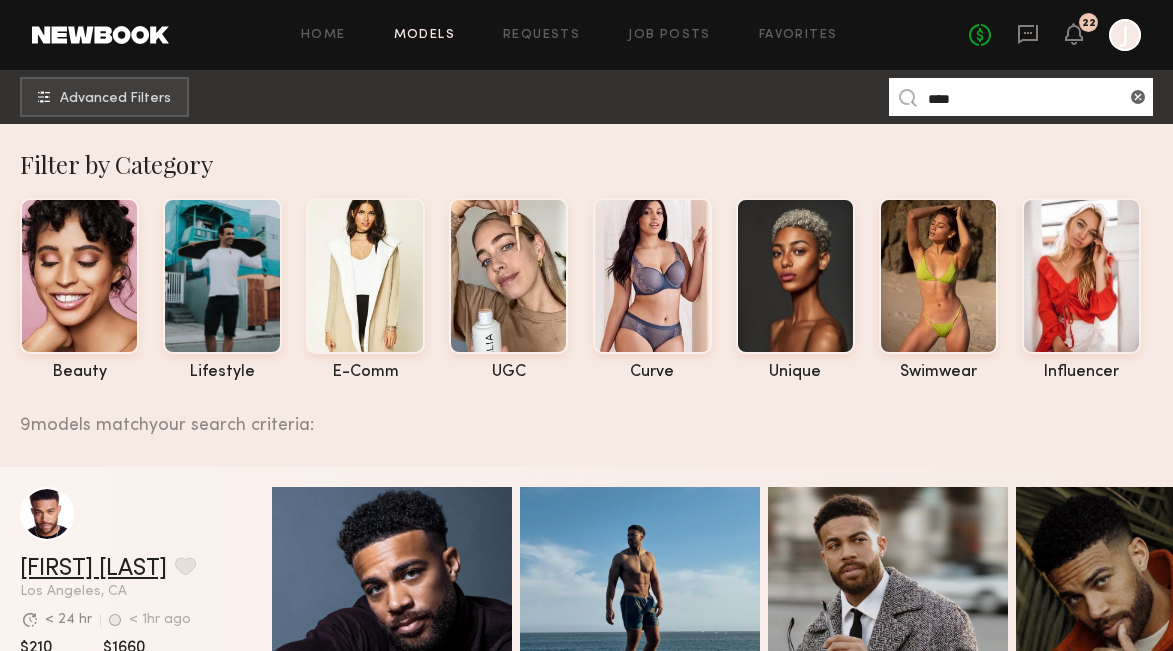 scroll, scrollTop: 33, scrollLeft: 0, axis: vertical 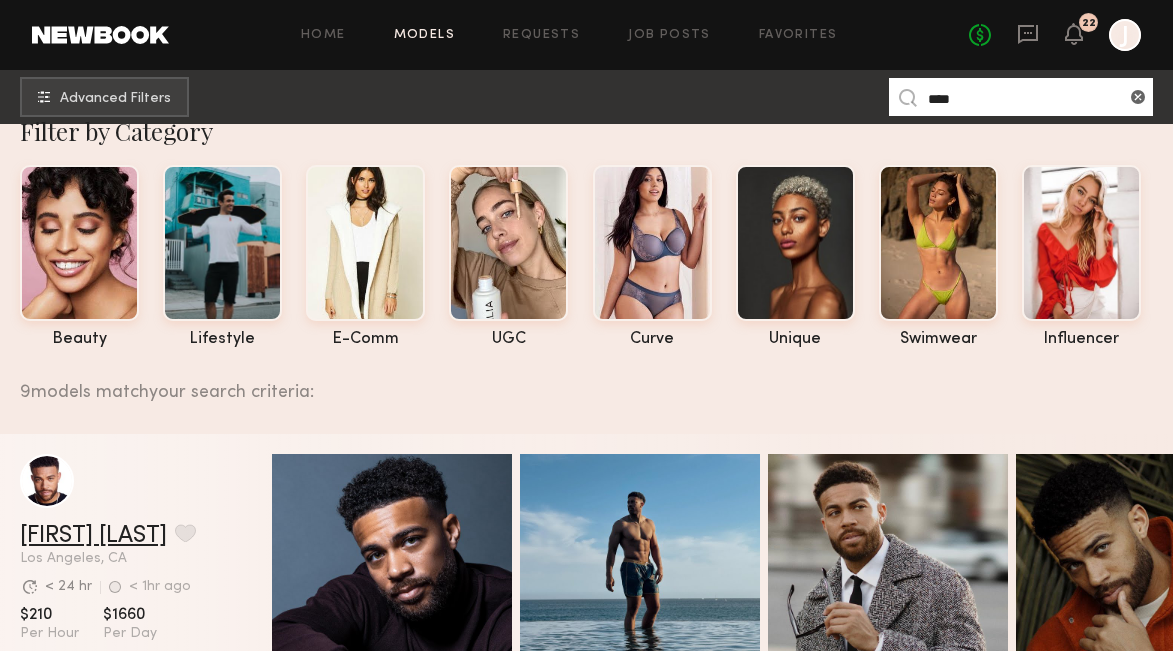 type on "****" 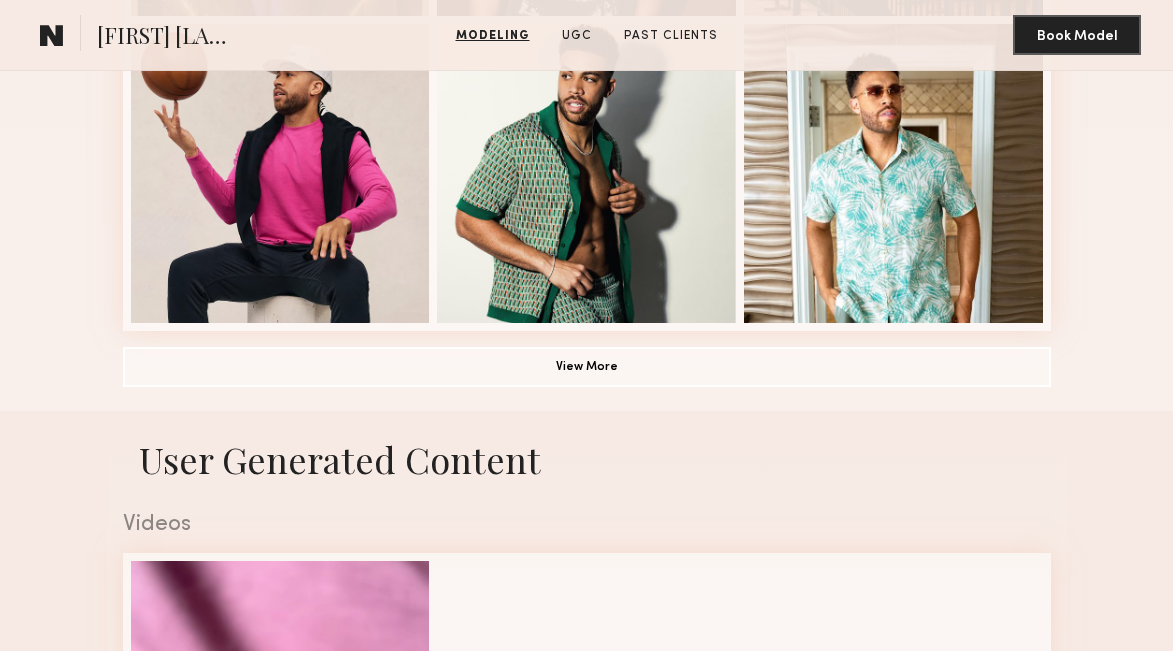 scroll, scrollTop: 1451, scrollLeft: 0, axis: vertical 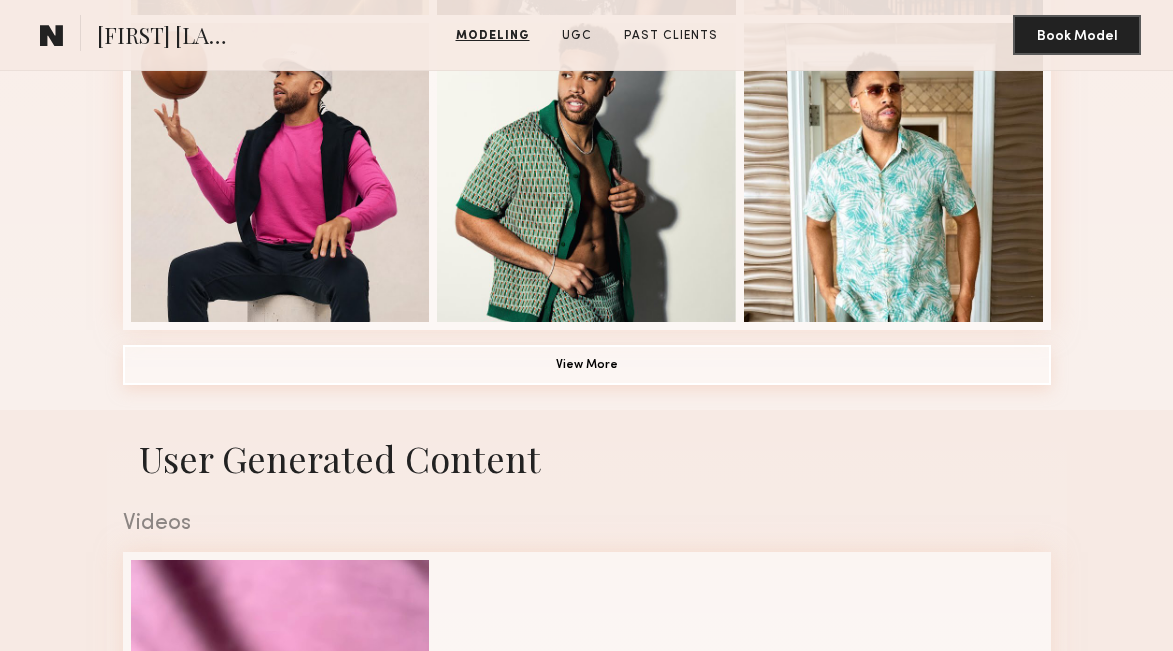 click on "View More" 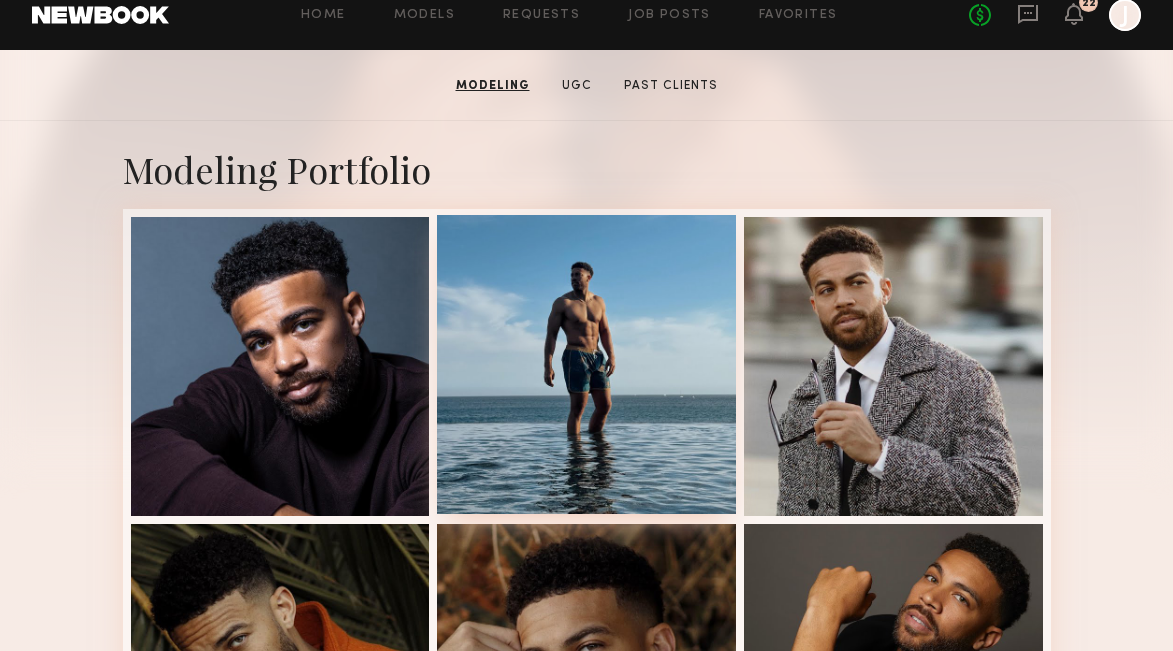 scroll, scrollTop: 213, scrollLeft: 0, axis: vertical 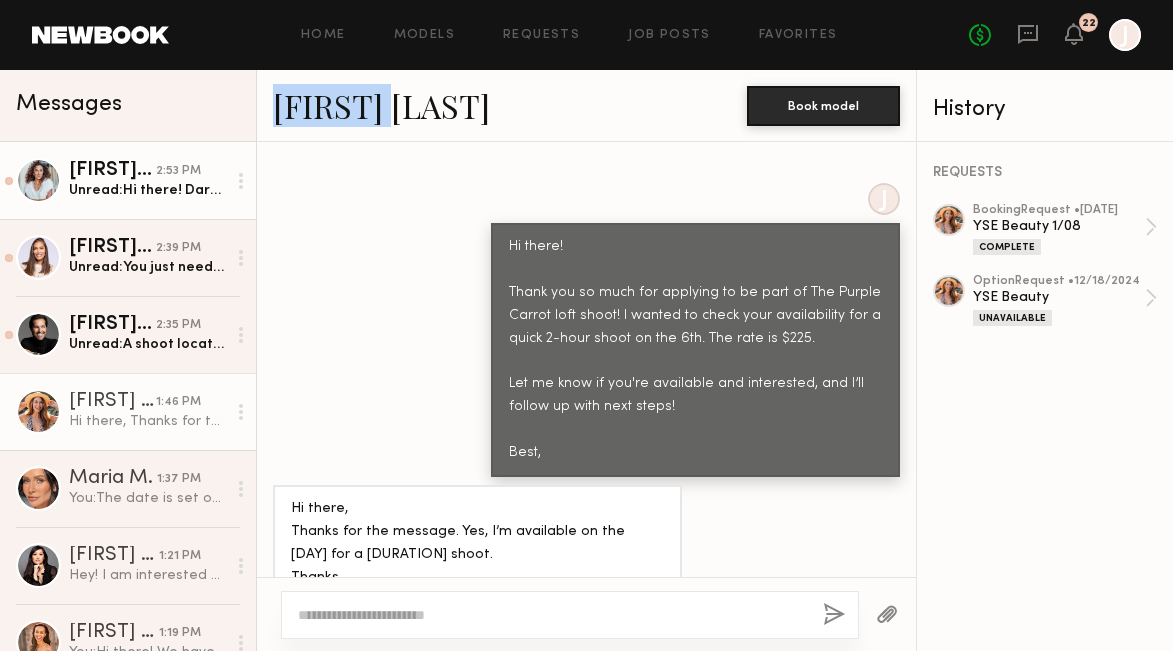 click on "Unread:  Hi there!  Darn!  I’m sorry, I am not available [MONTH]/[DAY].  Thank you for considering me and please reach out again!😊" 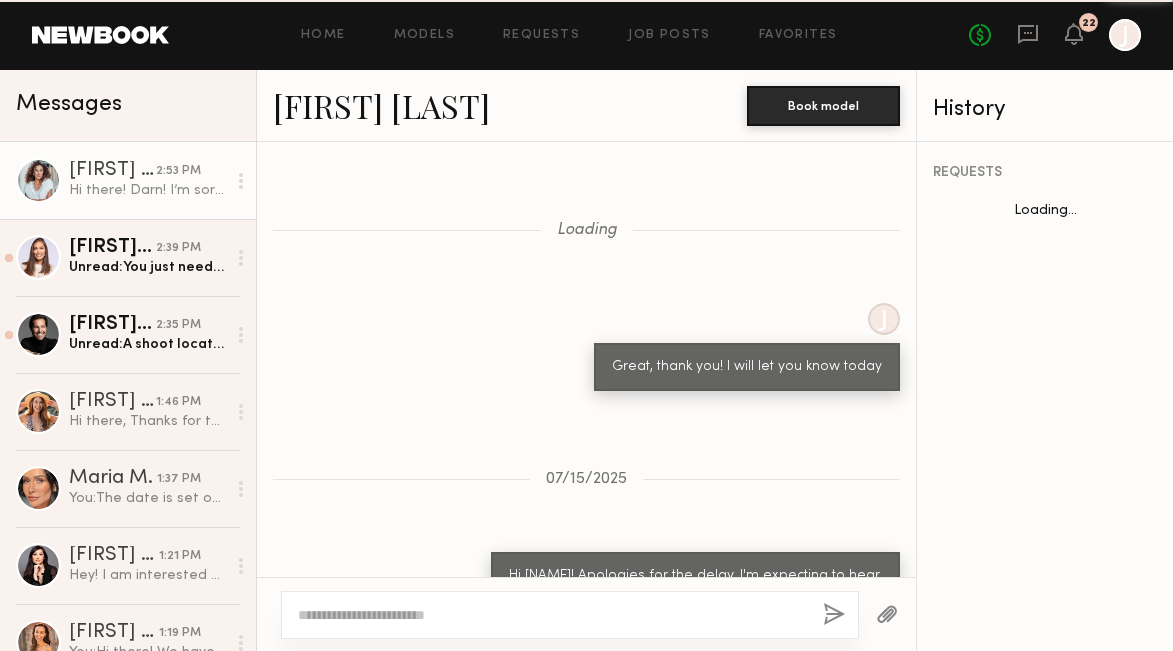 scroll, scrollTop: 1911, scrollLeft: 0, axis: vertical 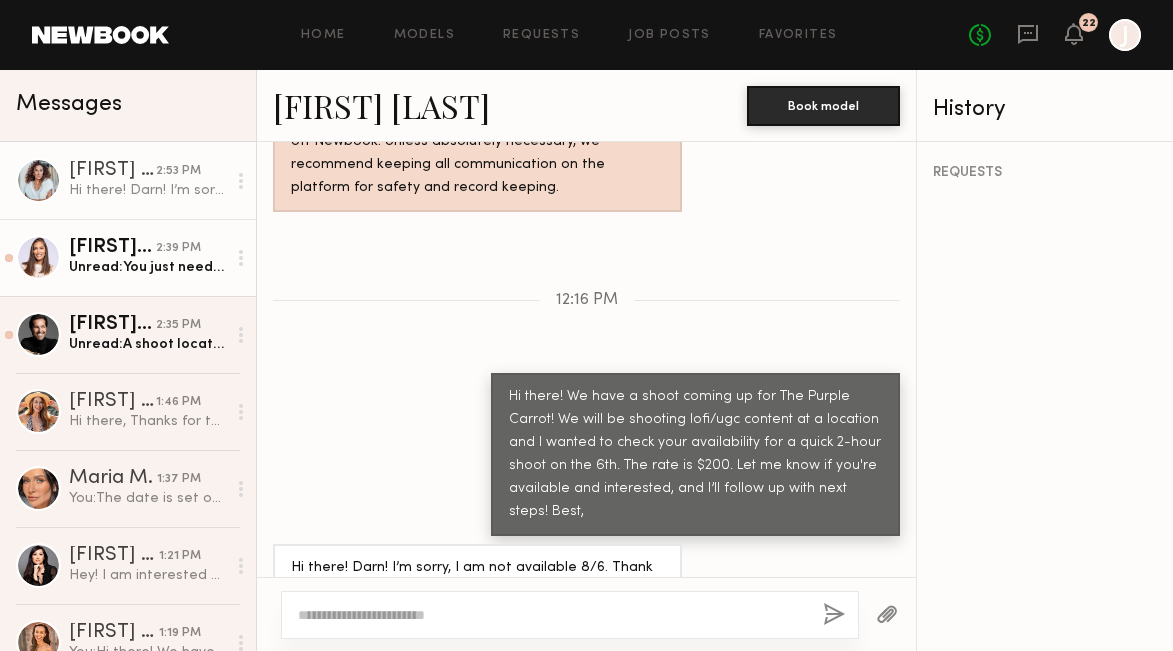 click on "[FIRST] [LAST]" 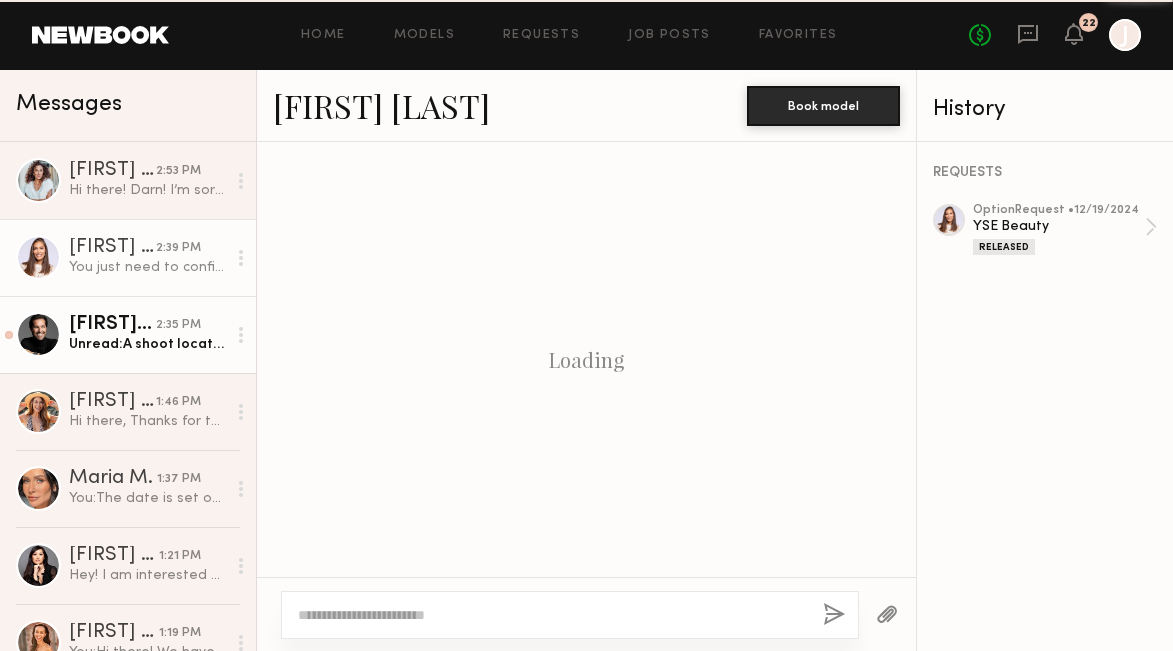 scroll, scrollTop: 2710, scrollLeft: 0, axis: vertical 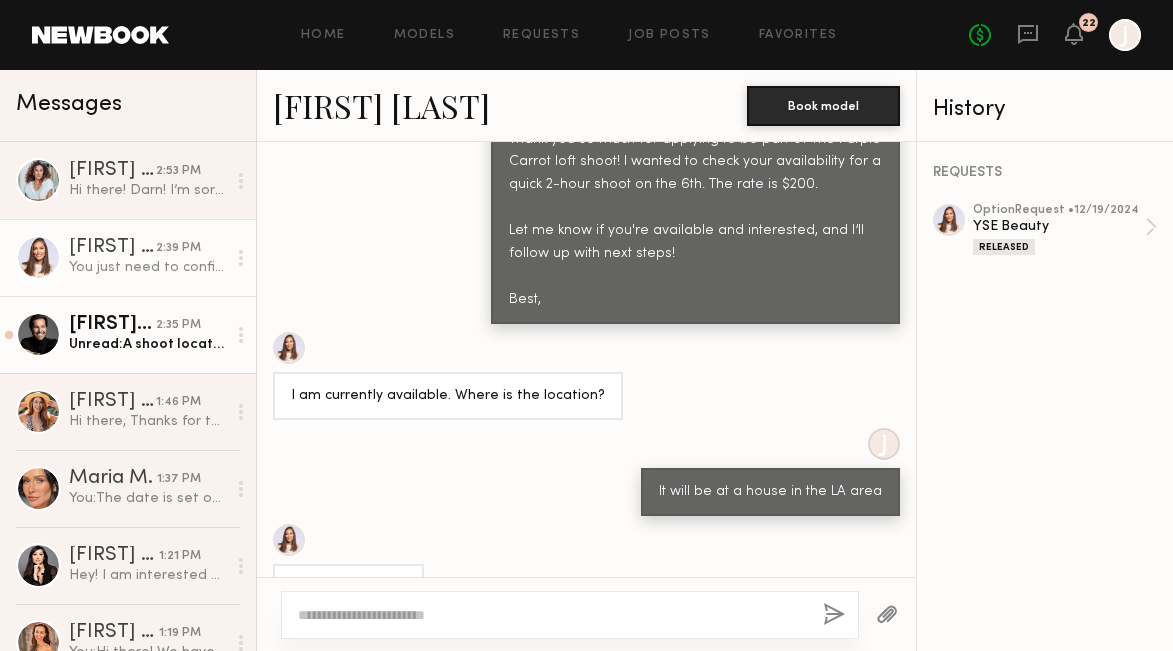 click on "Unread:  A shoot location would be very helpful as well :)" 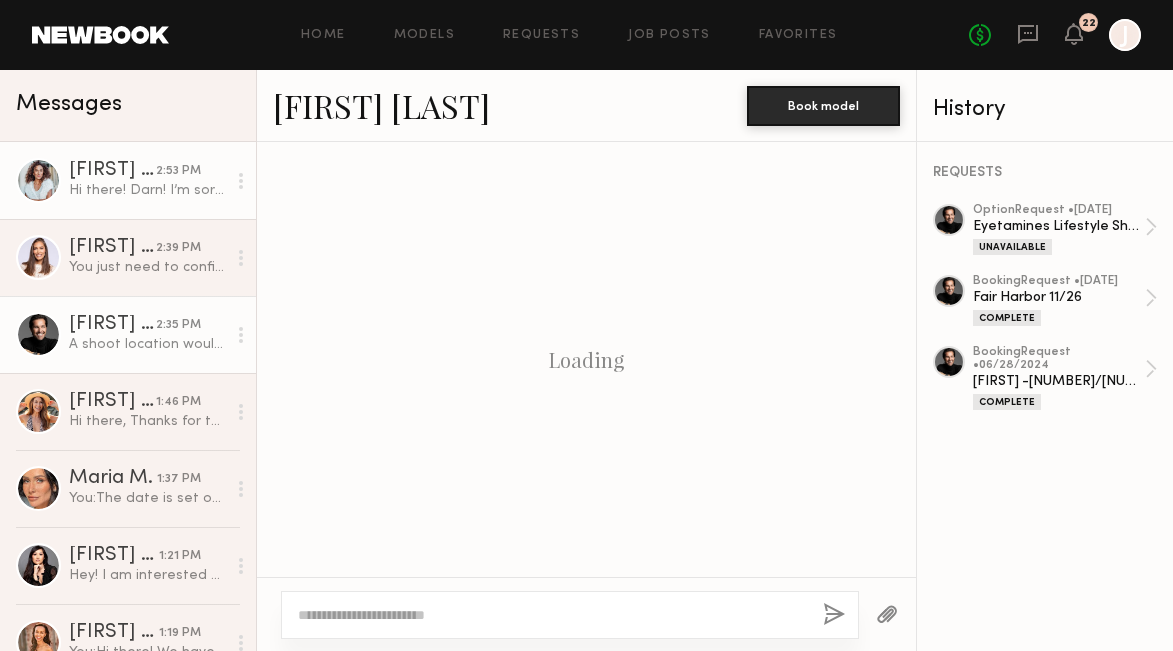 scroll, scrollTop: 1827, scrollLeft: 0, axis: vertical 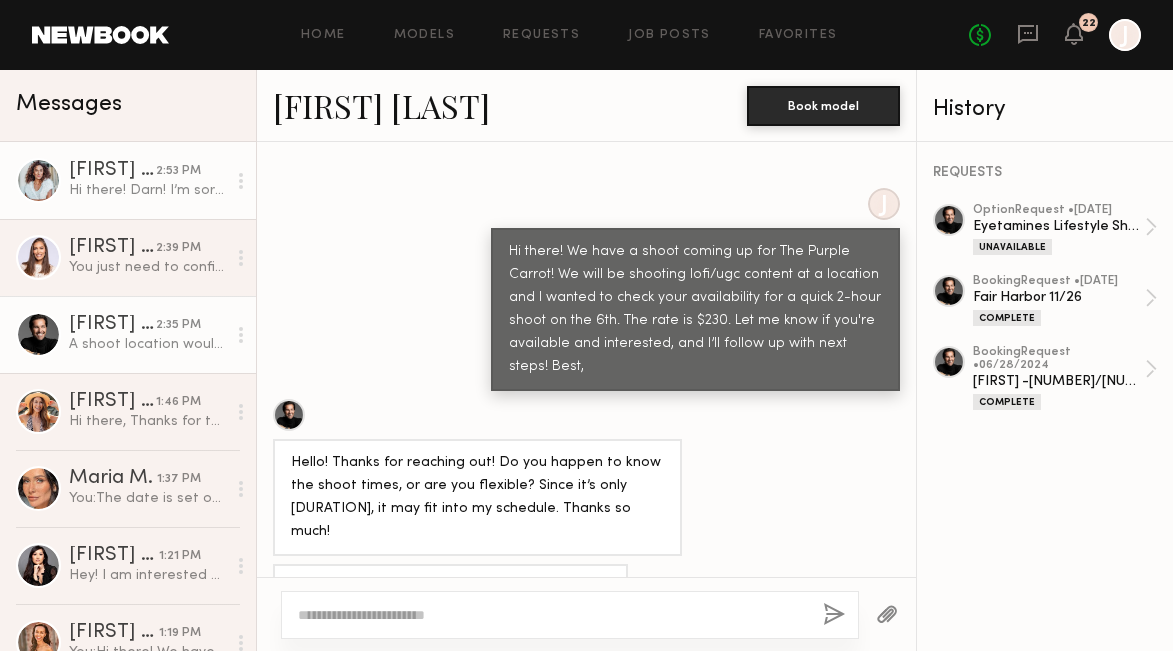 click on "Hi there!  Darn!  I’m sorry, I am not available 8/6.  Thank you for considering me and please reach out again!😊" 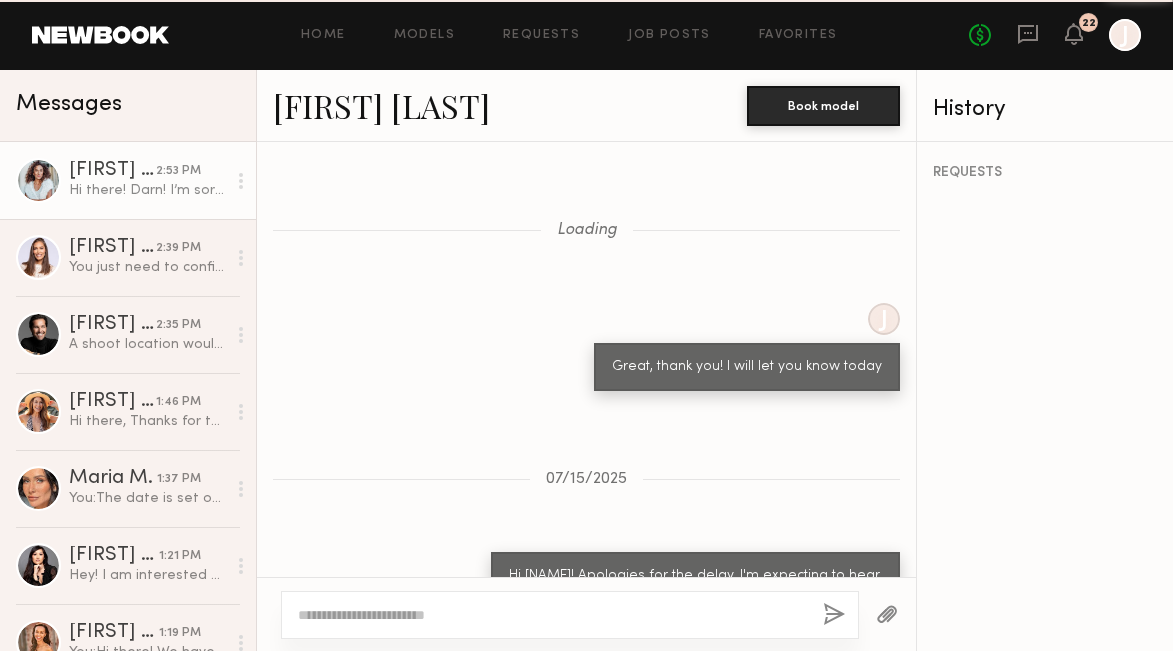 scroll, scrollTop: 1911, scrollLeft: 0, axis: vertical 